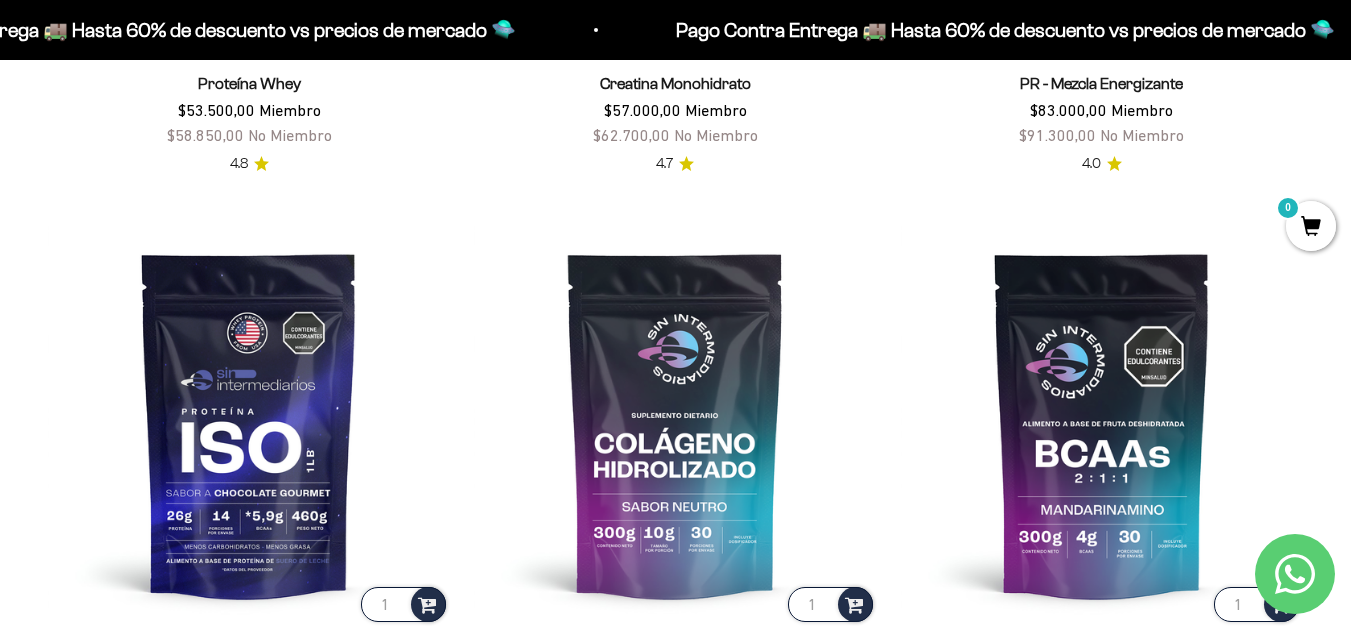 scroll, scrollTop: 1200, scrollLeft: 0, axis: vertical 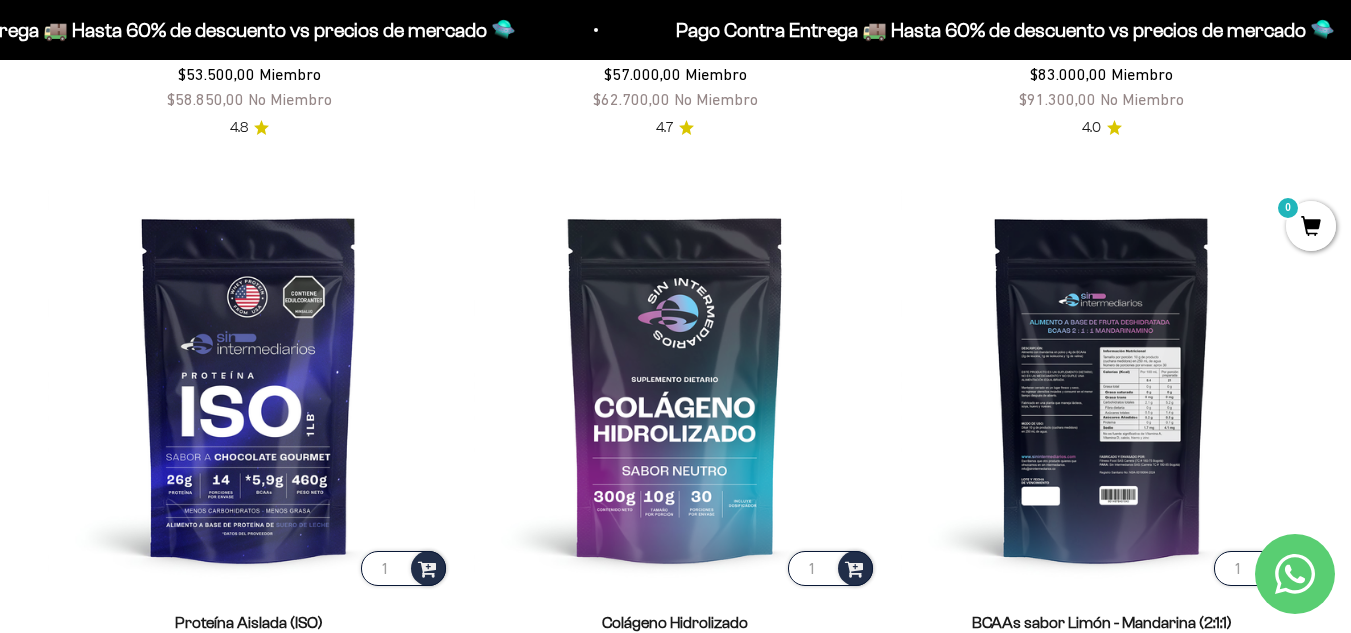 click at bounding box center [1102, 388] 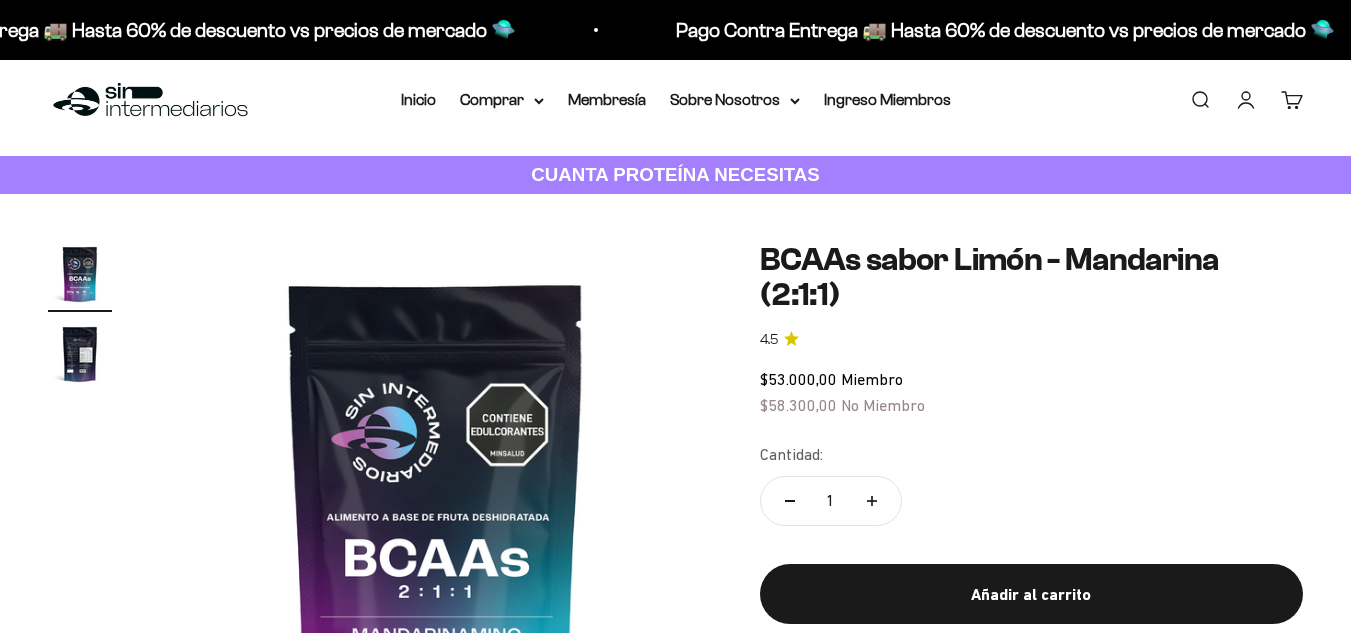 scroll, scrollTop: 200, scrollLeft: 0, axis: vertical 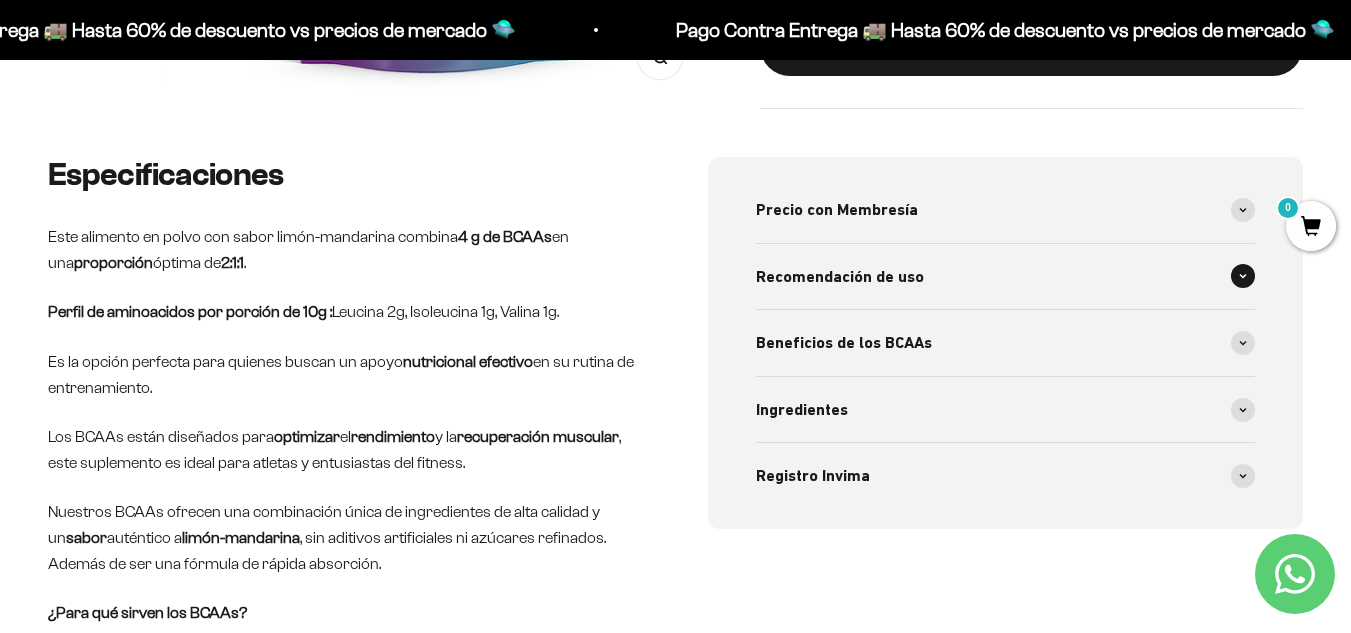 click on "Recomendación de uso" at bounding box center (1006, 277) 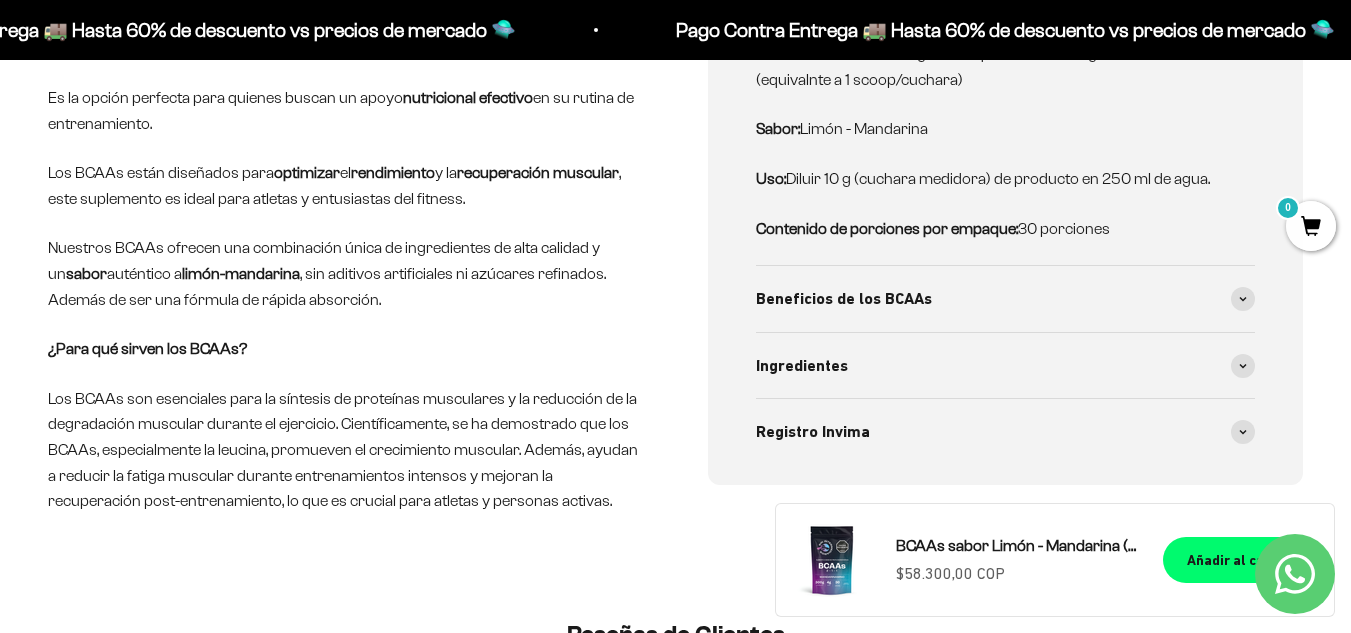 scroll, scrollTop: 1000, scrollLeft: 0, axis: vertical 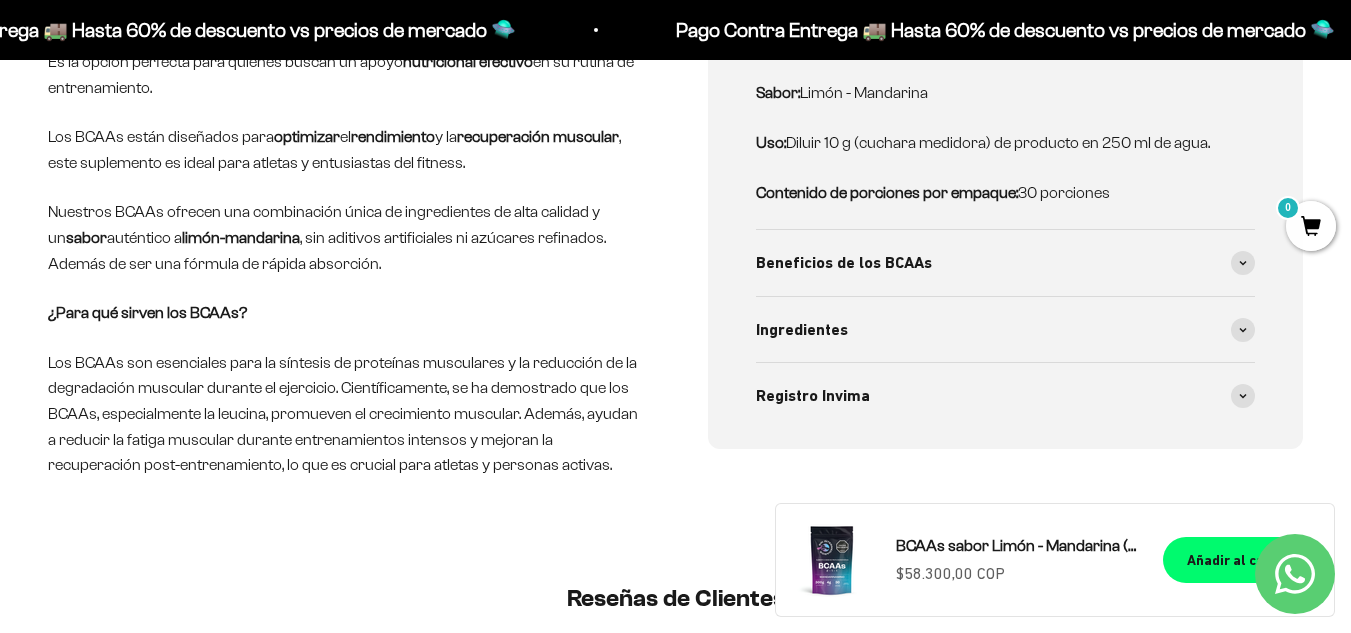 click on "Recomendación de uso
Dosis Recomendada:  10 gramos que contienen 4 gramos de BCAAs (equivalnte a 1 scoop/cuchara) Sabor:  Limón - Mandarina Uso:  Diluir 10 g (cuchara medidora) de producto en 250 ml de agua. Contenido de porciones por empaque:  30 porciones" at bounding box center [1006, 87] 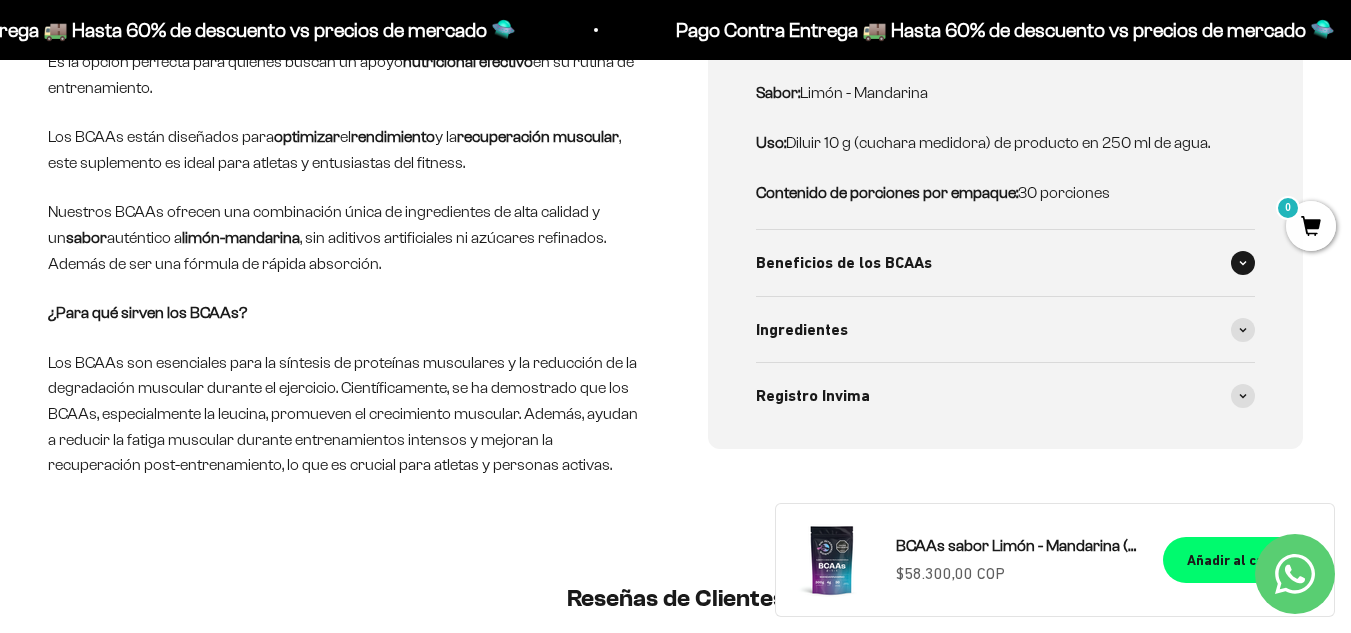 click on "Beneficios de los BCAAs" at bounding box center (1006, 263) 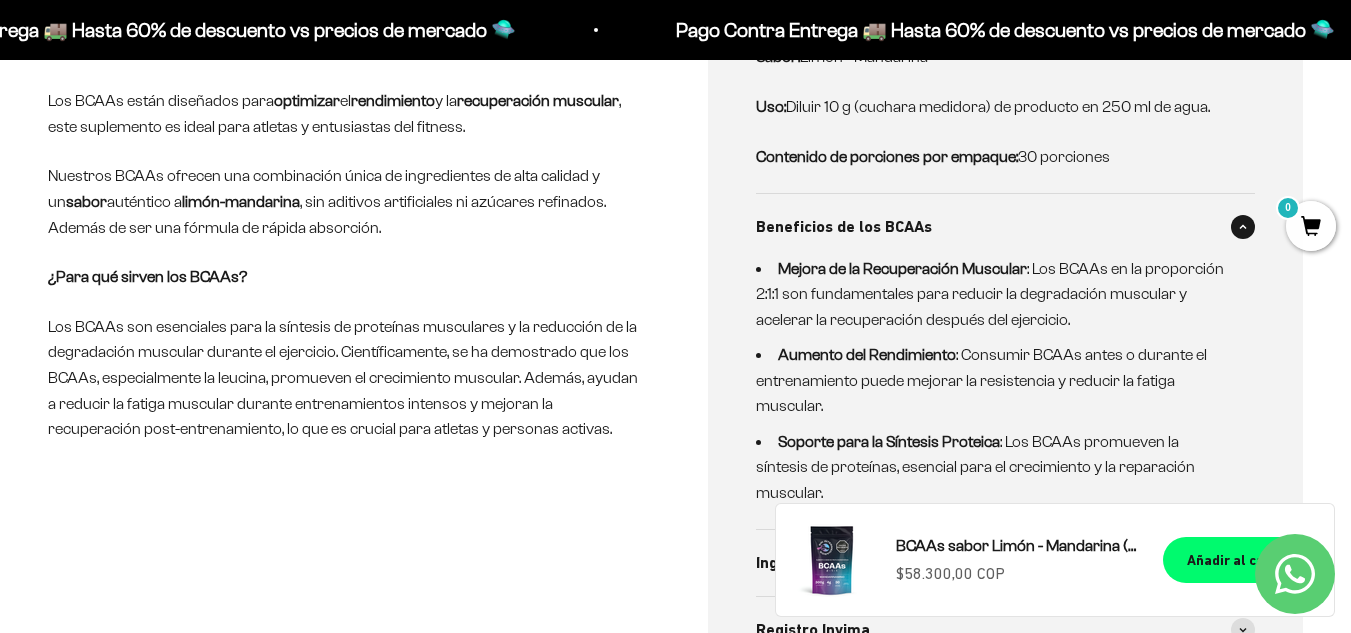 scroll, scrollTop: 1000, scrollLeft: 0, axis: vertical 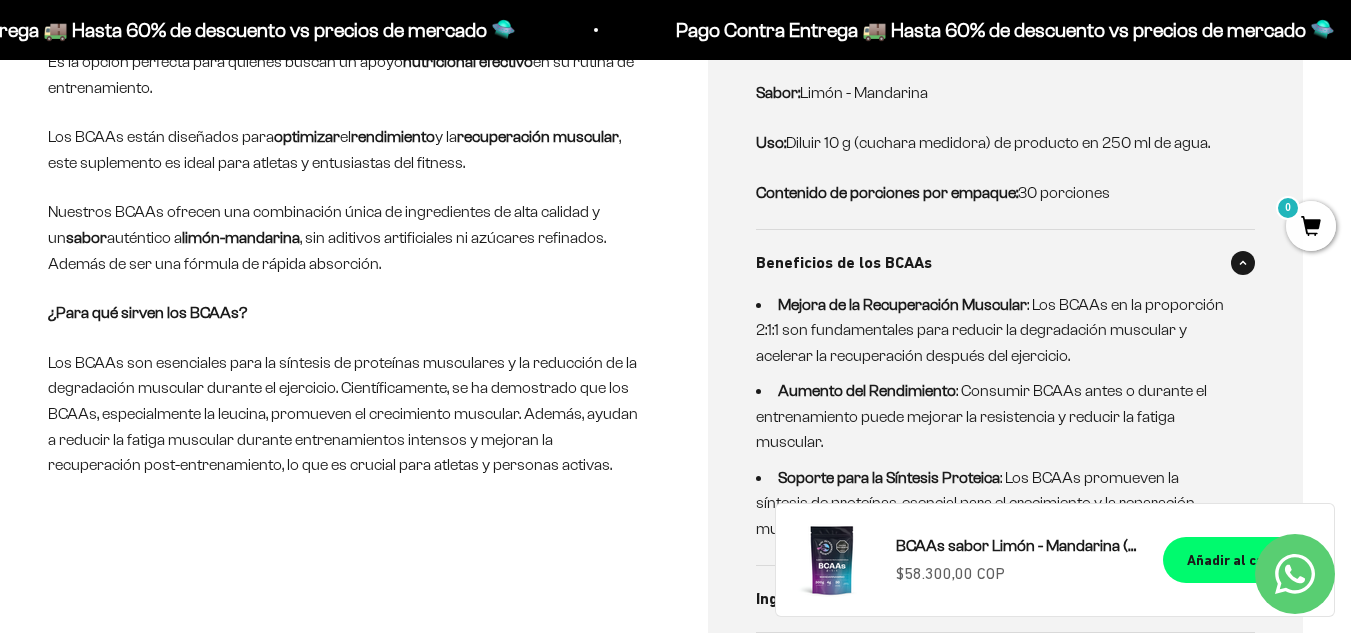 click on "Beneficios de los BCAAs" at bounding box center [844, 263] 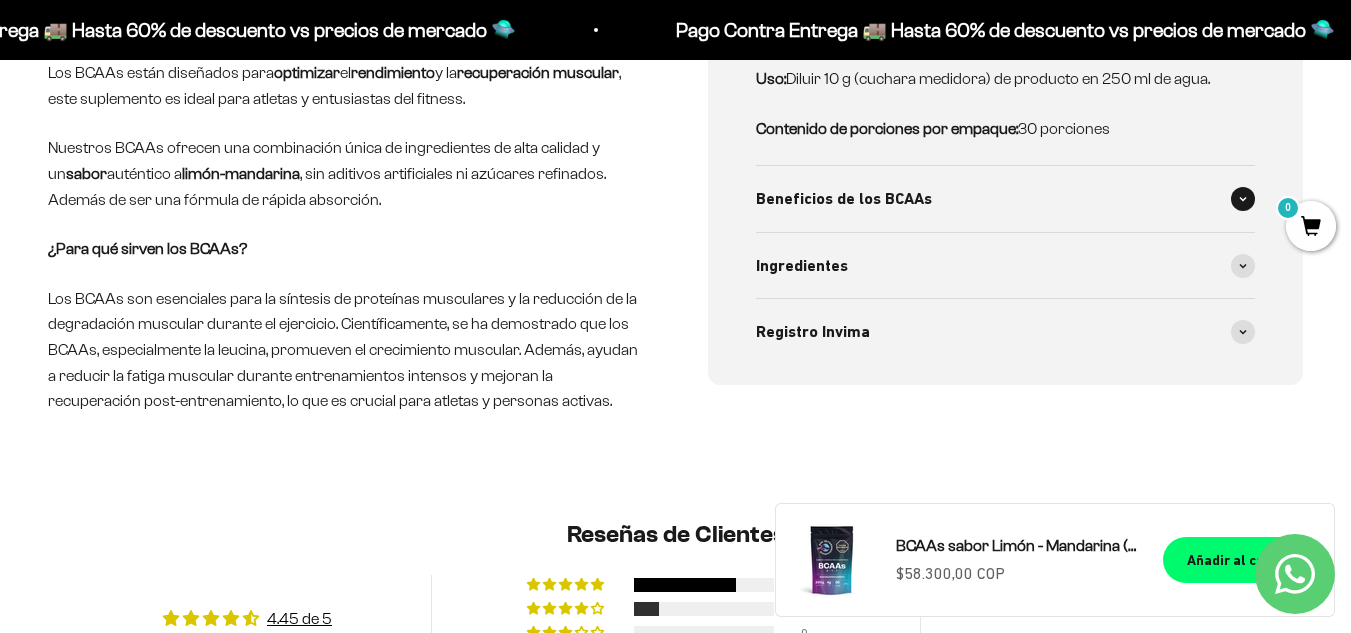scroll, scrollTop: 1100, scrollLeft: 0, axis: vertical 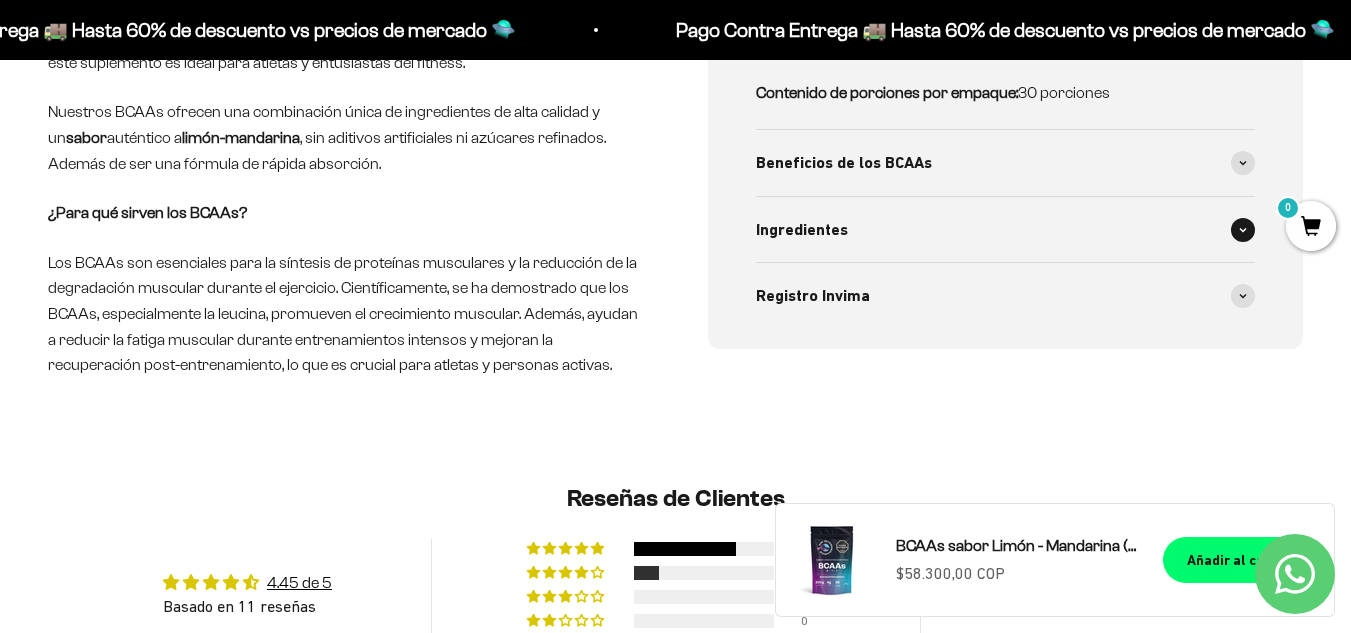 click on "Ingredientes" at bounding box center (1006, 230) 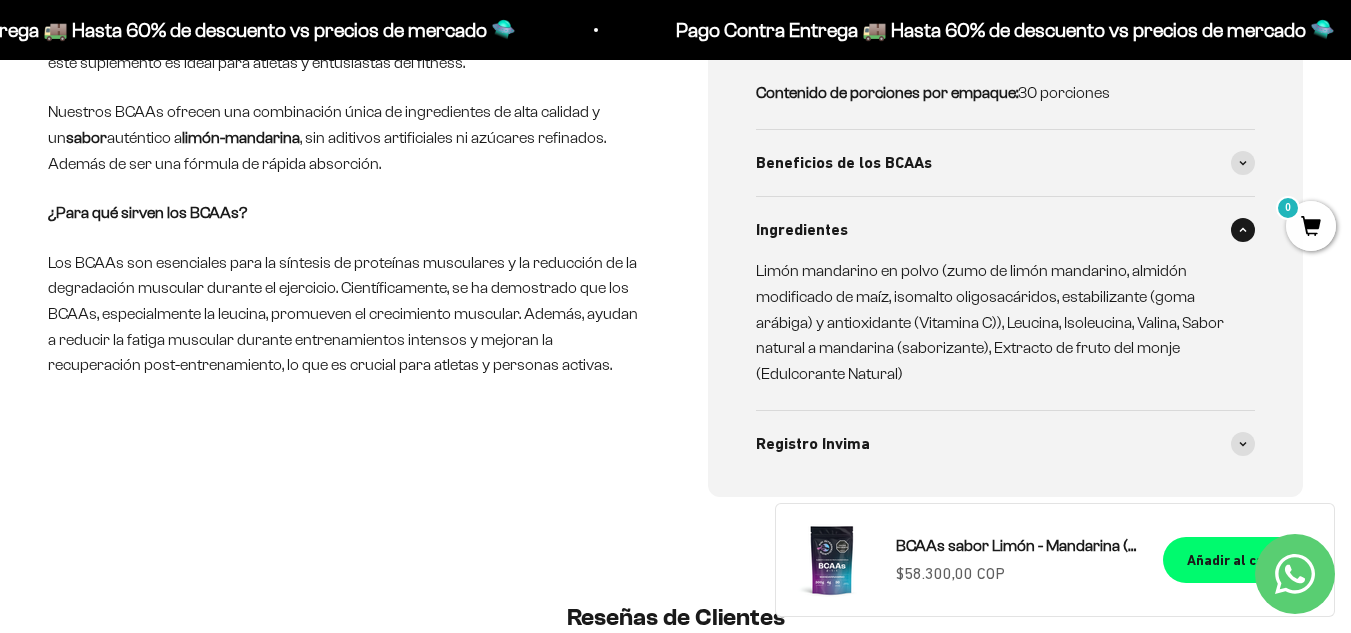 click on "Ingredientes" at bounding box center (1006, 230) 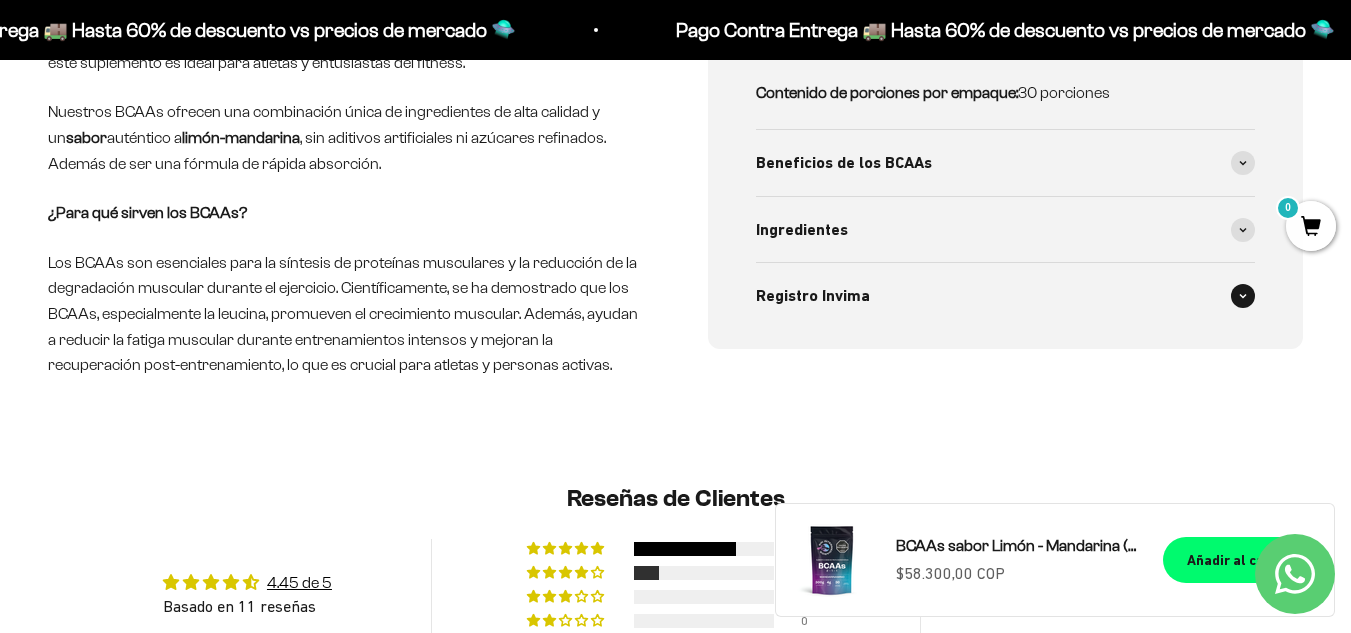 click on "Registro Invima" at bounding box center (813, 296) 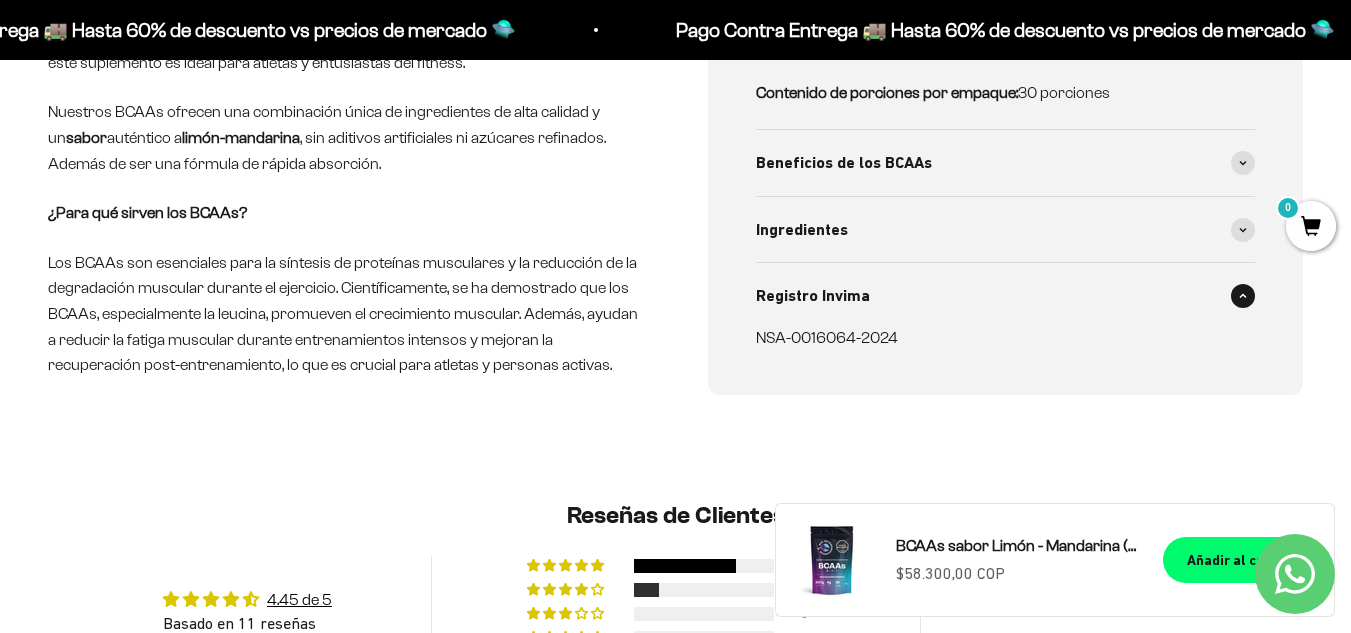 click on "Registro Invima" at bounding box center (813, 296) 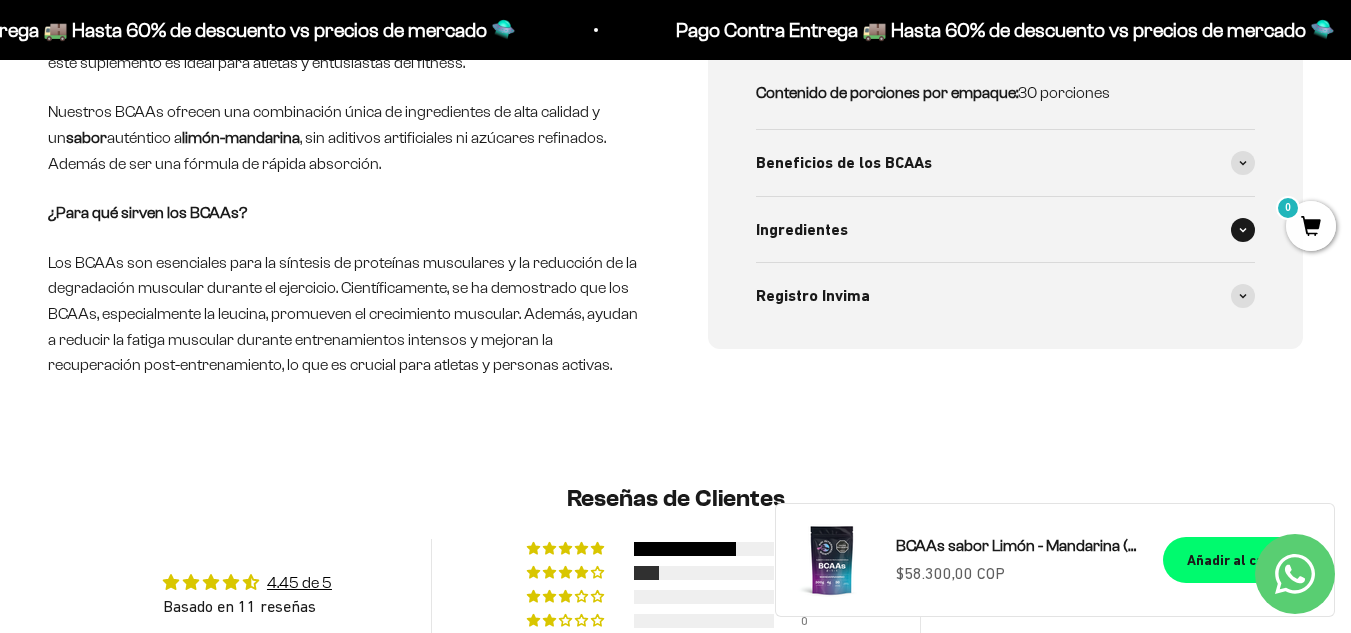 click on "Ingredientes" at bounding box center (1006, 230) 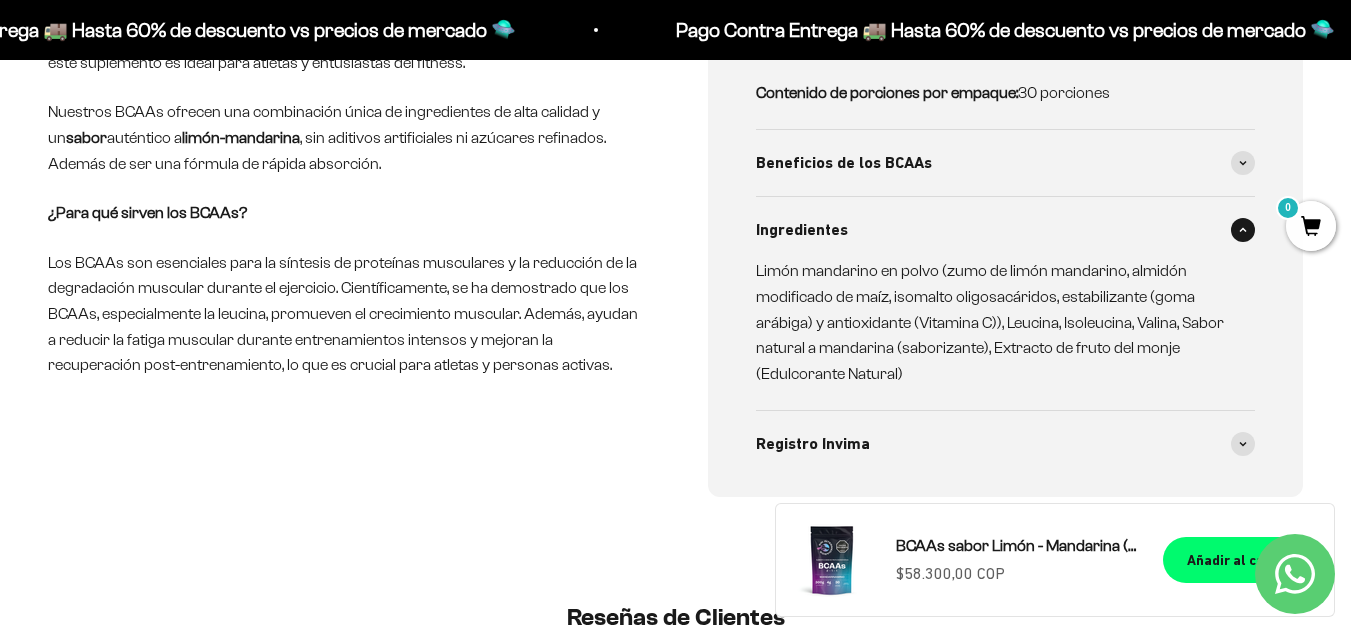 click on "Ingredientes" at bounding box center [1006, 230] 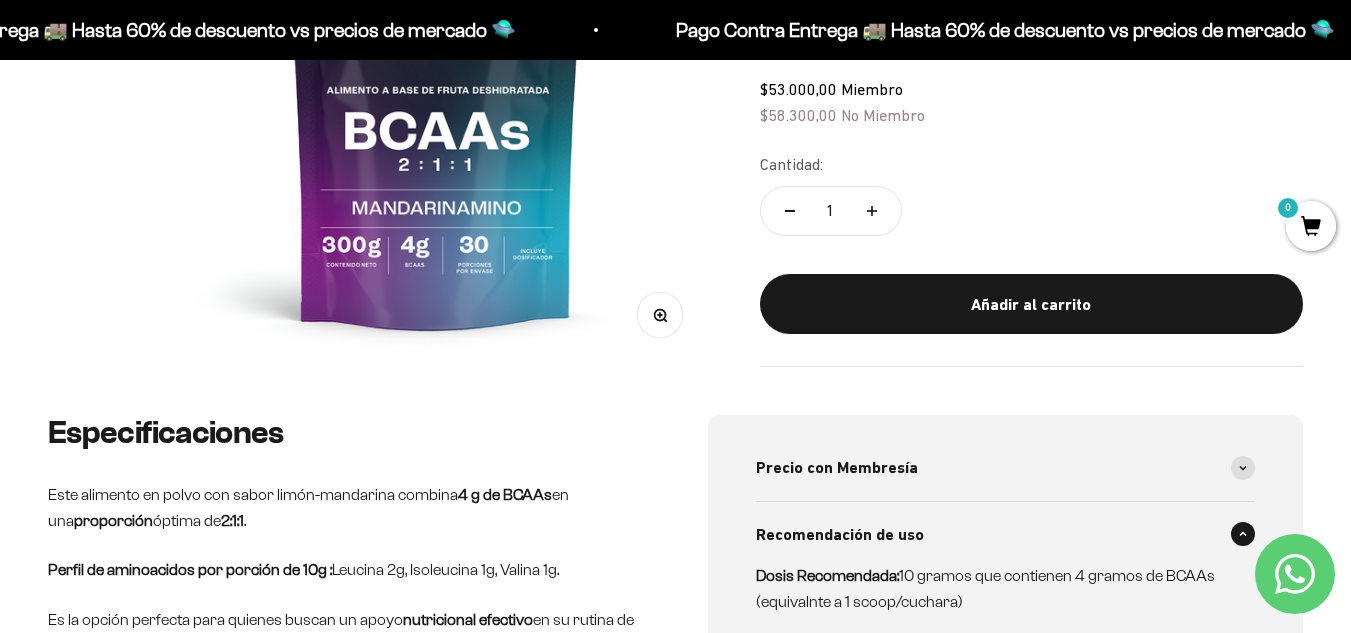 scroll, scrollTop: 200, scrollLeft: 0, axis: vertical 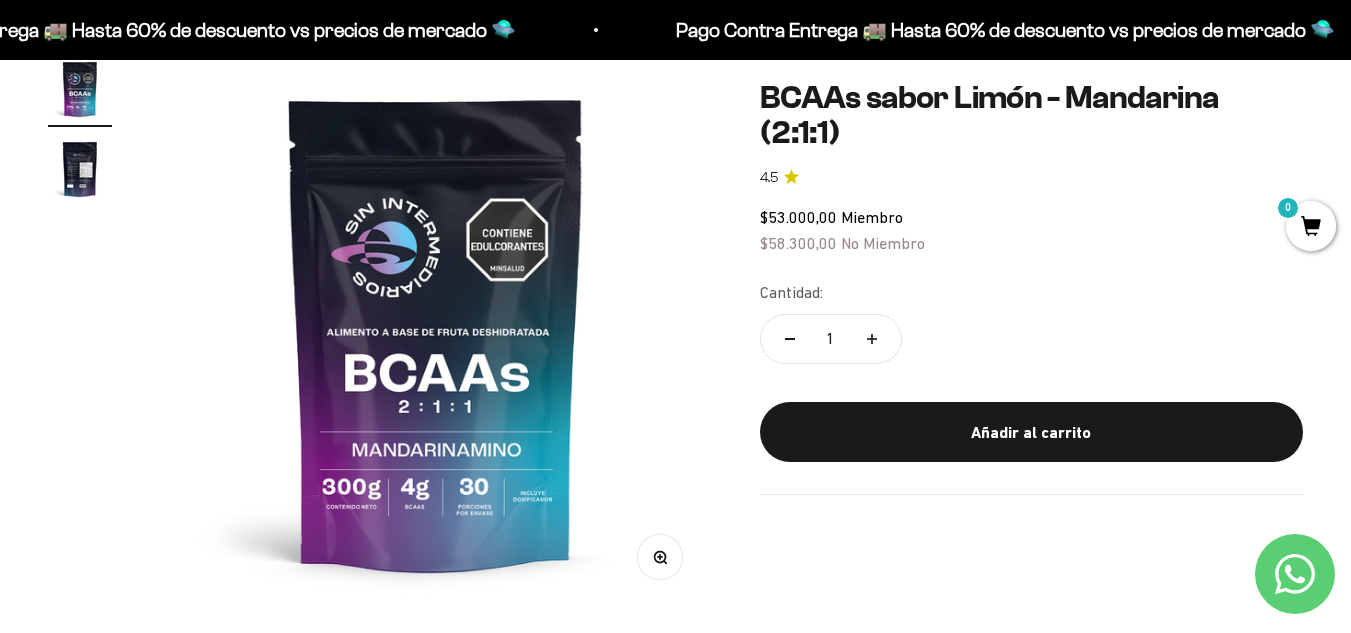 click at bounding box center [80, 169] 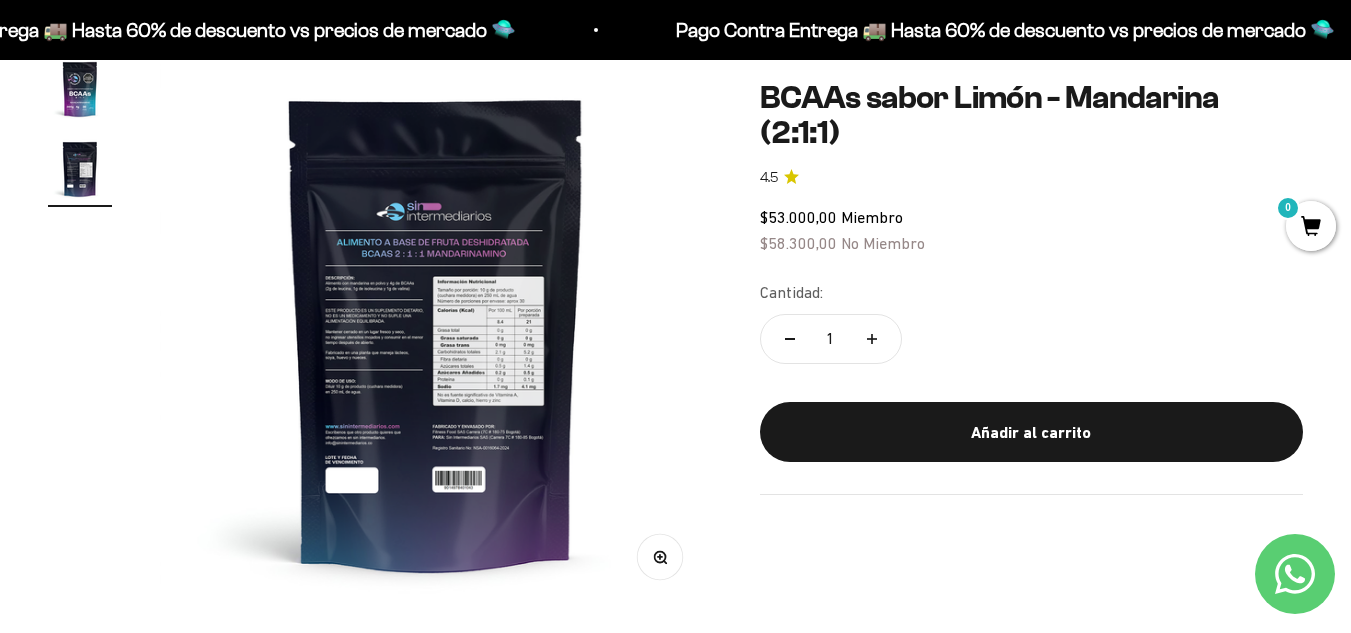 click at bounding box center (436, 333) 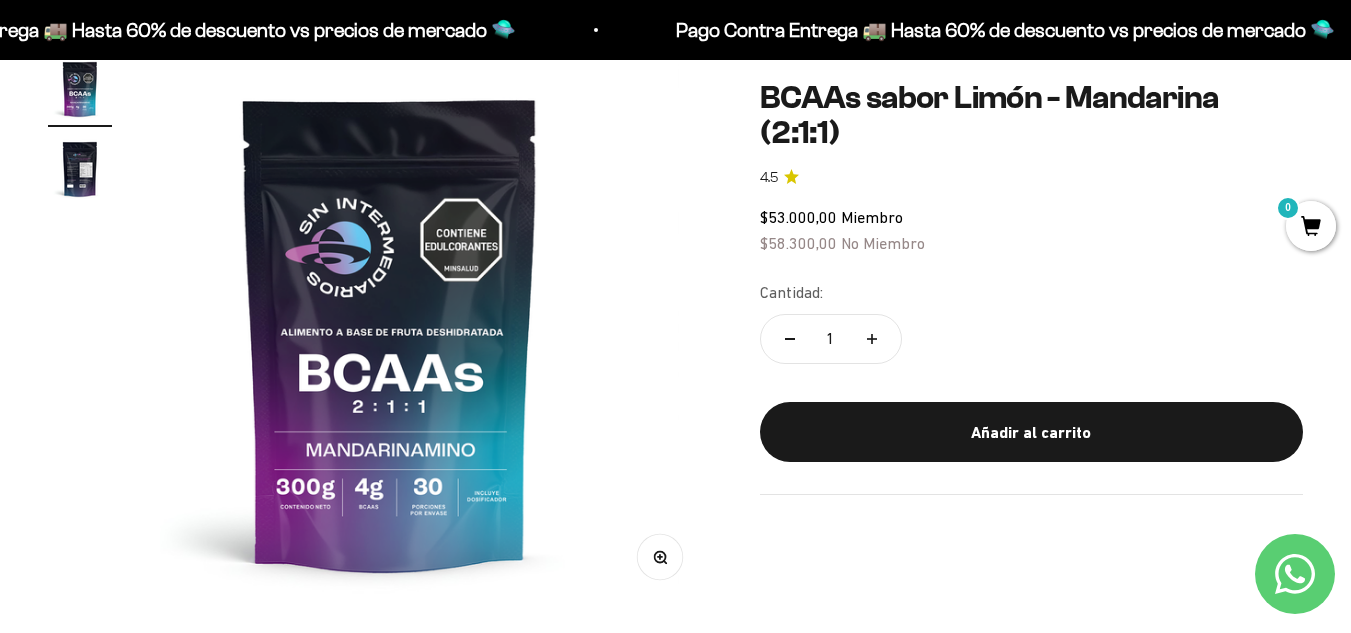 scroll, scrollTop: 0, scrollLeft: 0, axis: both 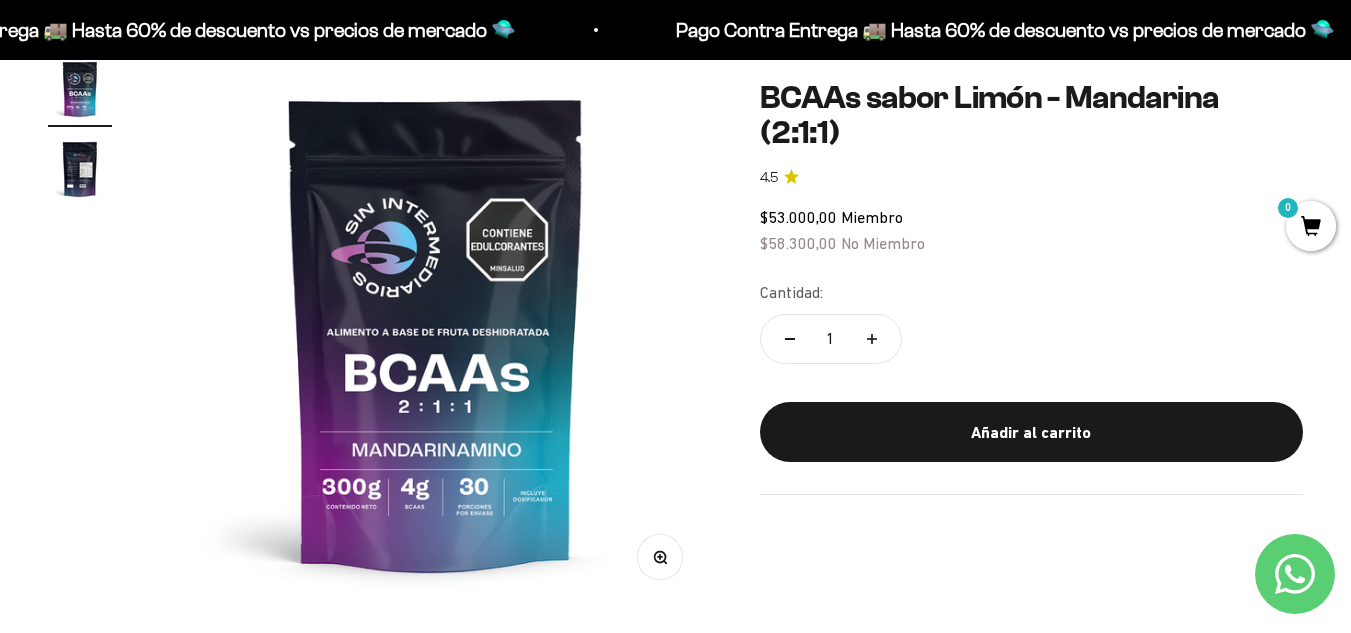 drag, startPoint x: 32, startPoint y: 163, endPoint x: 46, endPoint y: 164, distance: 14.035668 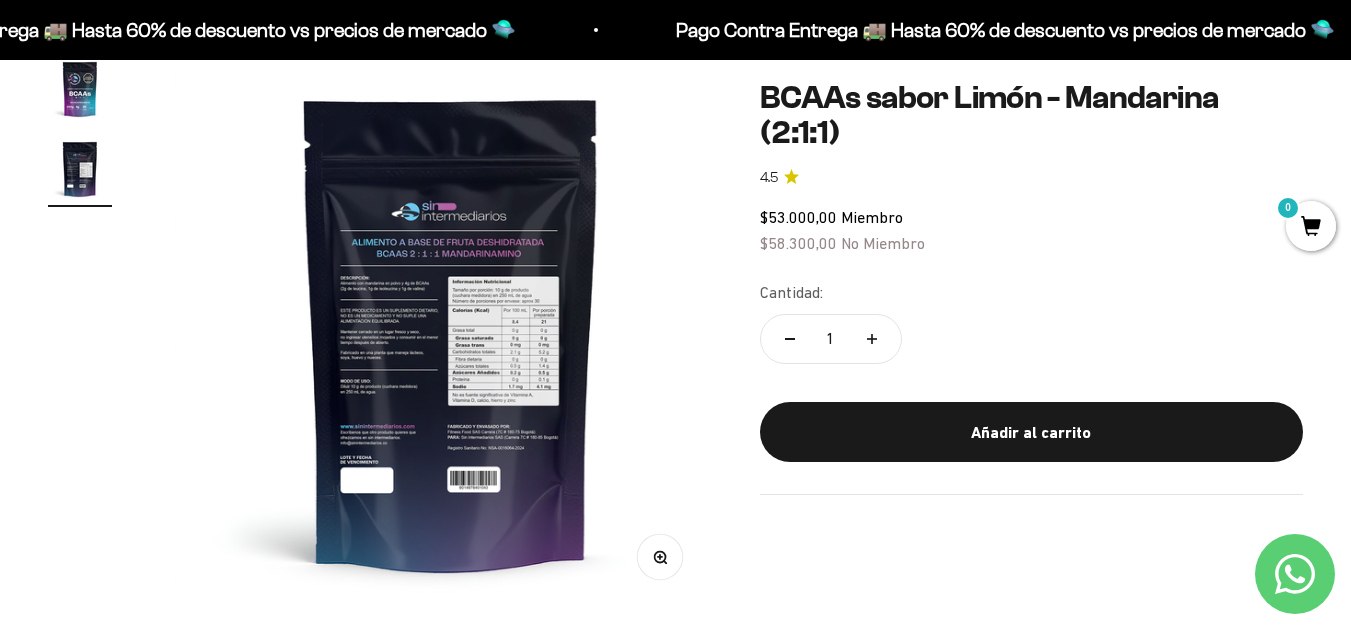 scroll, scrollTop: 0, scrollLeft: 564, axis: horizontal 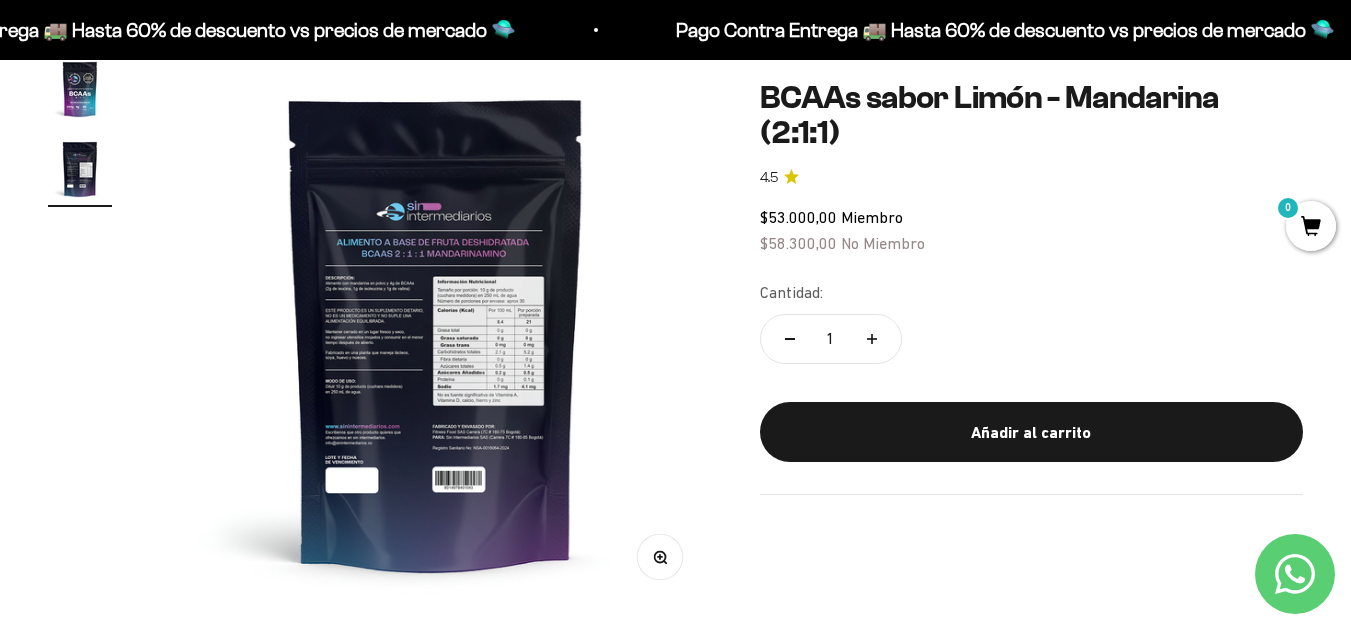 click on "Zoom" at bounding box center [659, 557] 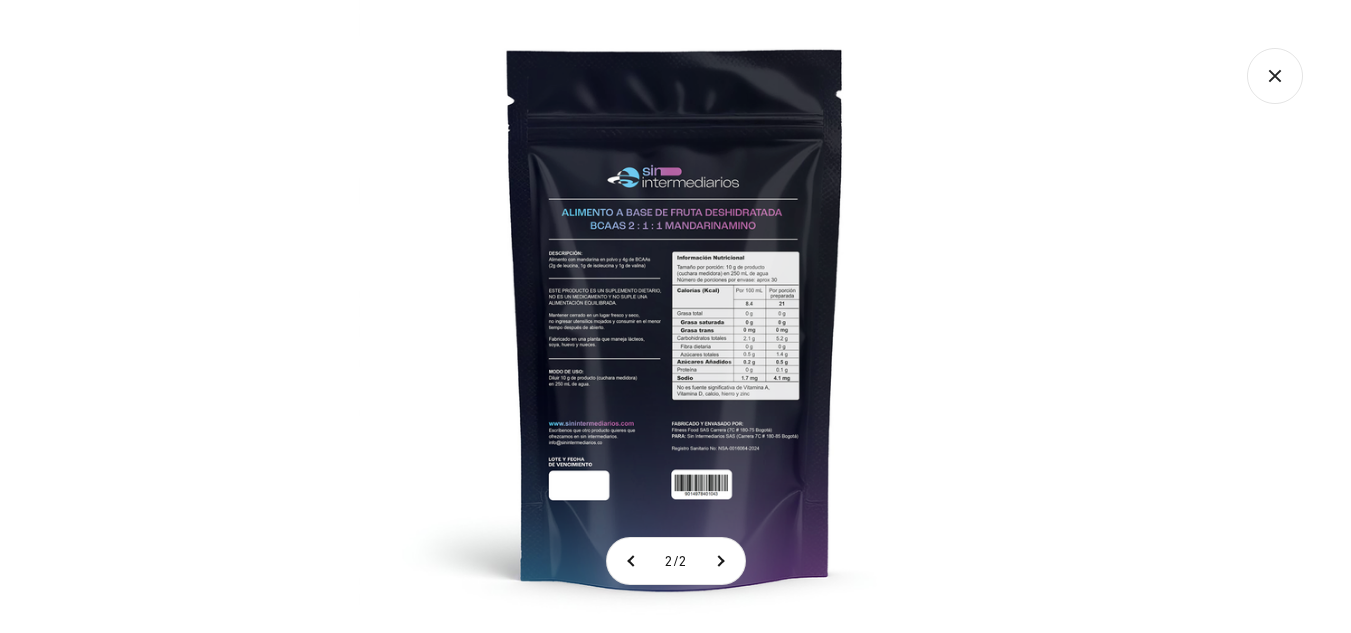 click at bounding box center (675, 316) 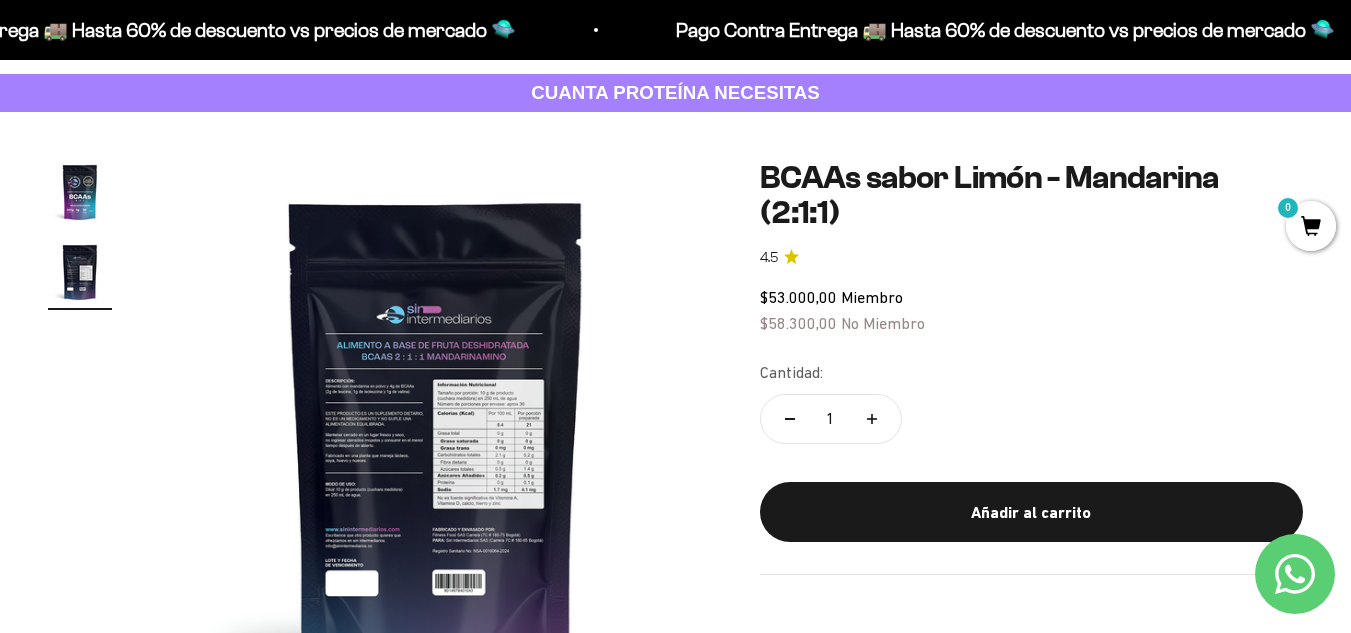 scroll, scrollTop: 0, scrollLeft: 0, axis: both 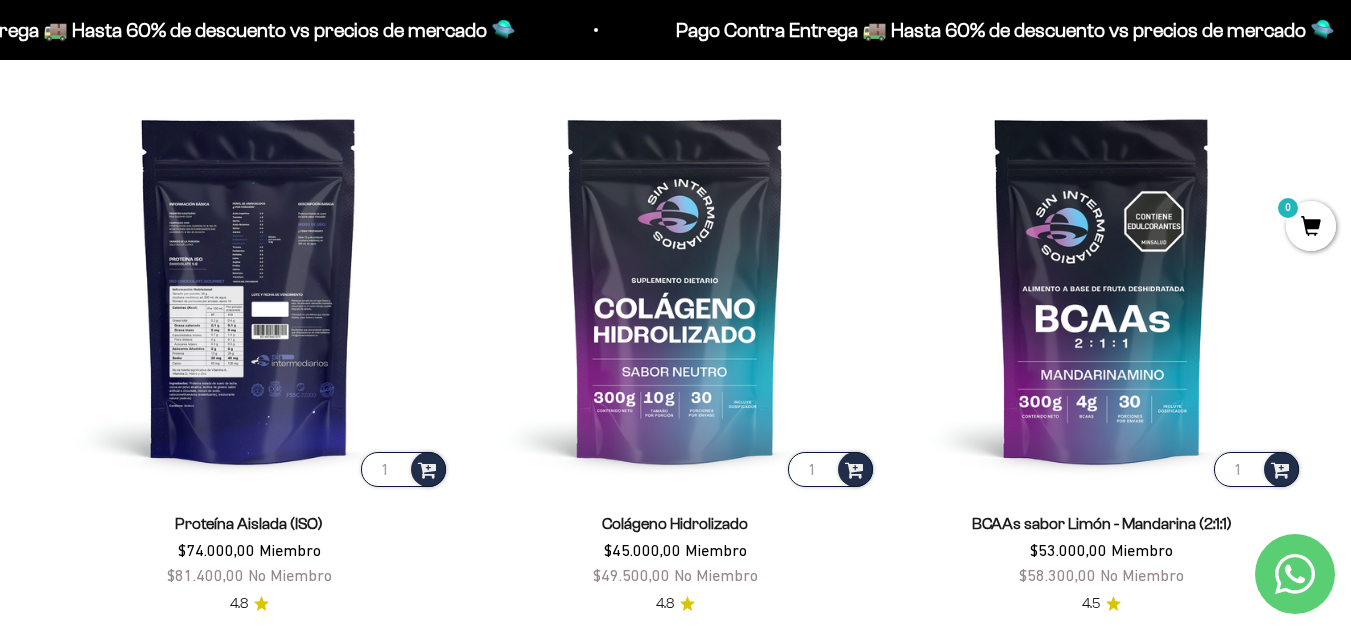 click at bounding box center [249, 289] 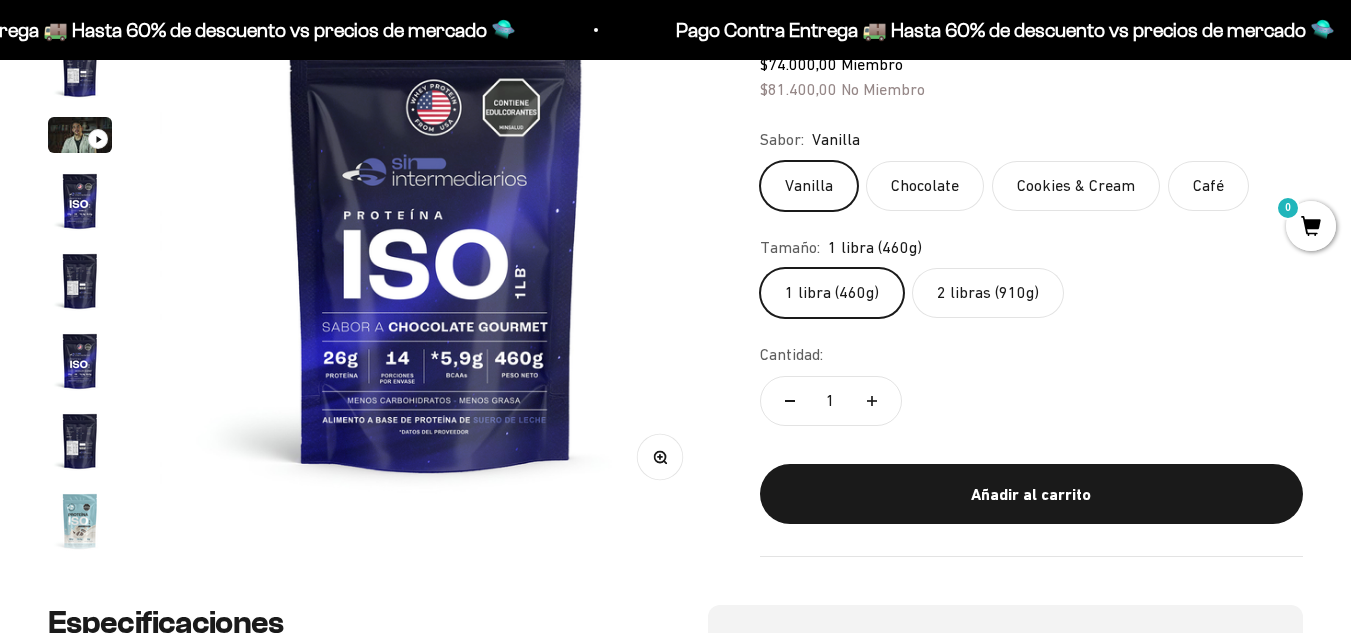 scroll, scrollTop: 324, scrollLeft: 0, axis: vertical 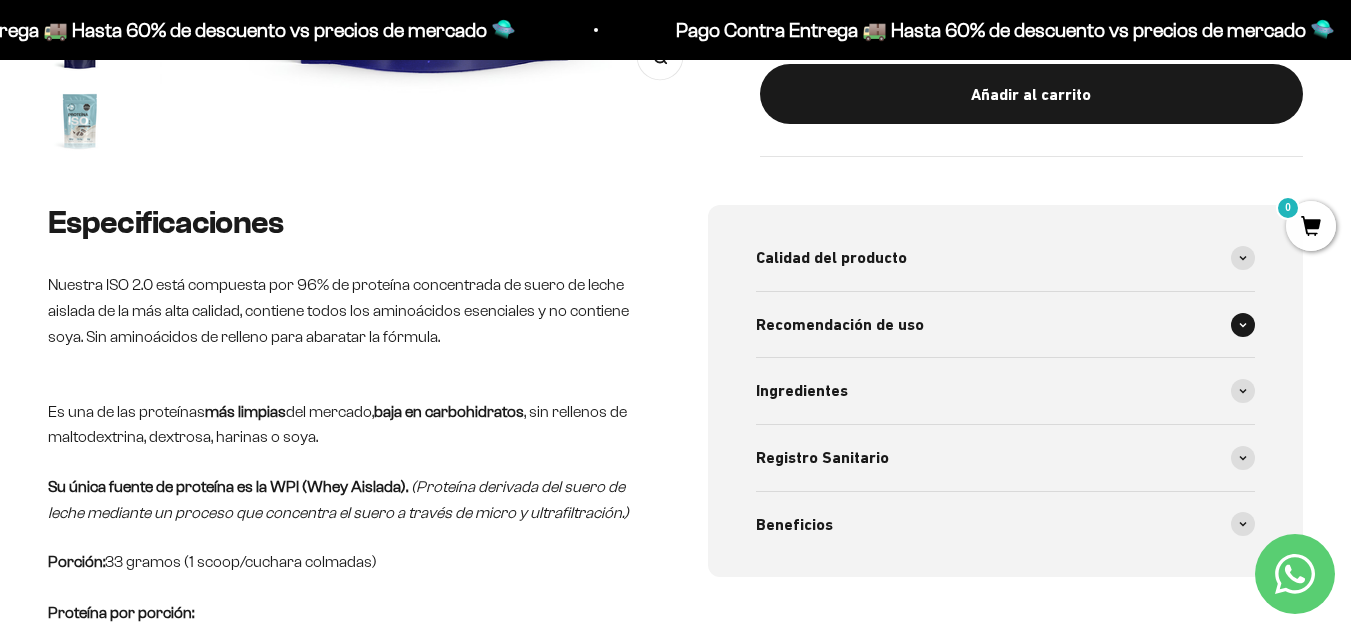 click on "Recomendación de uso" at bounding box center [840, 325] 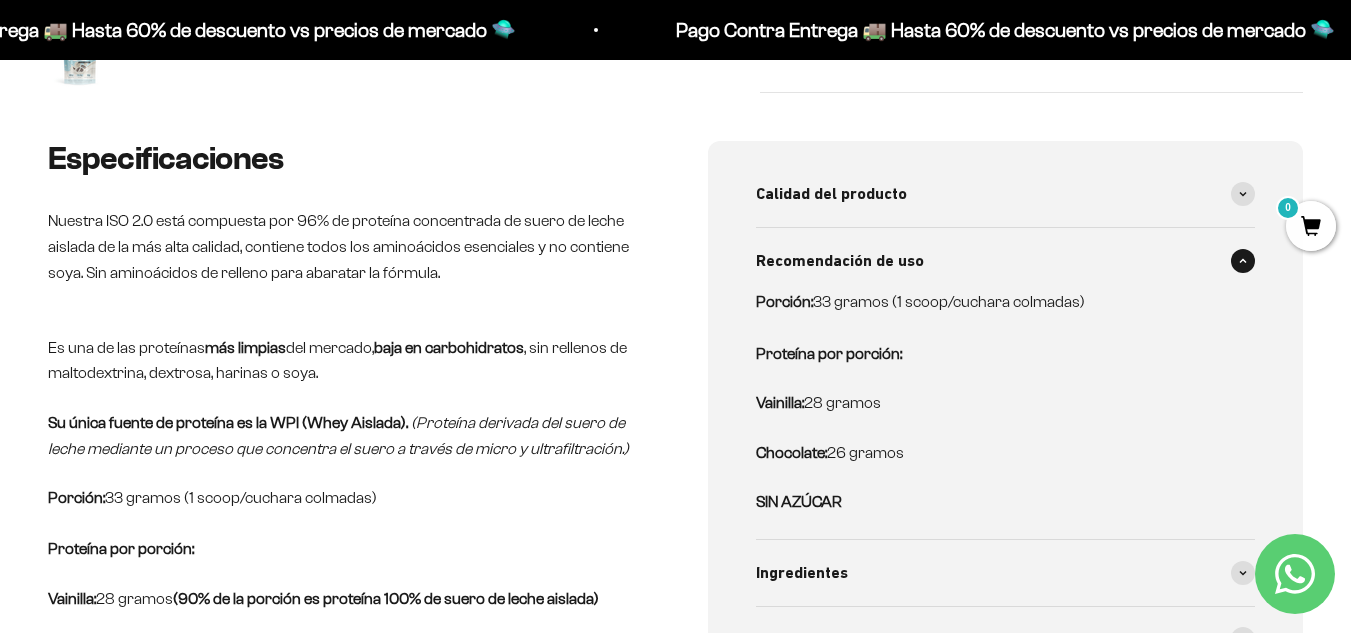 scroll, scrollTop: 800, scrollLeft: 0, axis: vertical 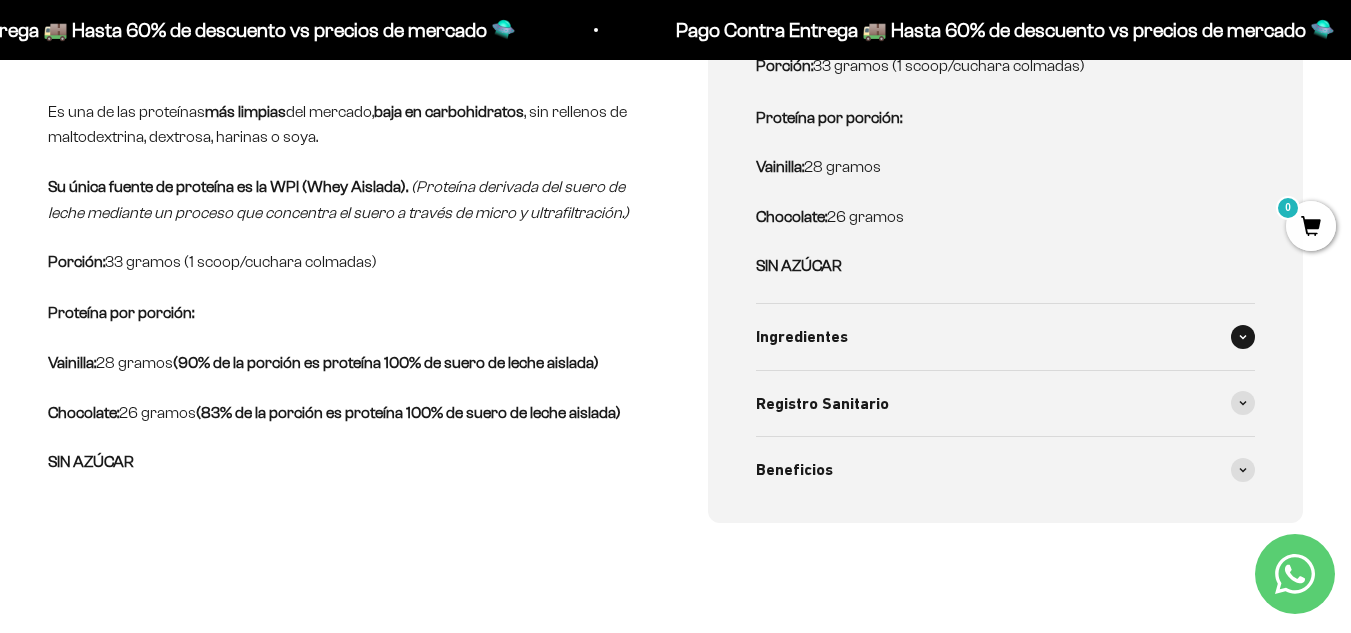 click on "Ingredientes" at bounding box center [1006, 337] 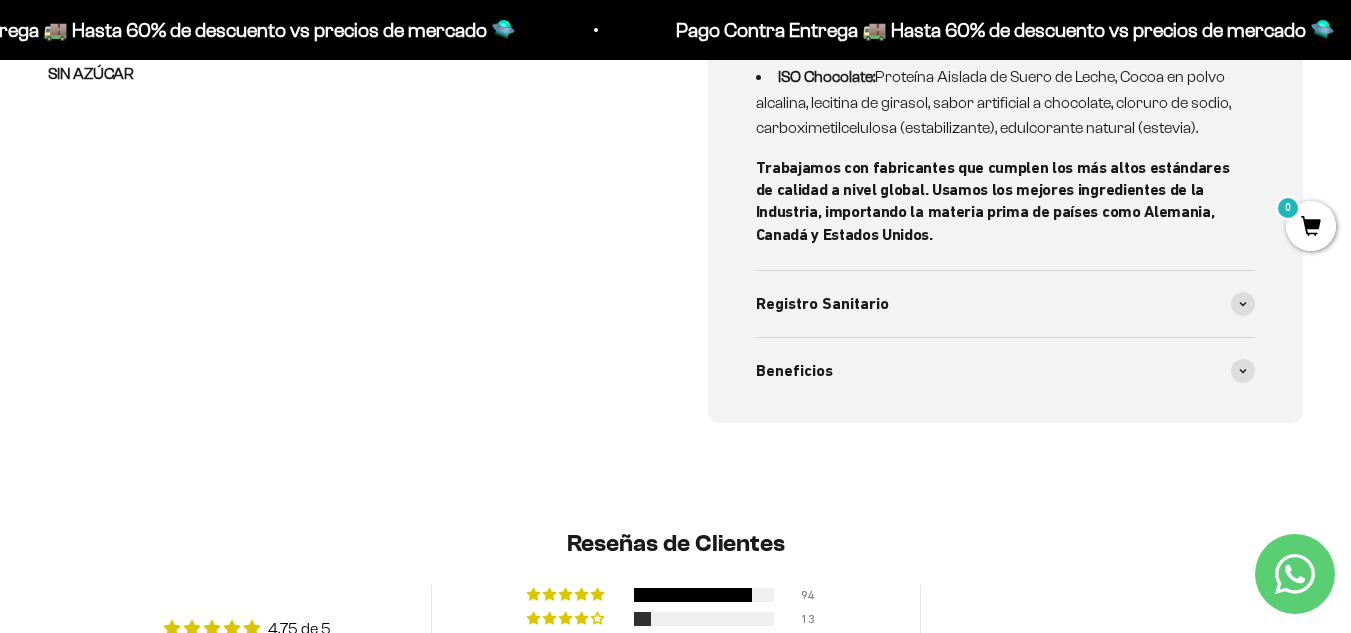 scroll, scrollTop: 1400, scrollLeft: 0, axis: vertical 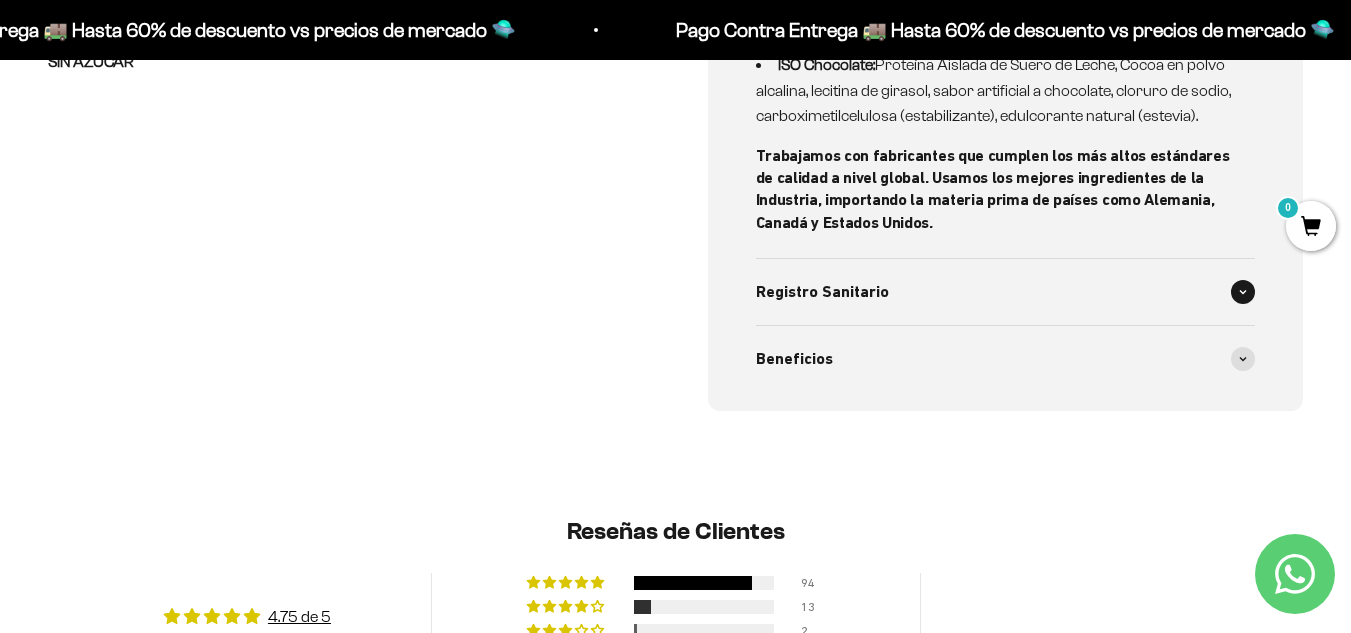 click on "Registro Sanitario" at bounding box center [1006, 292] 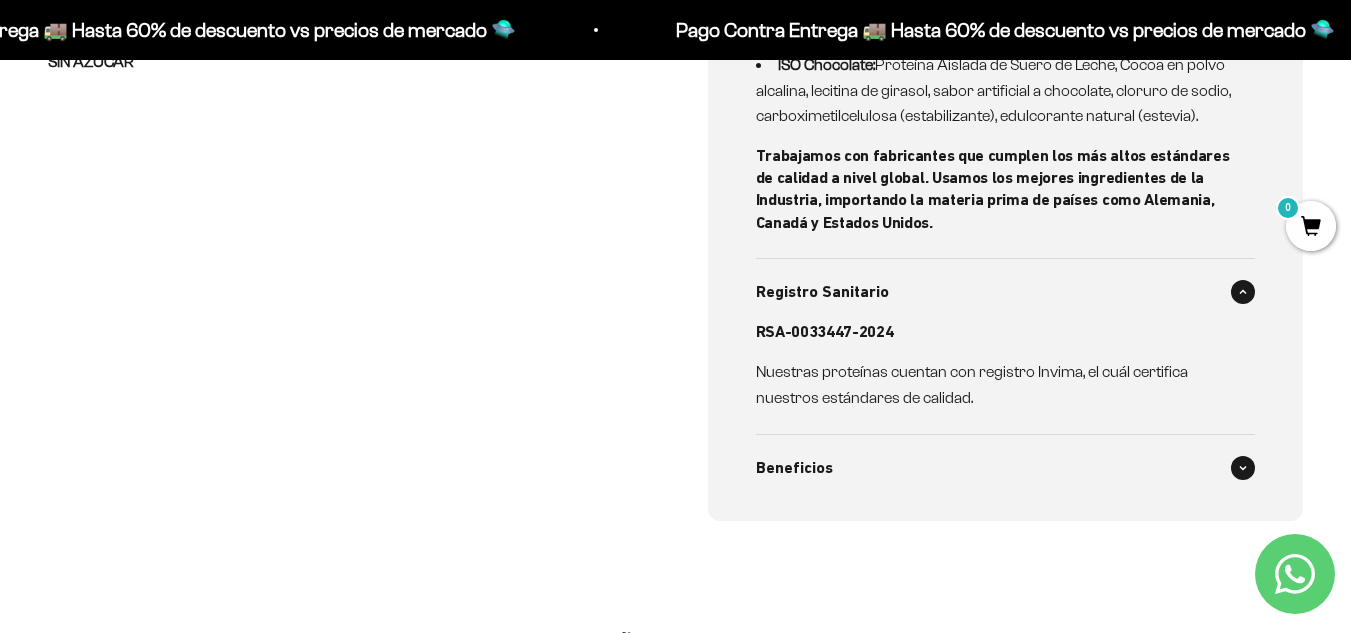 click on "Beneficios" at bounding box center (794, 468) 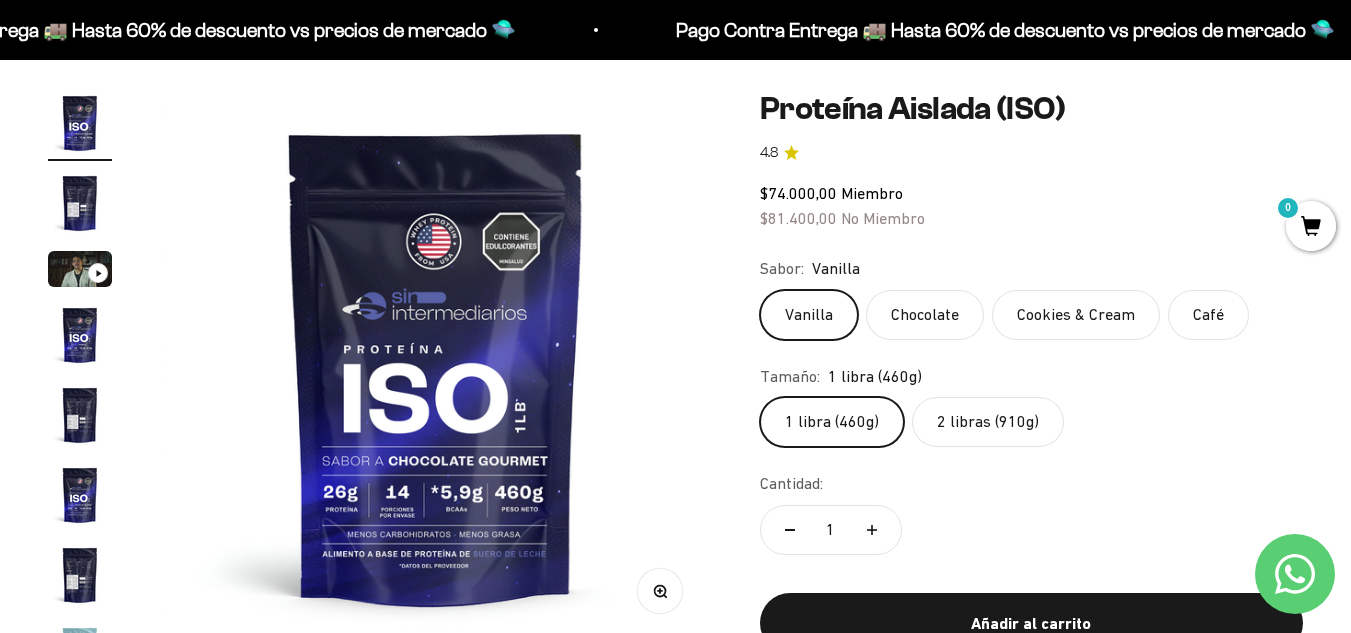 scroll, scrollTop: 300, scrollLeft: 0, axis: vertical 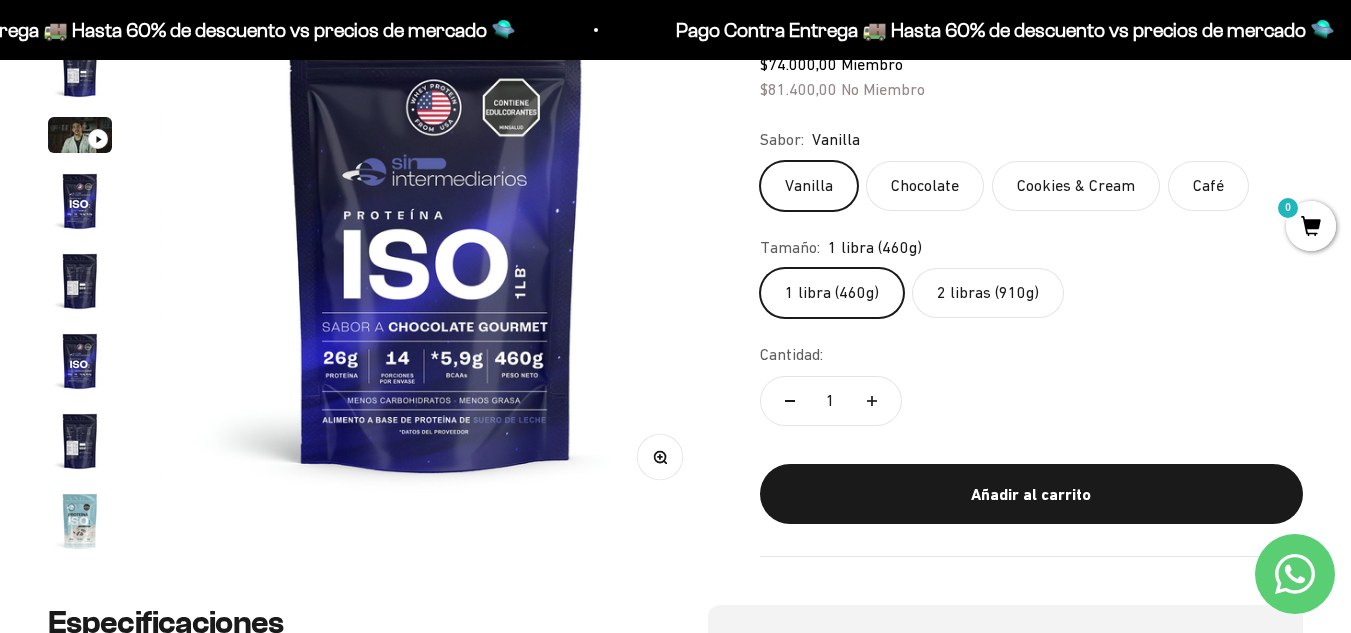 click at bounding box center [80, 135] 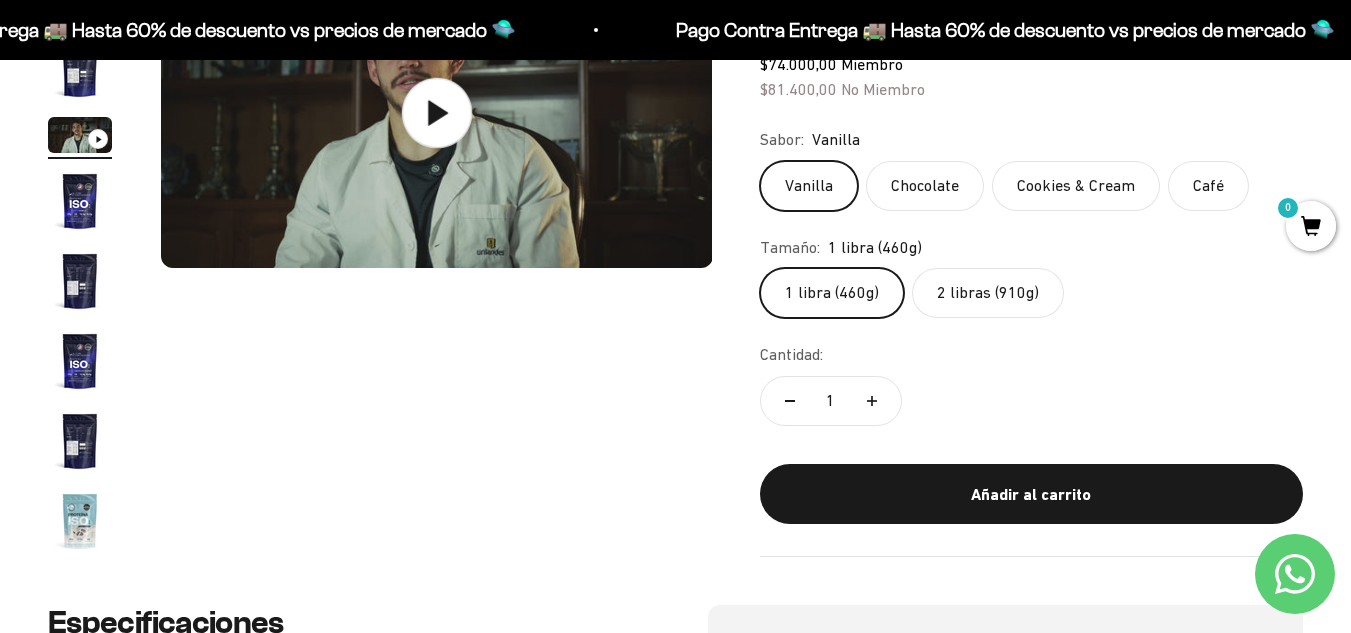 scroll, scrollTop: 0, scrollLeft: 1128, axis: horizontal 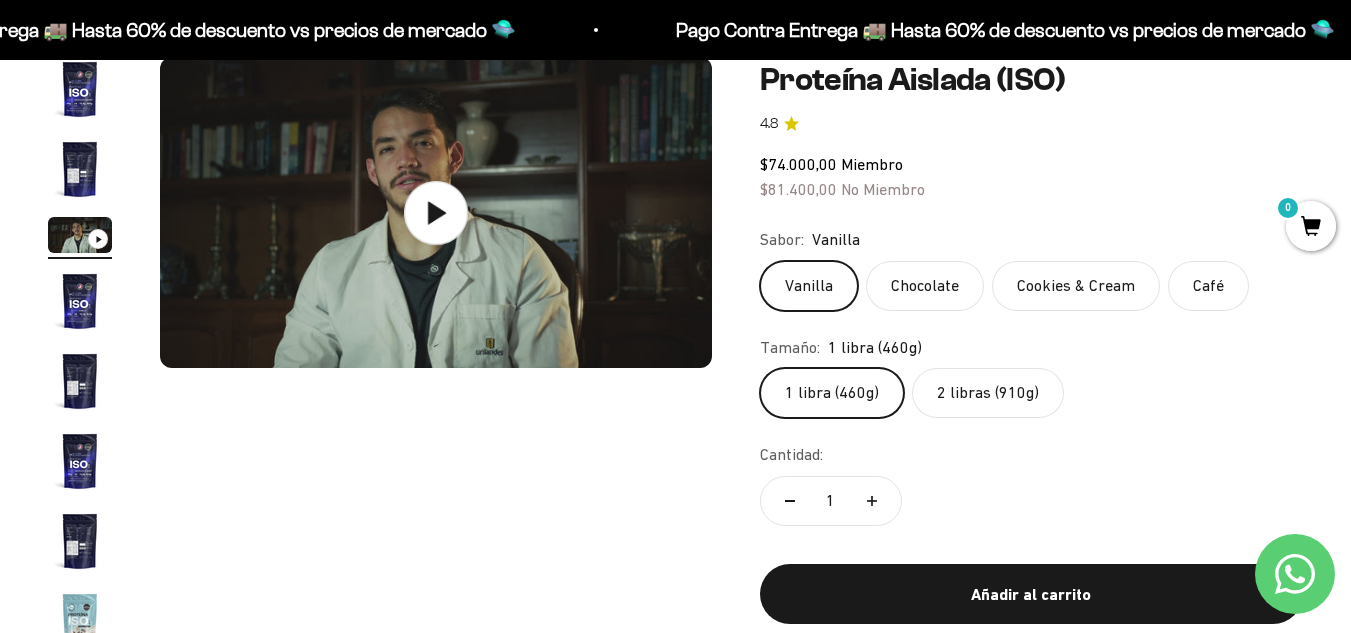 click at bounding box center (80, 301) 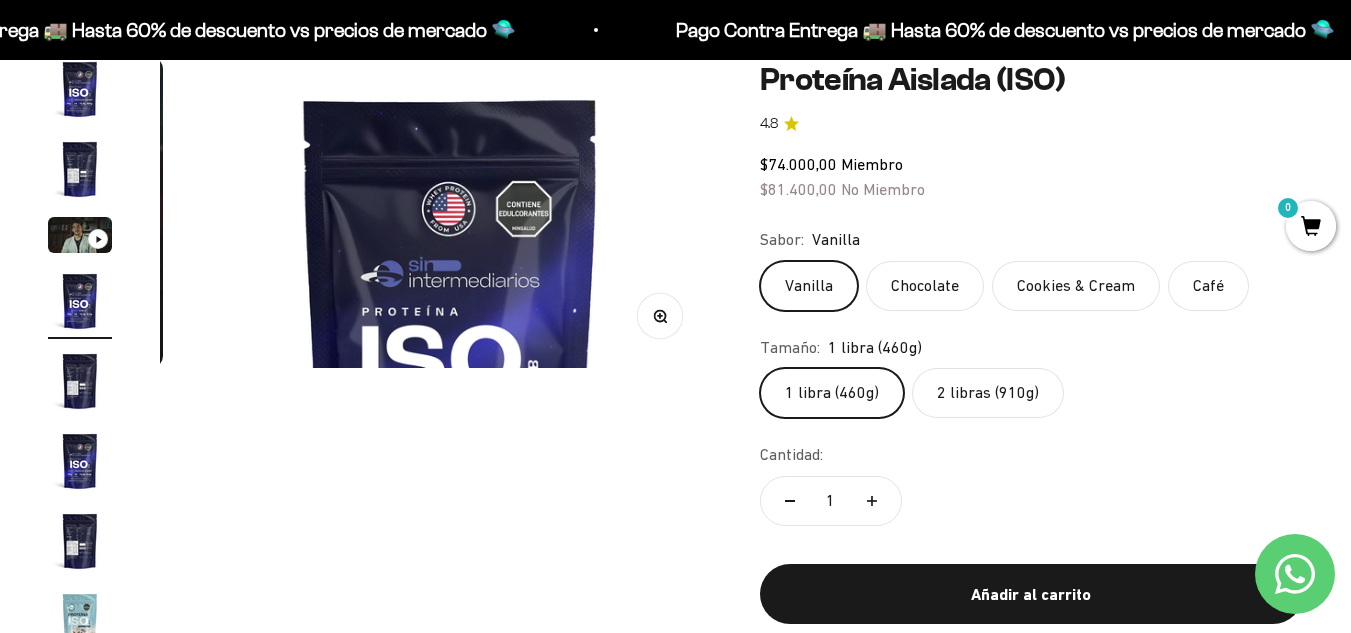 click at bounding box center [80, 381] 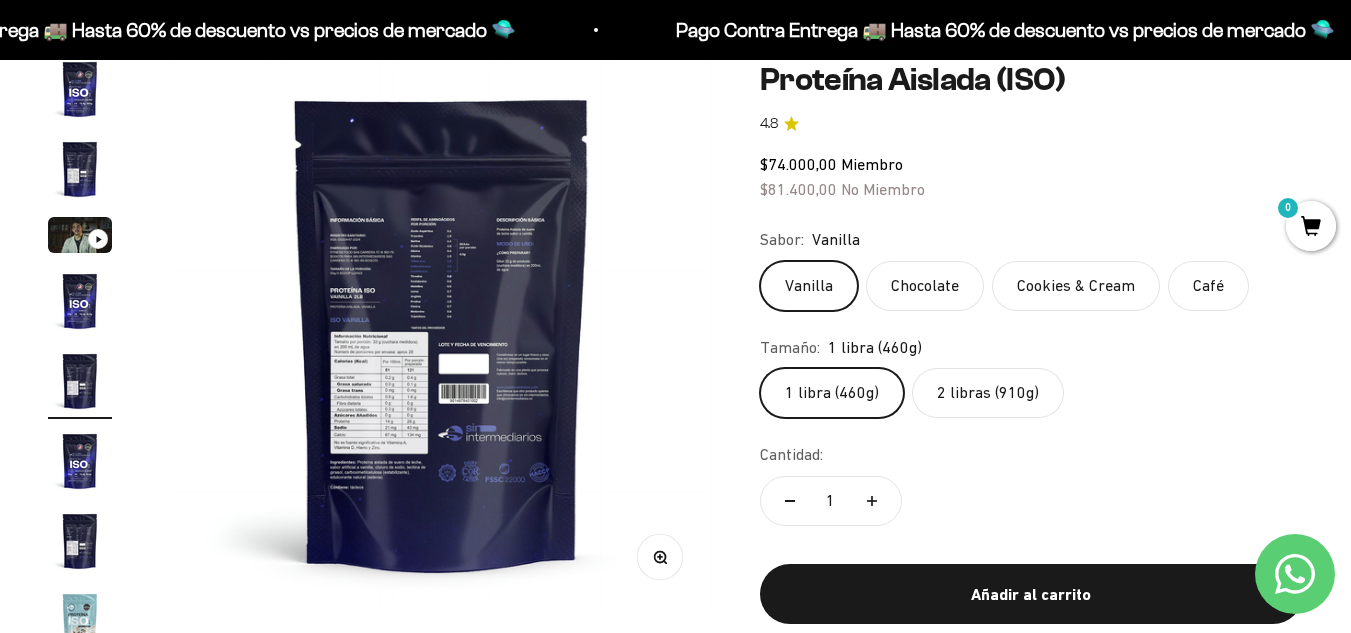 scroll, scrollTop: 0, scrollLeft: 2255, axis: horizontal 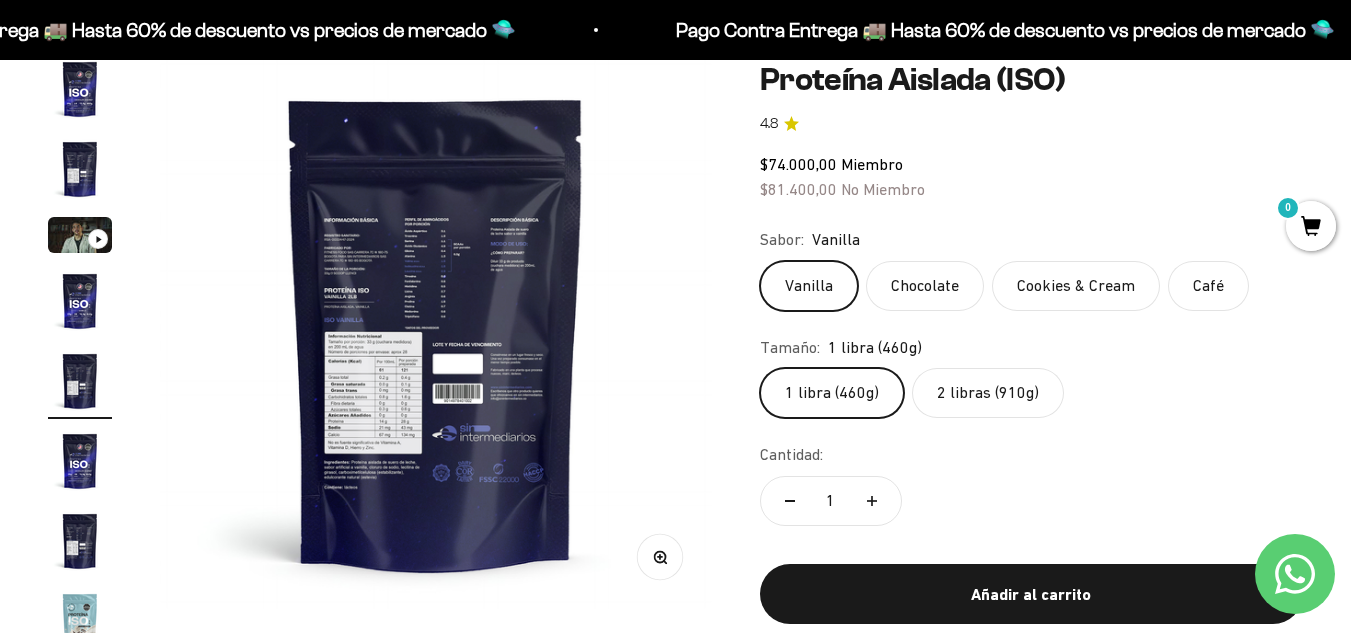 click at bounding box center (80, 461) 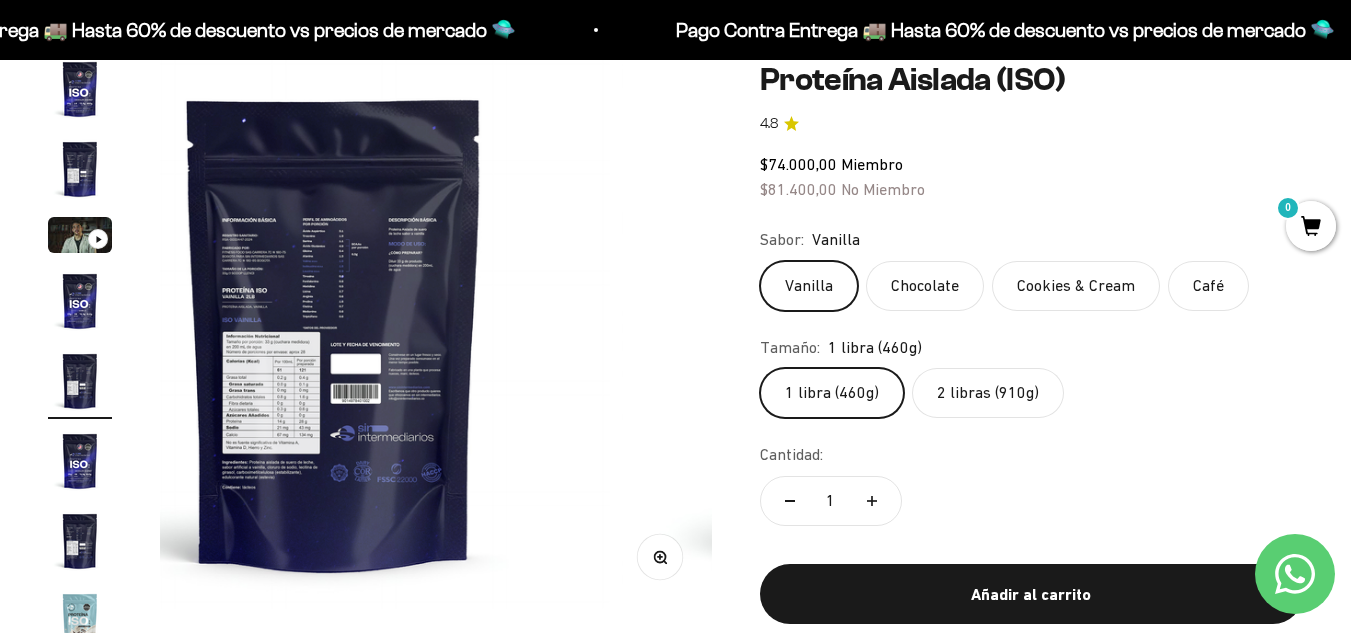 scroll, scrollTop: 37, scrollLeft: 0, axis: vertical 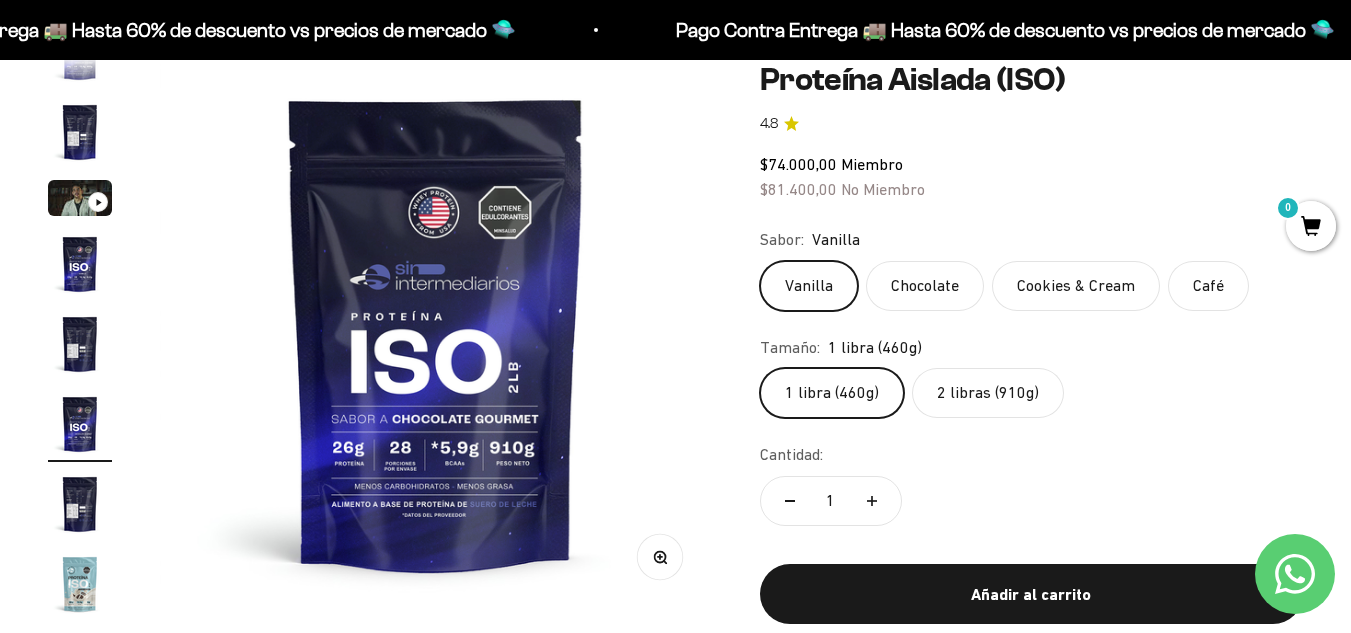 click at bounding box center (80, 504) 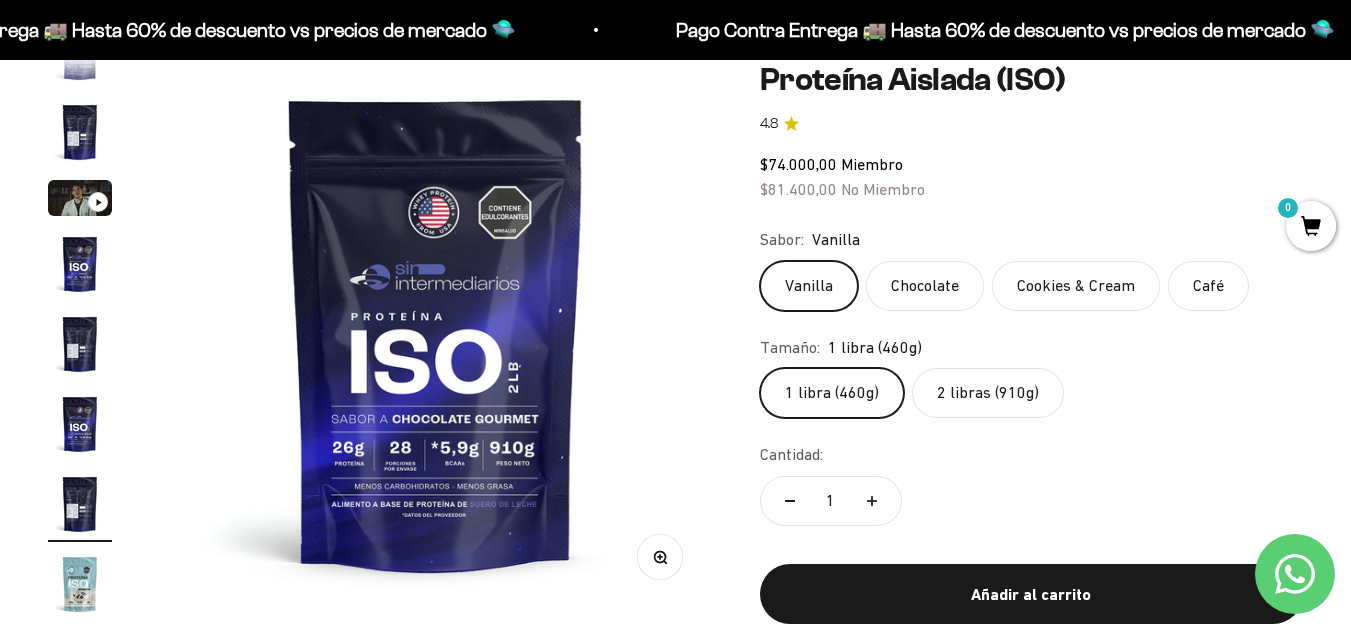 scroll, scrollTop: 0, scrollLeft: 2921, axis: horizontal 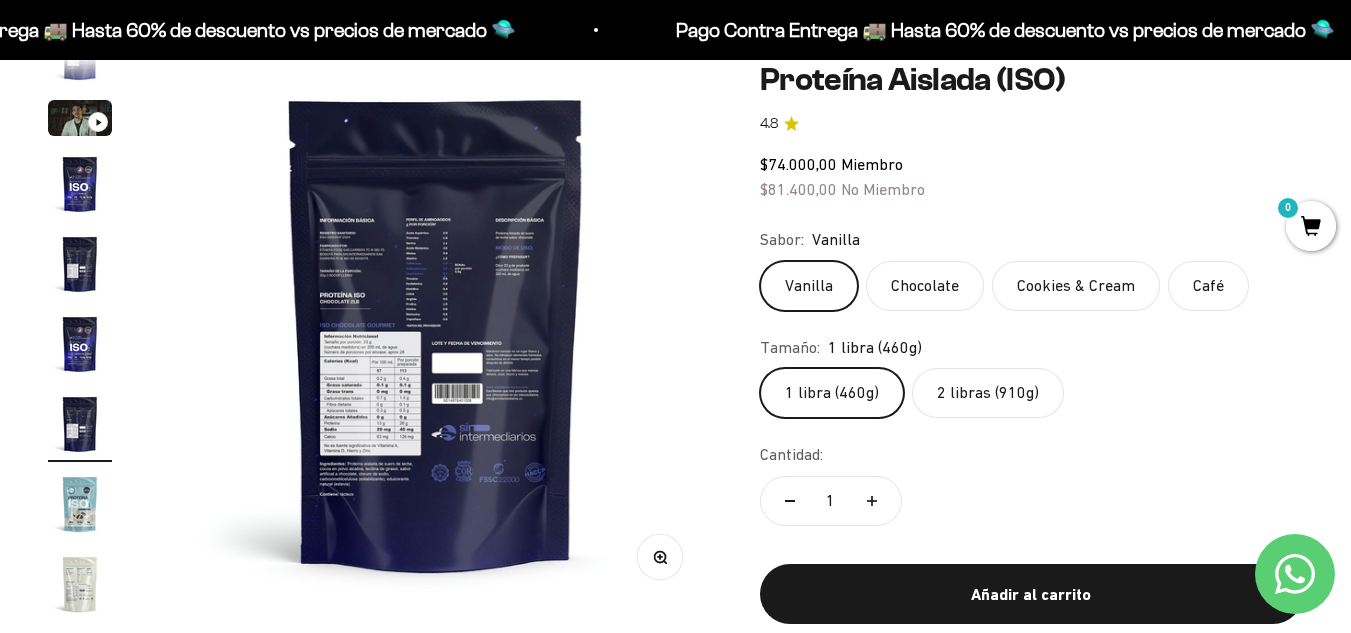 click at bounding box center [436, 333] 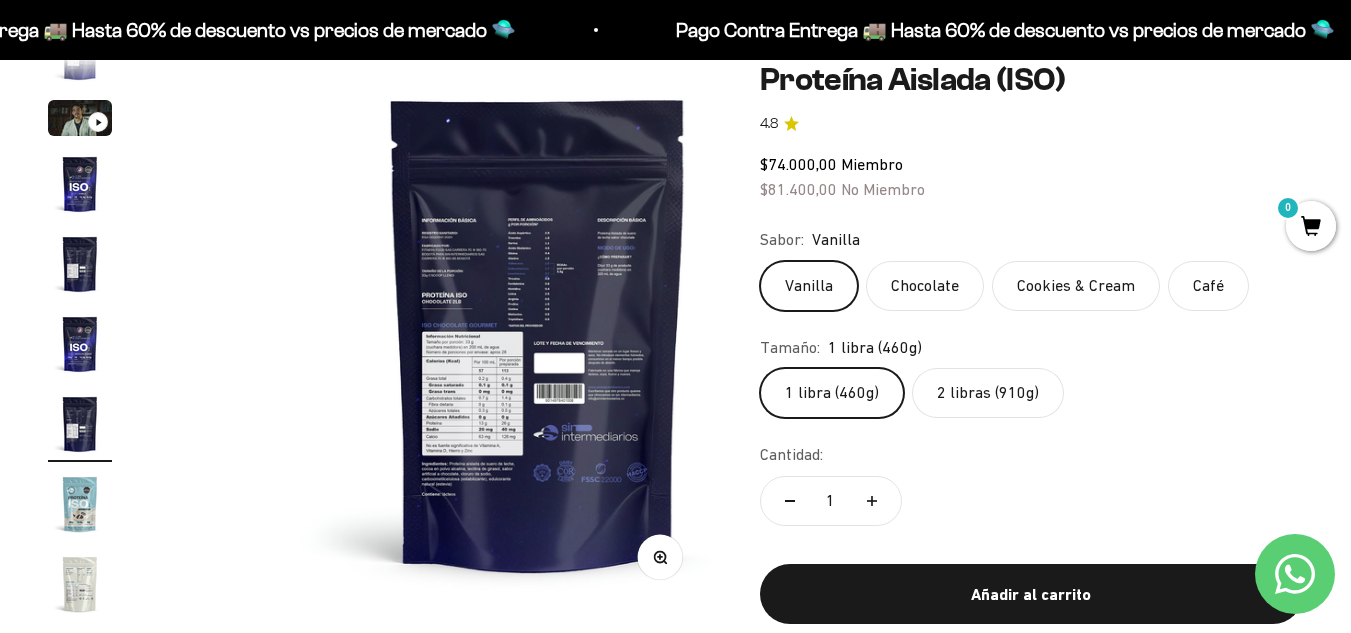scroll, scrollTop: 55, scrollLeft: 0, axis: vertical 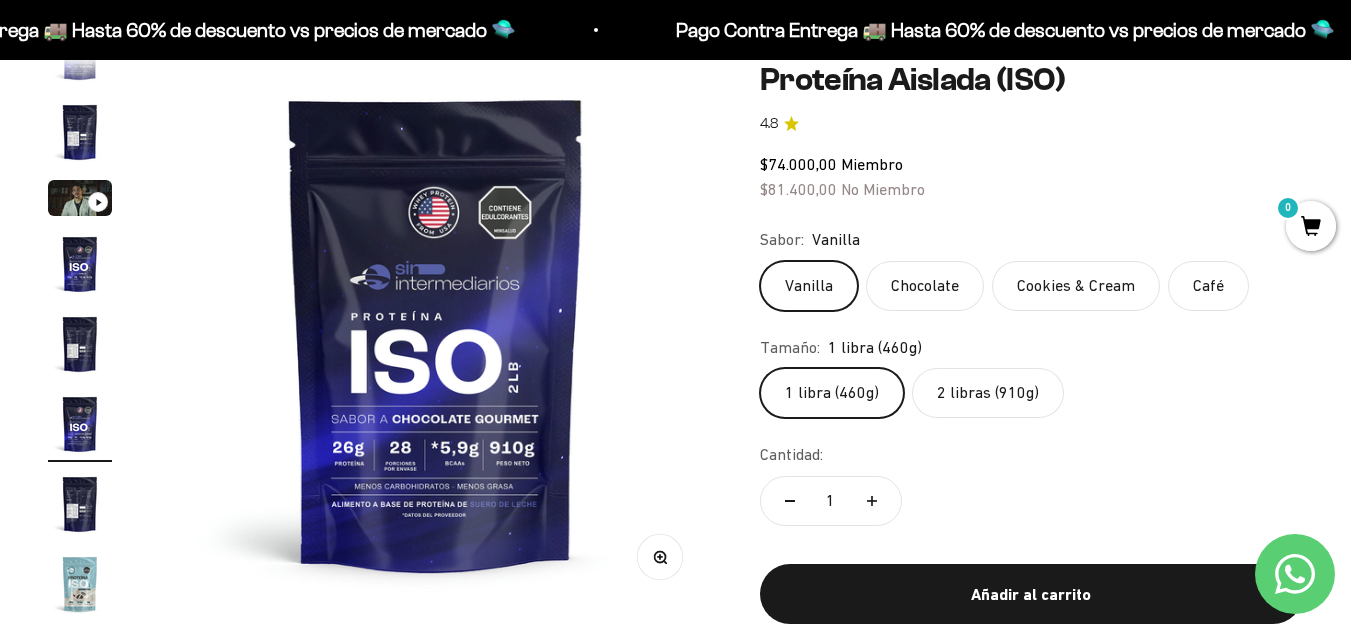 click on "Zoom" at bounding box center [659, 557] 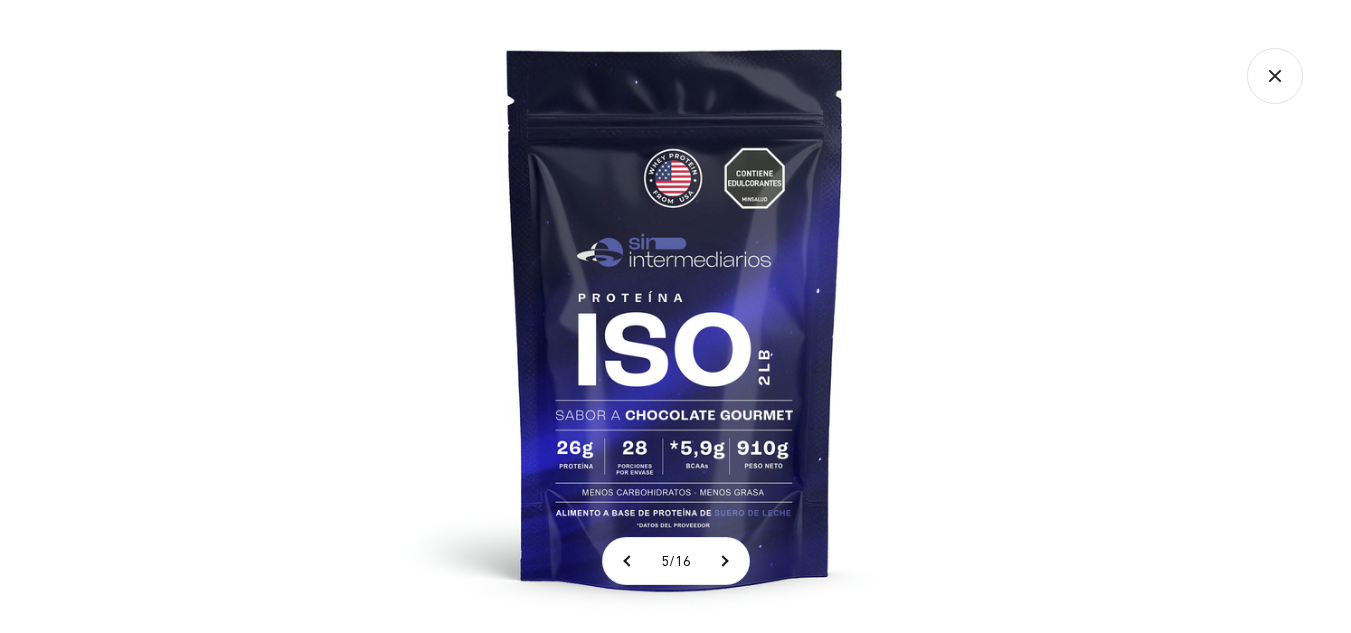 click at bounding box center [675, 316] 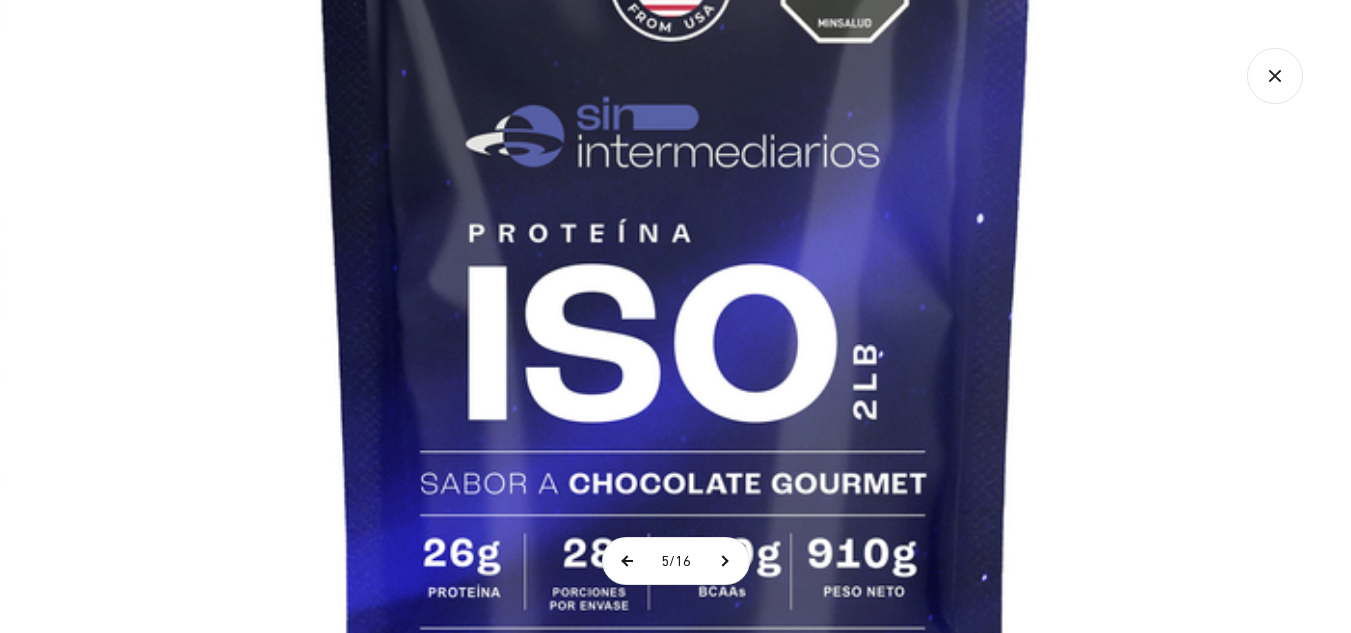 click at bounding box center [628, 561] 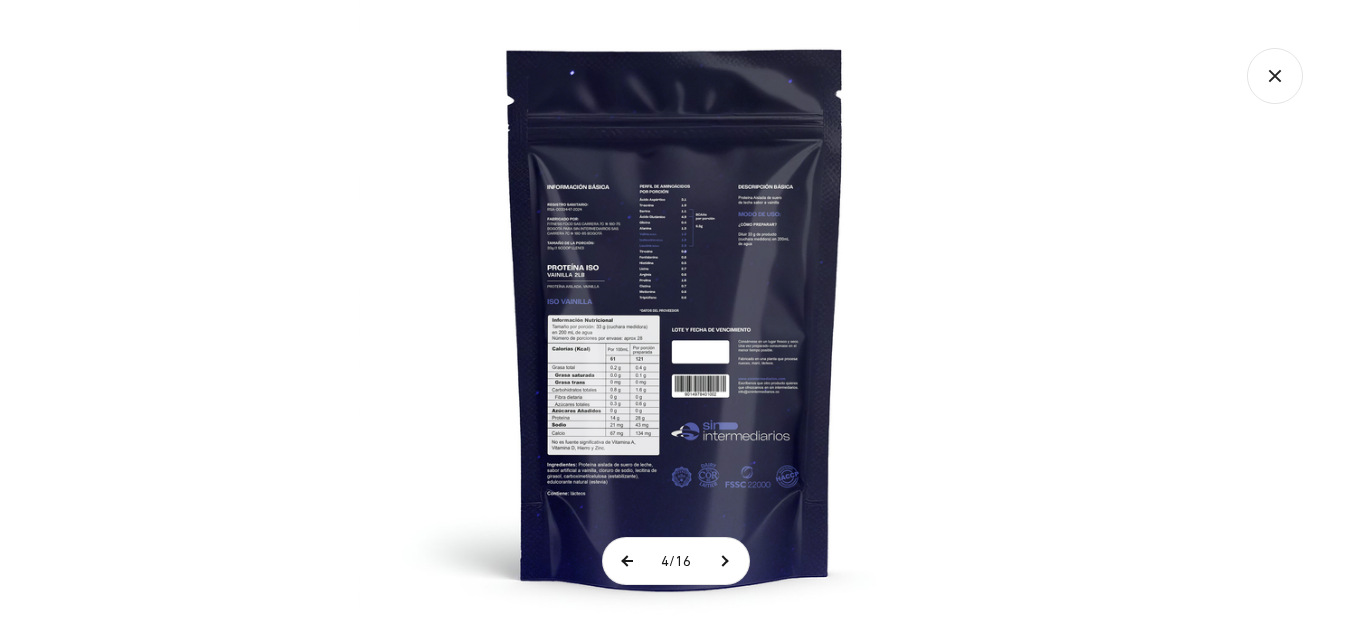 click at bounding box center (628, 561) 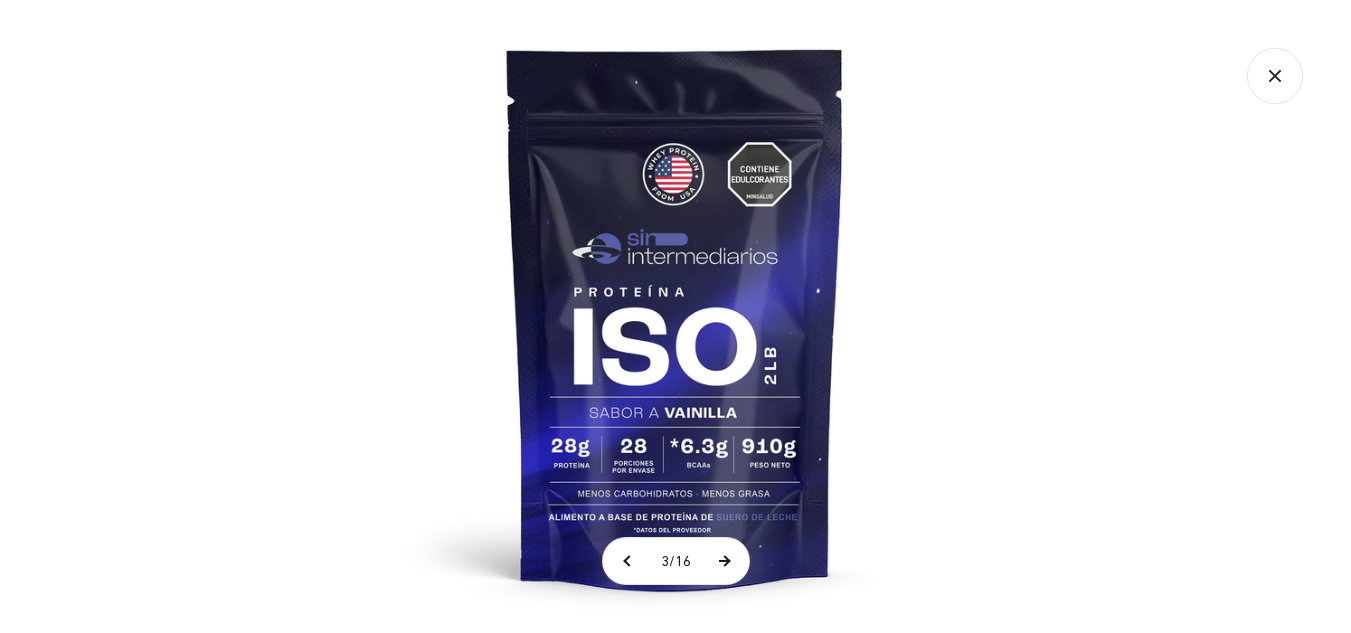 click at bounding box center (724, 561) 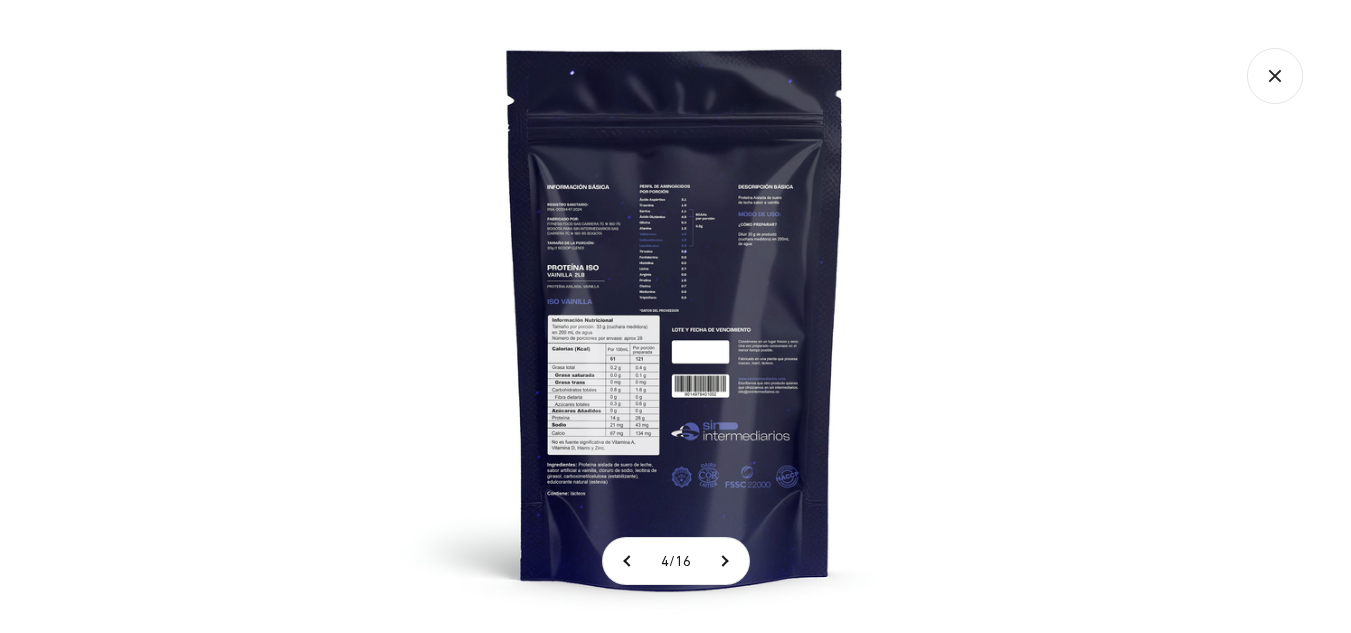 click at bounding box center [675, 316] 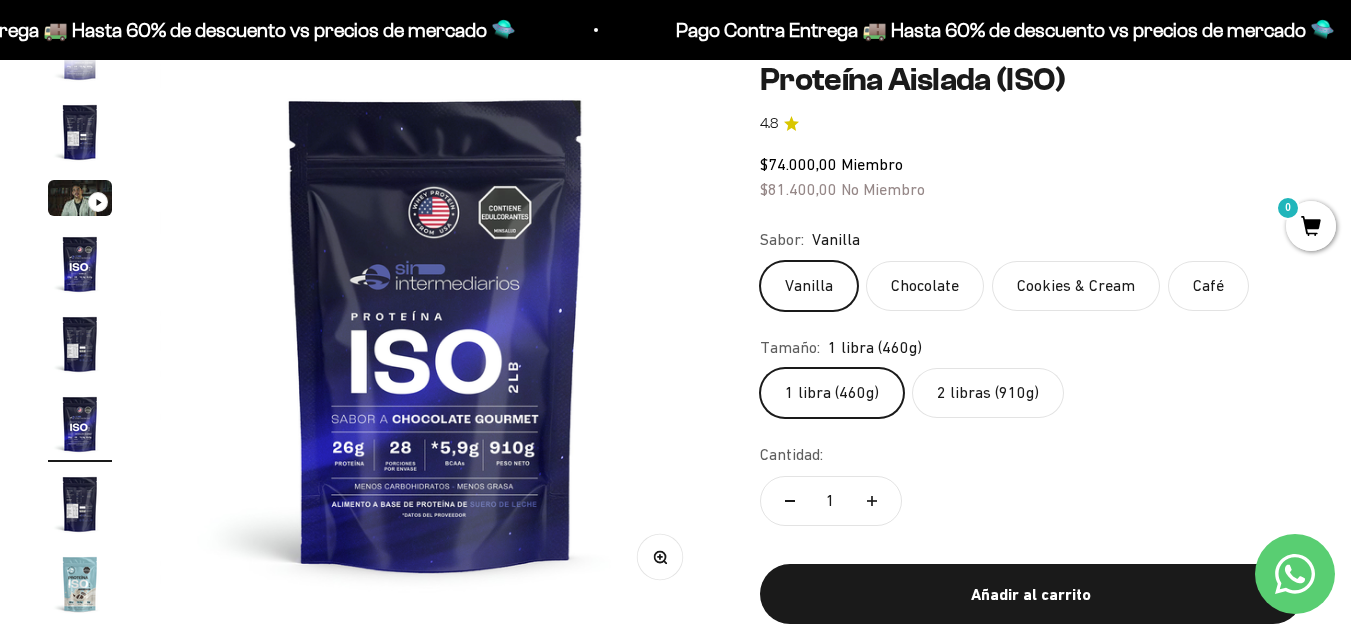 type 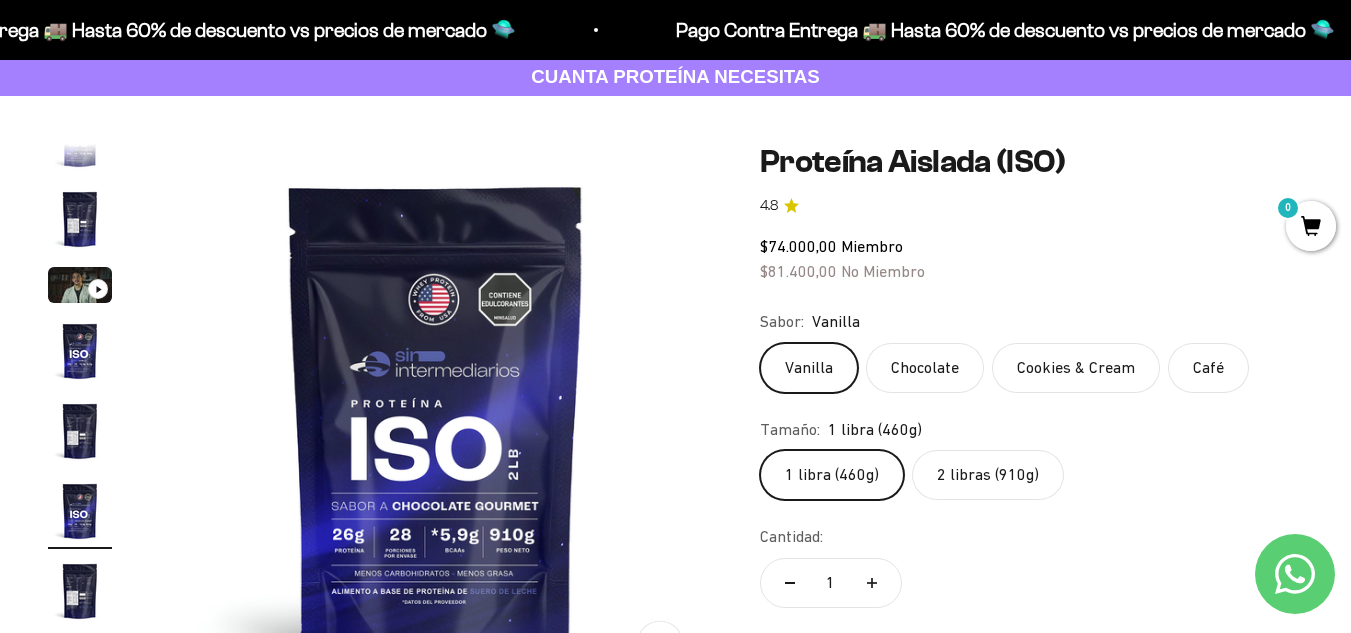 scroll, scrollTop: 0, scrollLeft: 0, axis: both 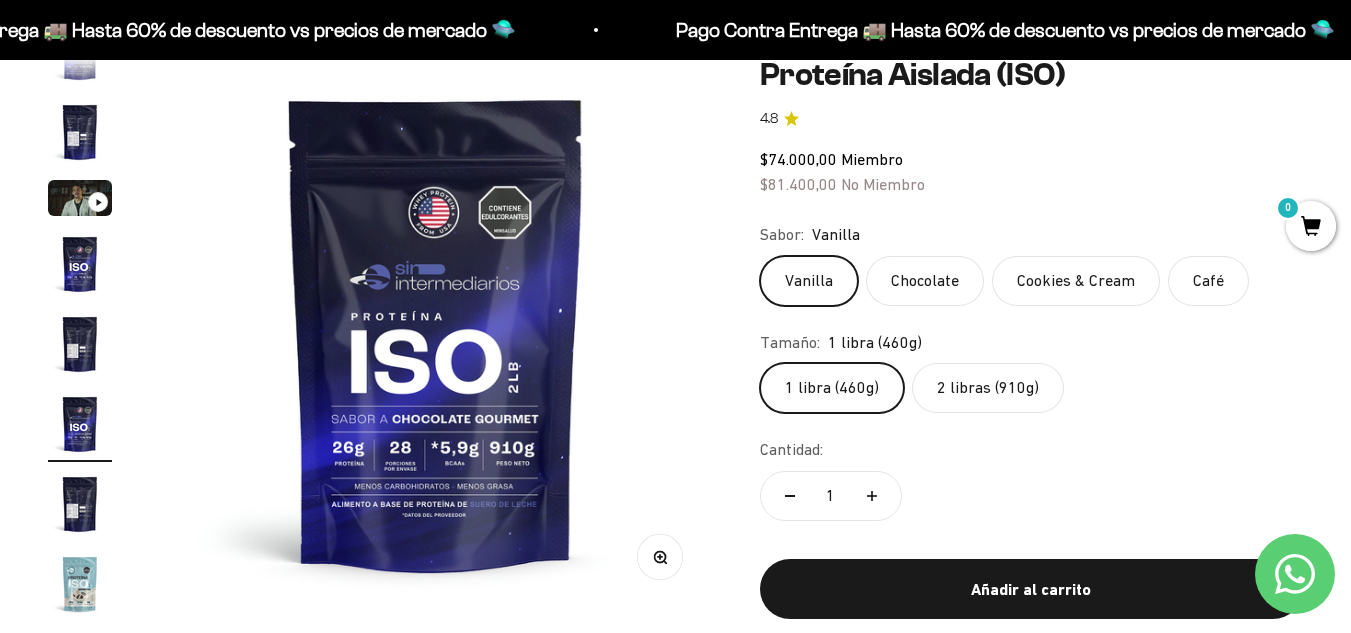 click on "Añadir al carrito" at bounding box center (1031, 590) 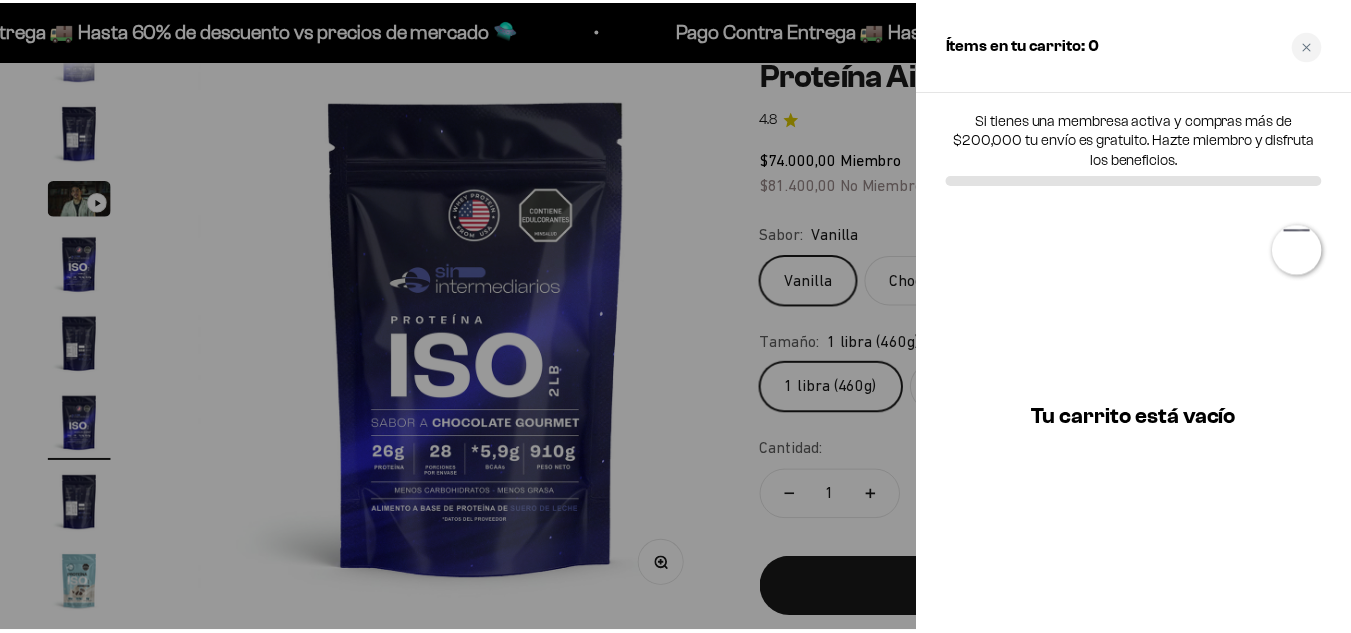 scroll, scrollTop: 0, scrollLeft: 2860, axis: horizontal 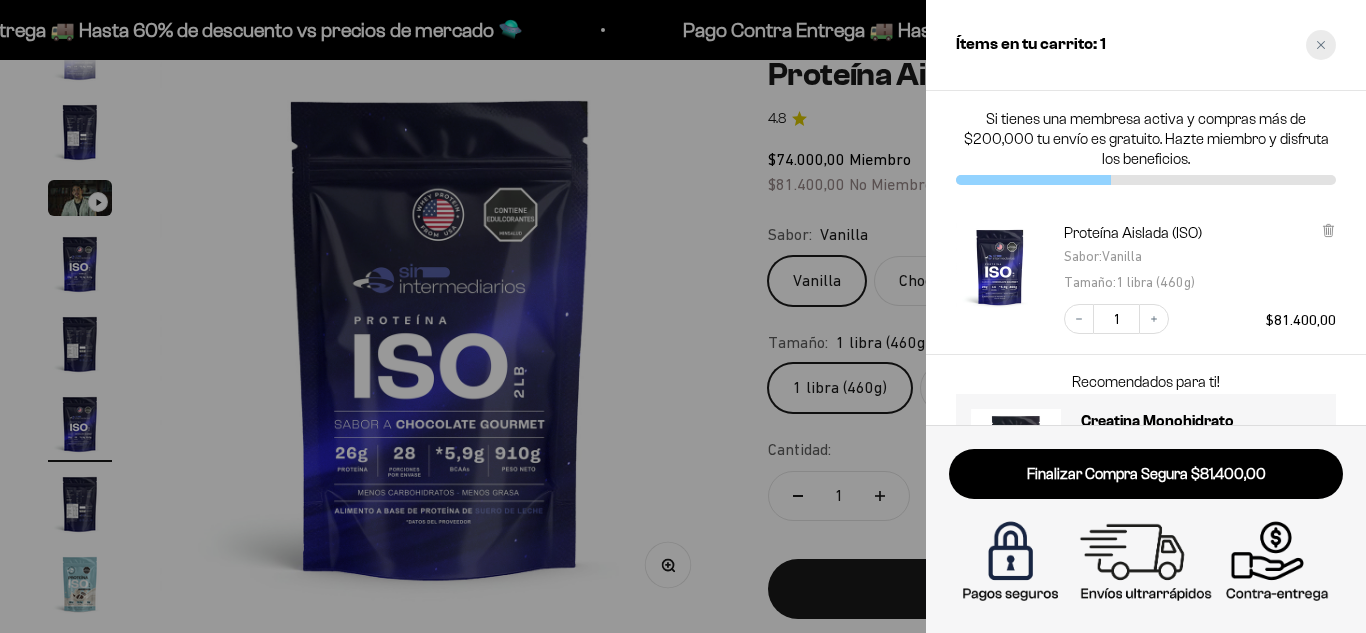 click 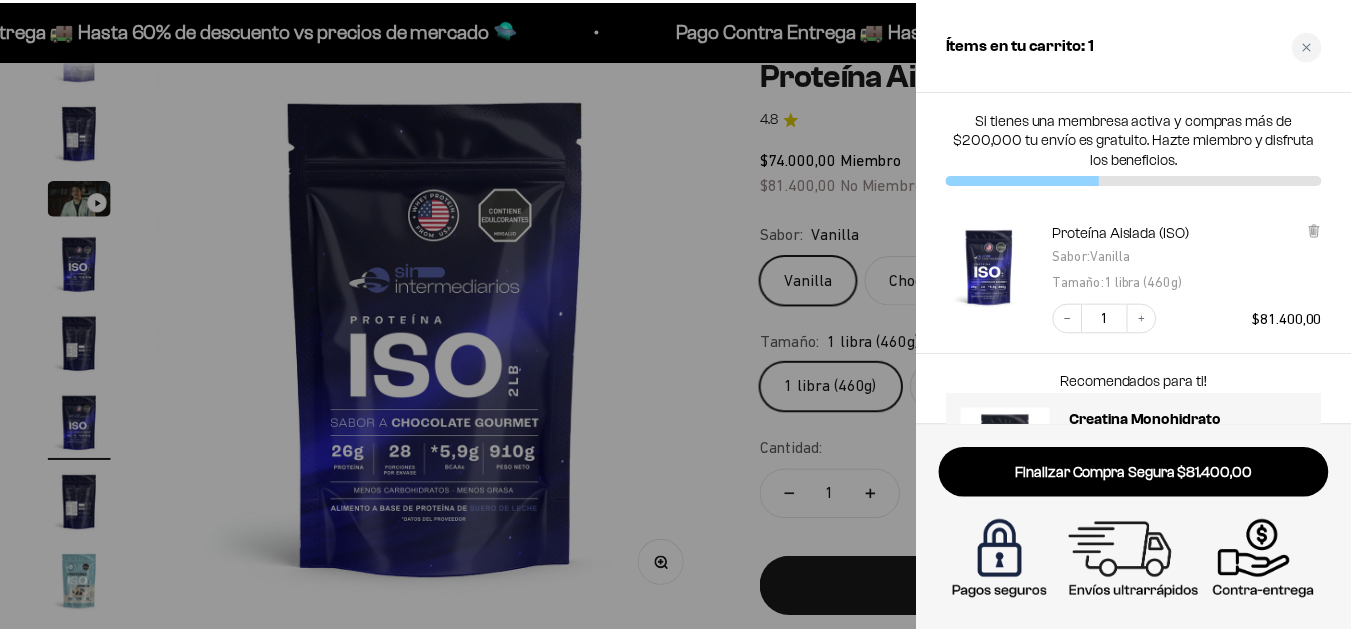 scroll, scrollTop: 0, scrollLeft: 2819, axis: horizontal 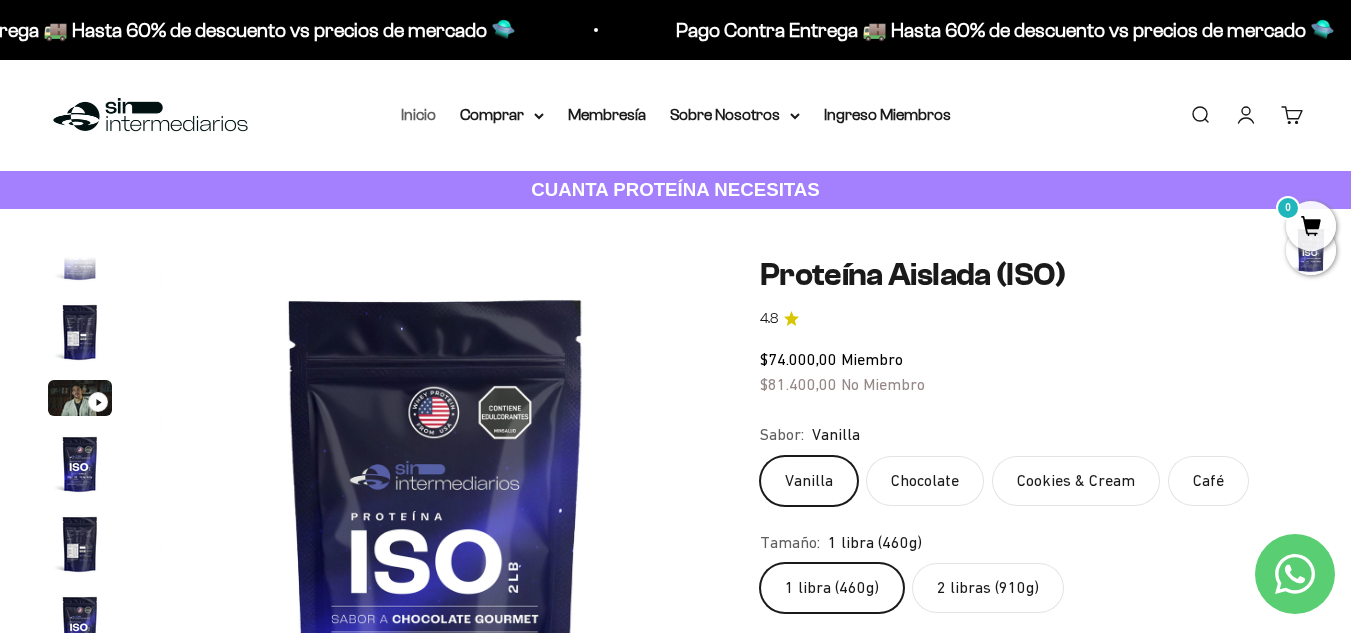 click on "Inicio" at bounding box center [418, 114] 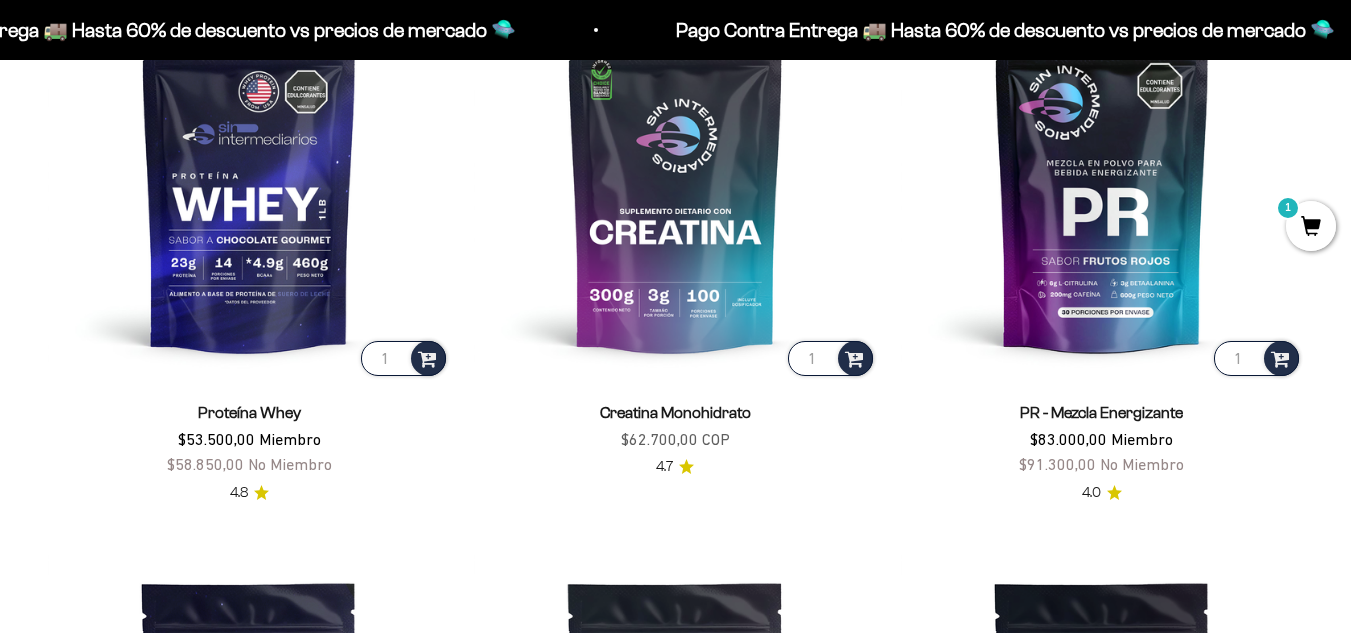scroll, scrollTop: 899, scrollLeft: 0, axis: vertical 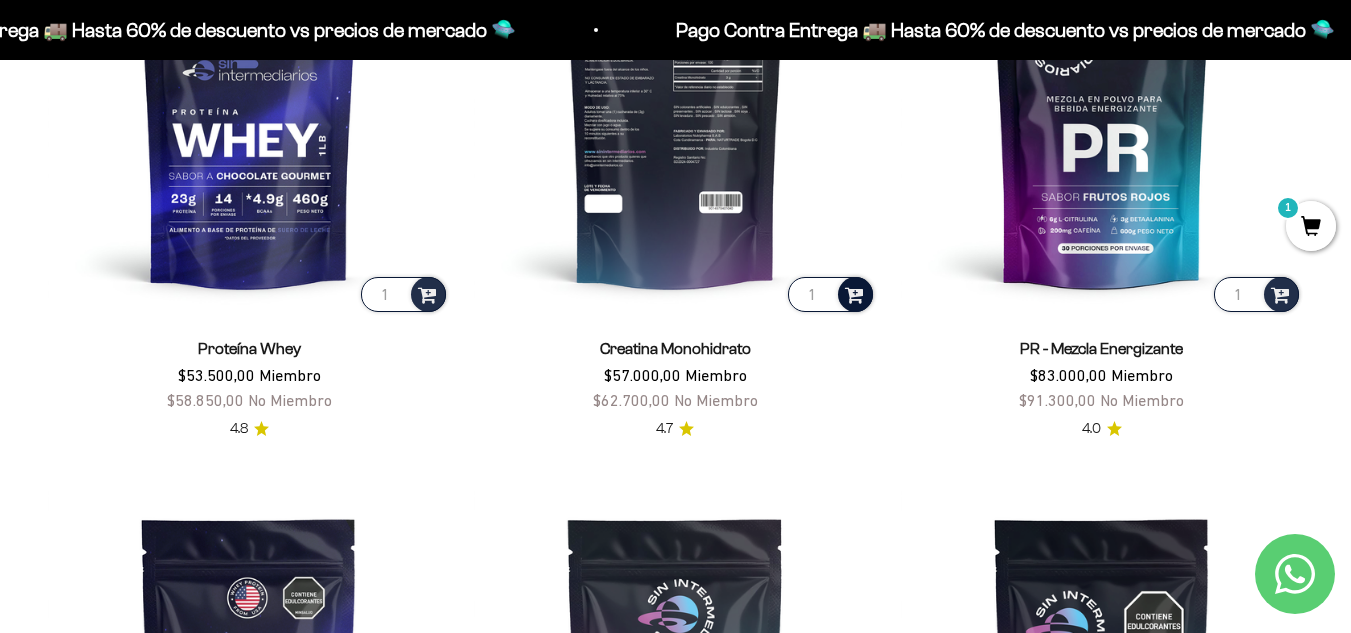 click at bounding box center [854, 293] 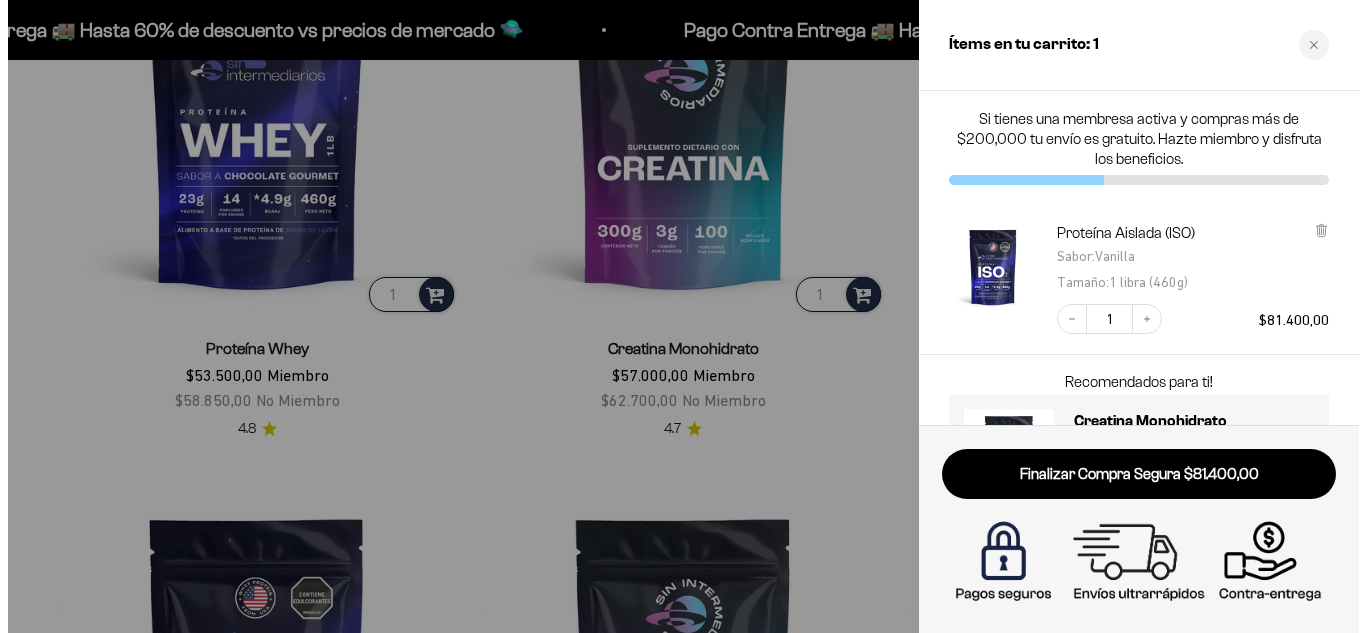 scroll, scrollTop: 904, scrollLeft: 0, axis: vertical 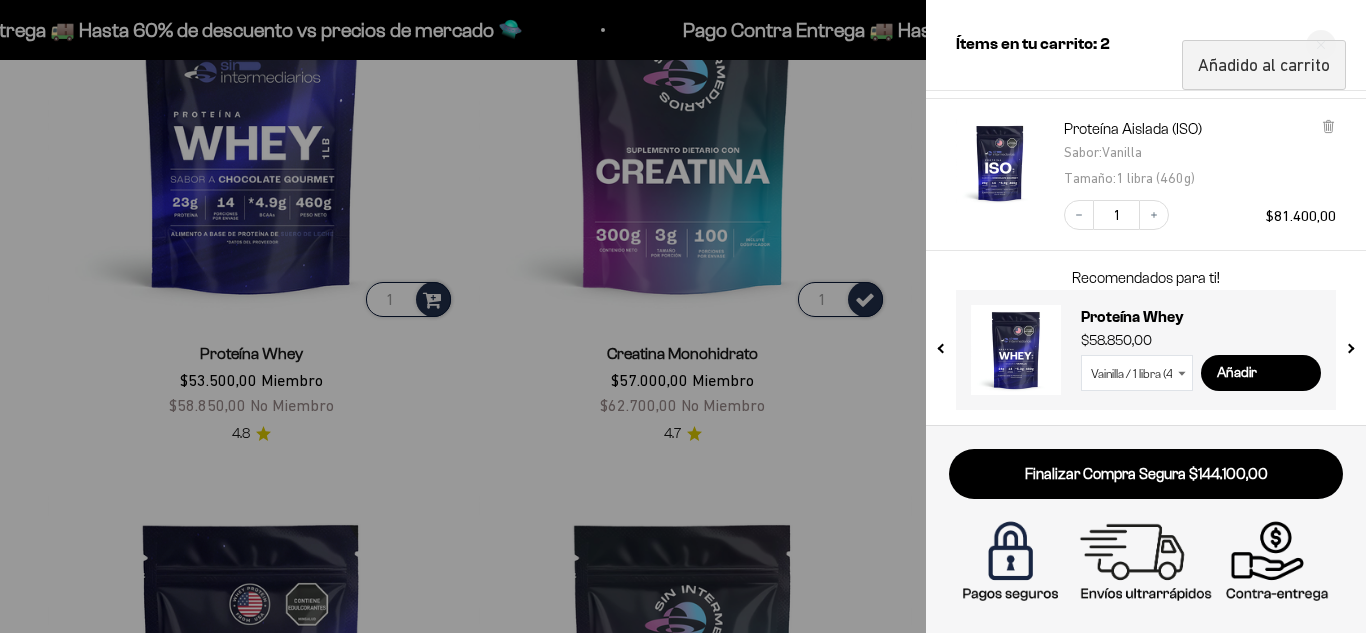click at bounding box center [683, 316] 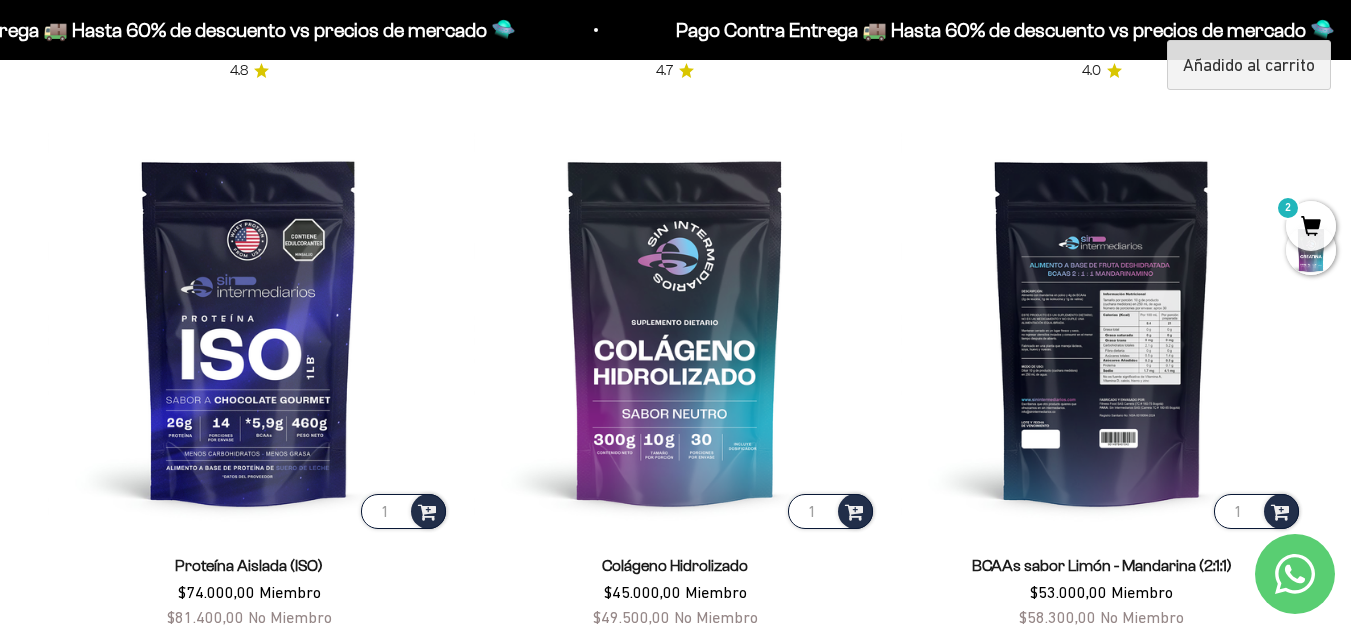 scroll, scrollTop: 1304, scrollLeft: 0, axis: vertical 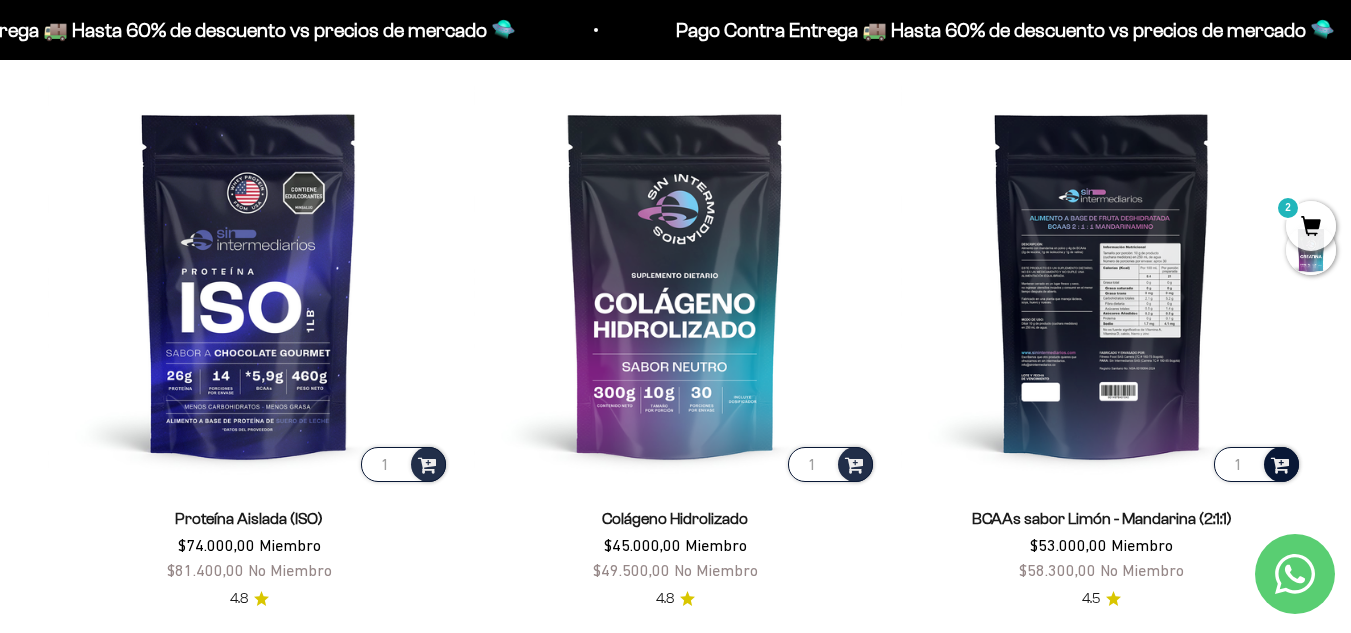 click at bounding box center [1280, 463] 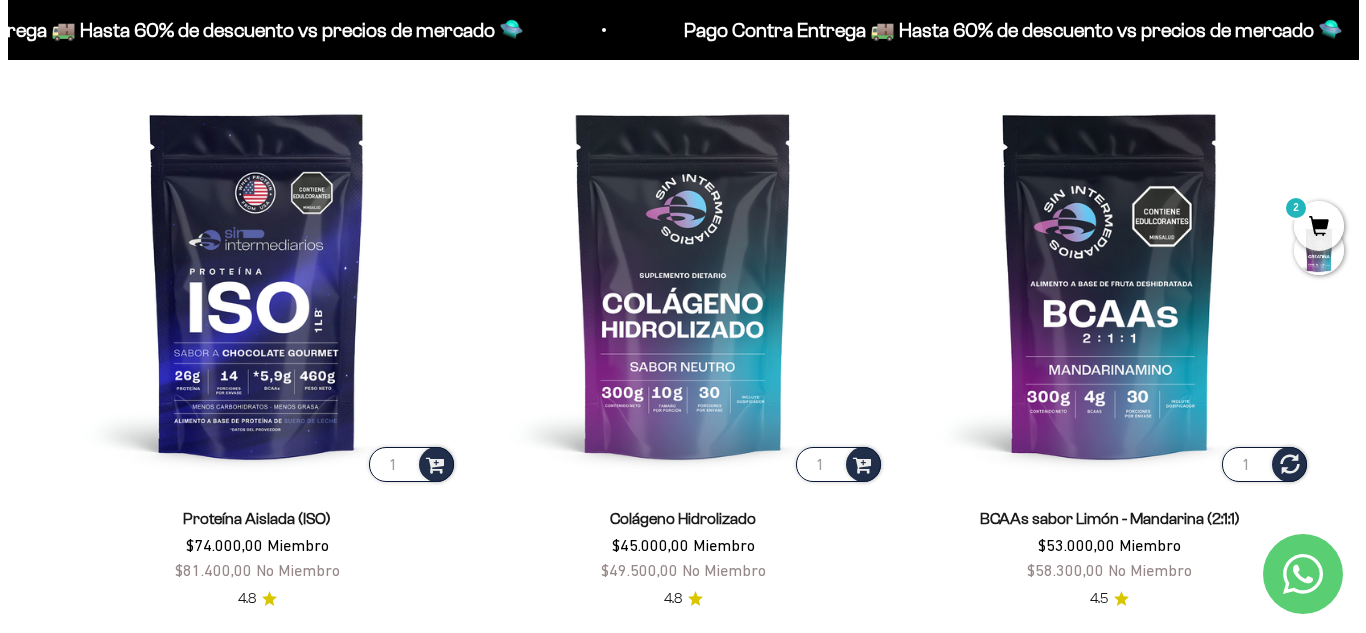 scroll, scrollTop: 1314, scrollLeft: 0, axis: vertical 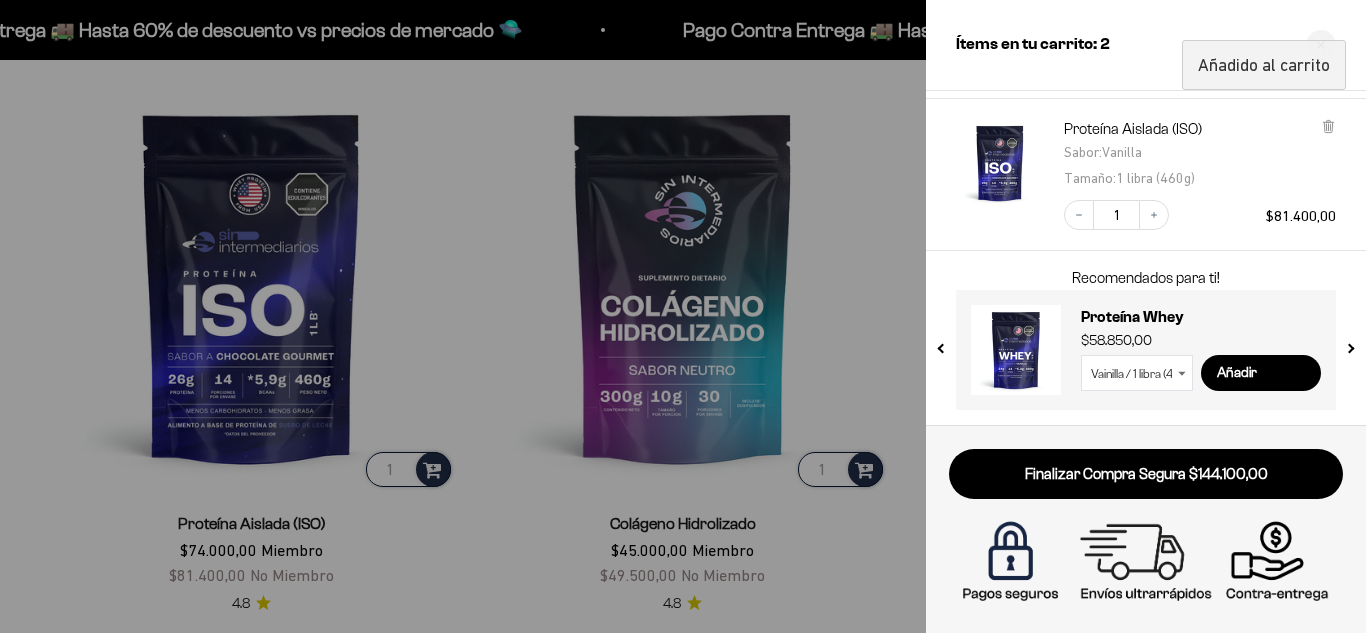 click at bounding box center [683, 316] 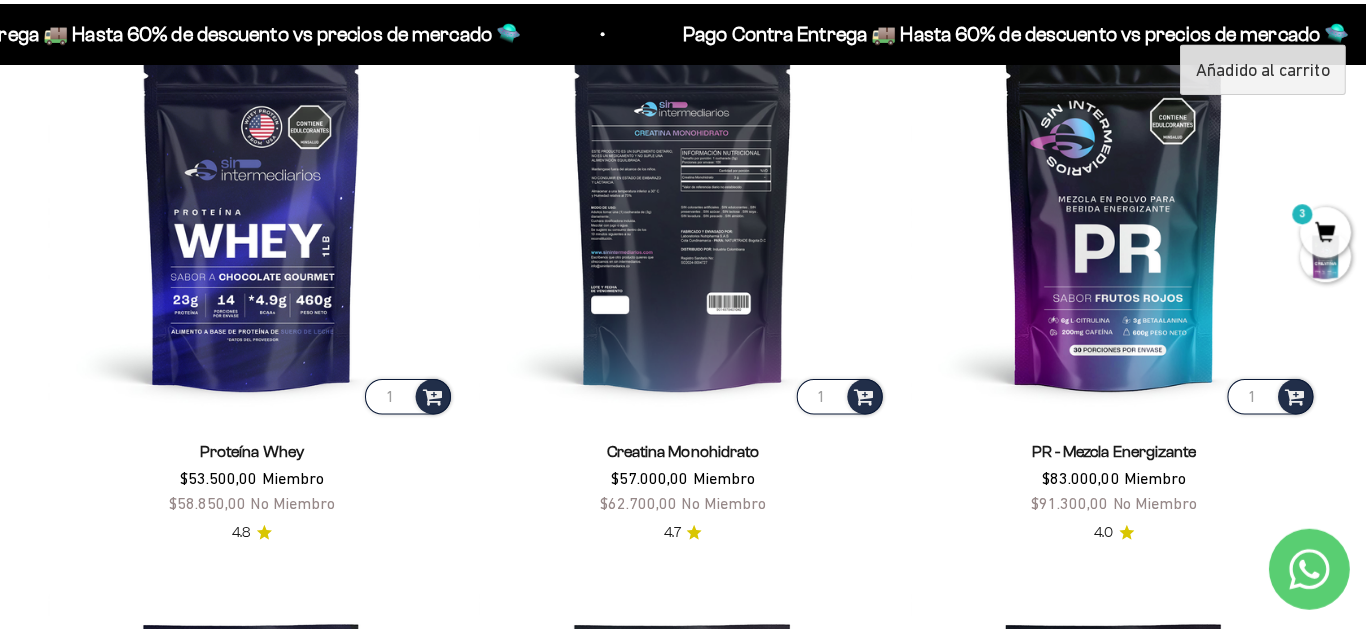 scroll, scrollTop: 804, scrollLeft: 0, axis: vertical 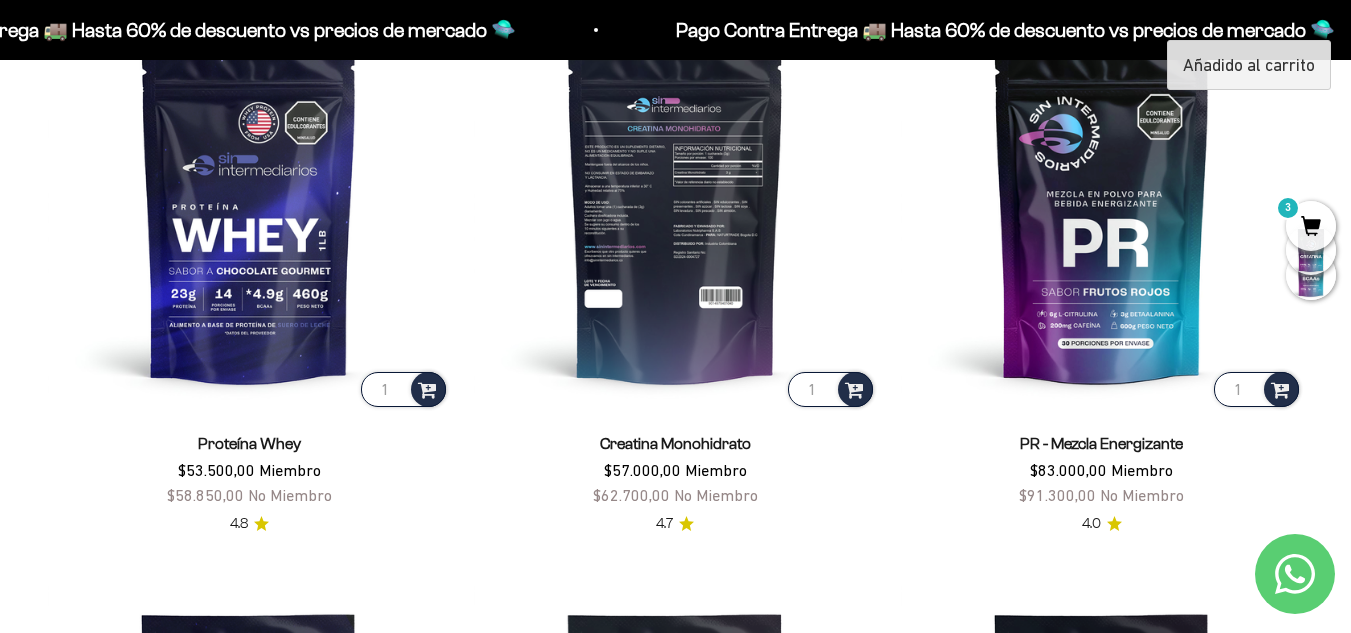 click on "Ir al contenido
Pago Contra Entrega 🚚 Hasta 60% de descuento vs precios de mercado 🛸
Pago Contra Entrega 🚚 Hasta 60% de descuento vs precios de mercado 🛸
Pago Contra Entrega 🚚 Hasta 60% de descuento vs precios de mercado 🛸
Pago Contra Entrega 🚚 Hasta 60% de descuento vs precios de mercado 🛸
Pago Contra Entrega 🚚 Hasta 60% de descuento vs precios de mercado 🛸
Pago Contra Entrega 🚚 Hasta 60% de descuento vs precios de mercado 🛸
Pago Contra Entrega 🚚 Hasta 60% de descuento vs precios de mercado 🛸
Pago Contra Entrega 🚚 Hasta 60% de descuento vs precios de mercado 🛸" at bounding box center [675, 3336] 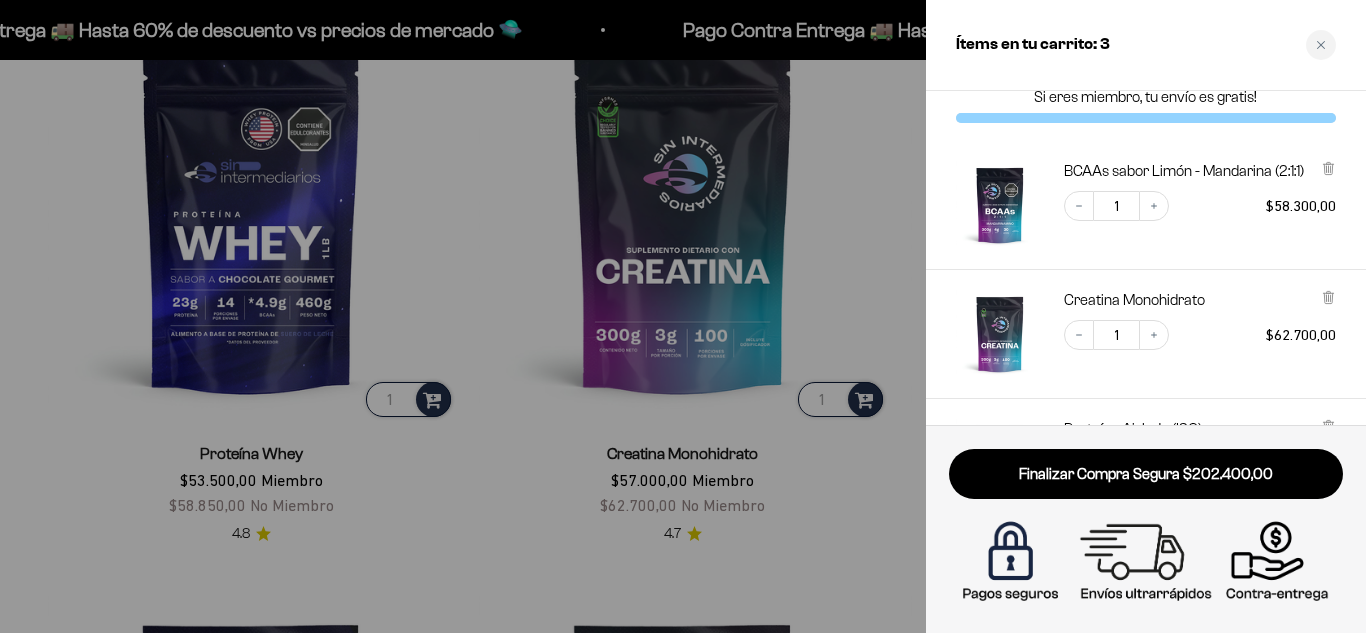 scroll, scrollTop: 0, scrollLeft: 0, axis: both 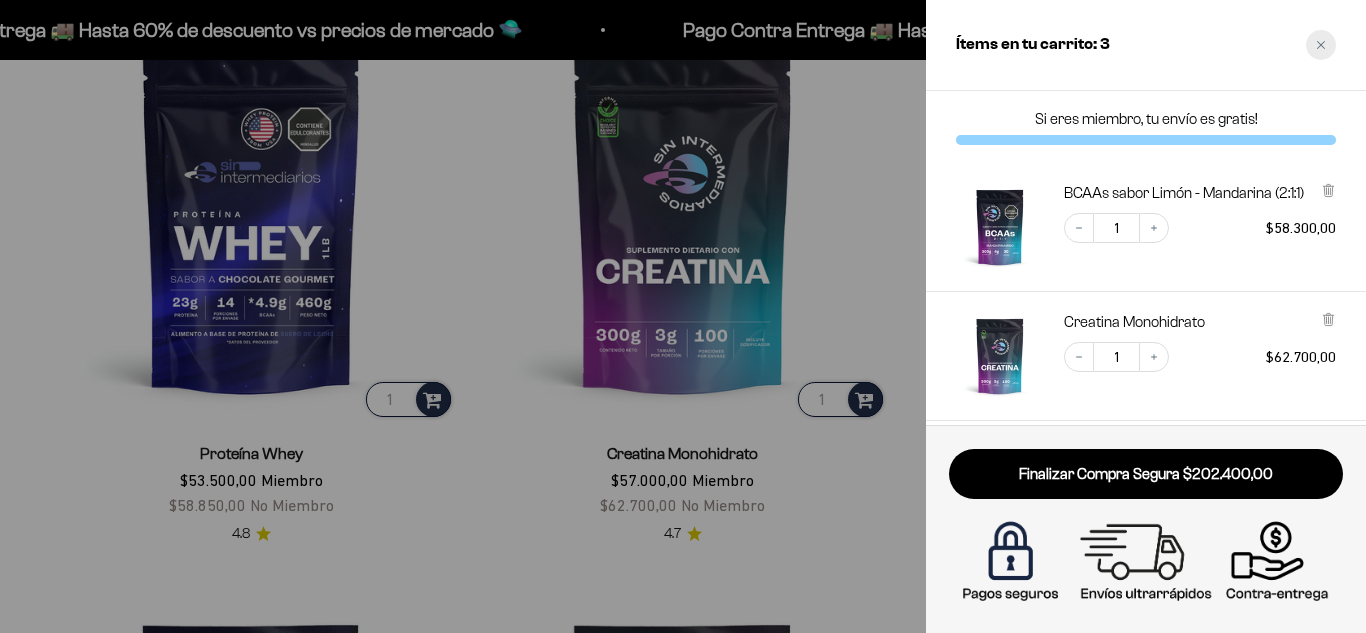 click at bounding box center (1321, 45) 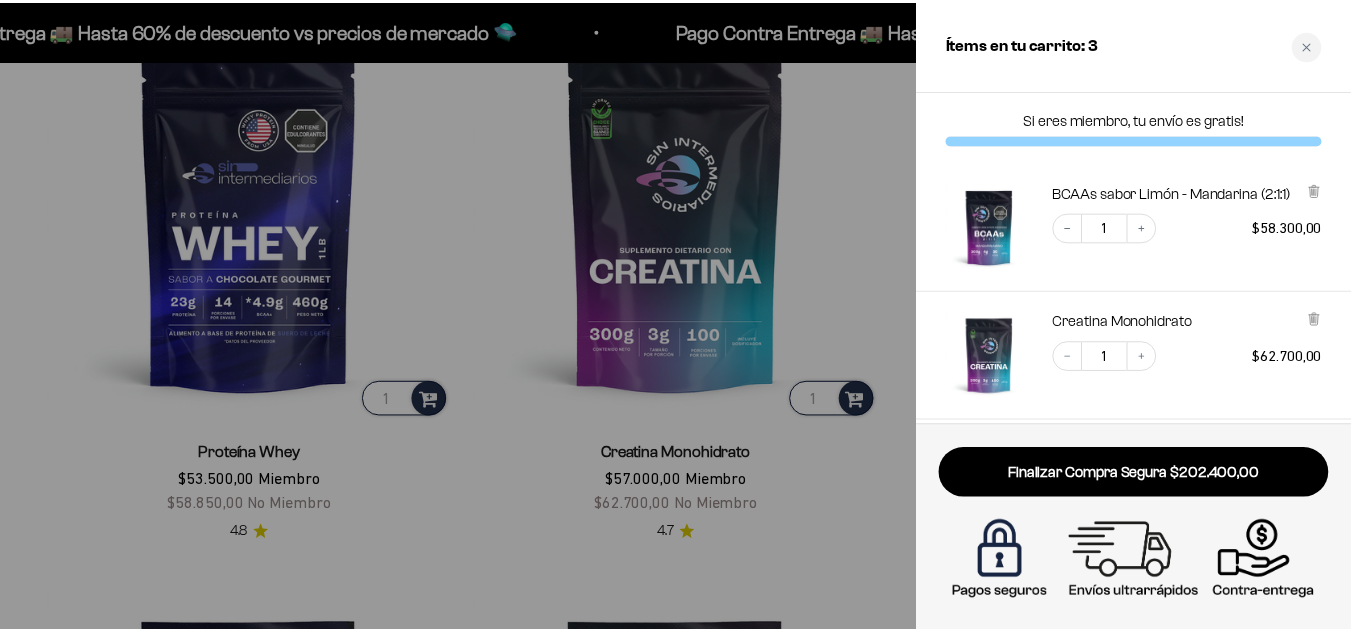 scroll, scrollTop: 799, scrollLeft: 0, axis: vertical 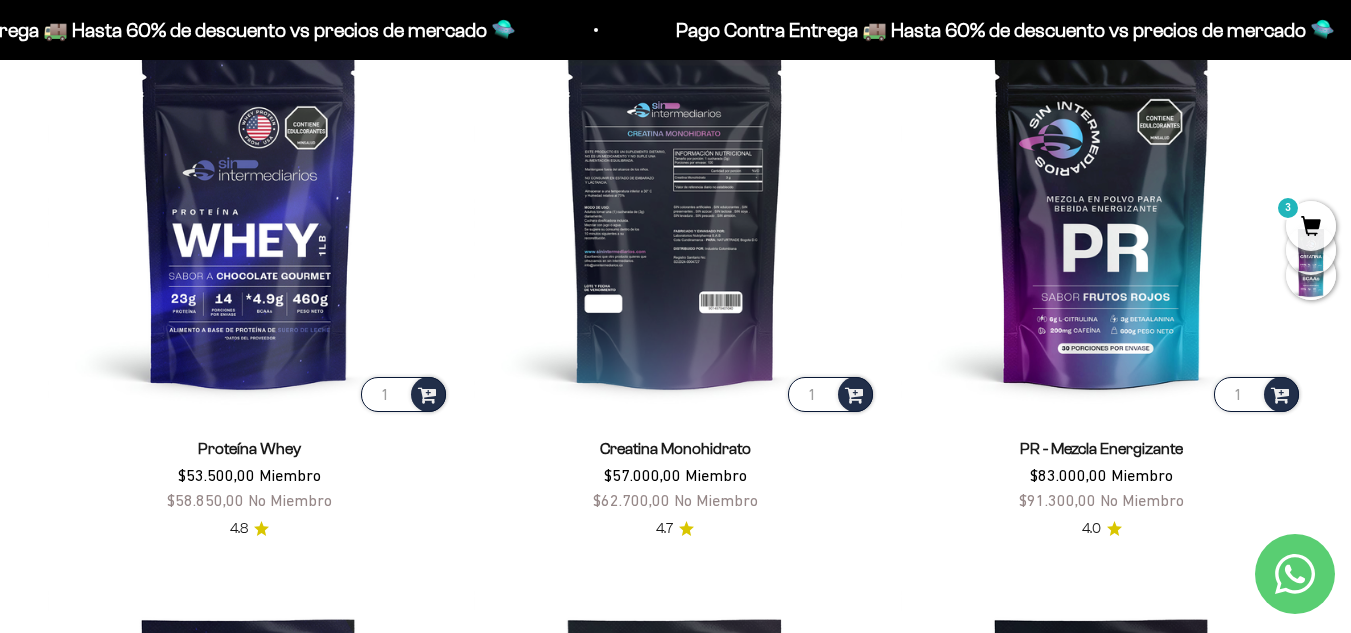 click at bounding box center (675, 214) 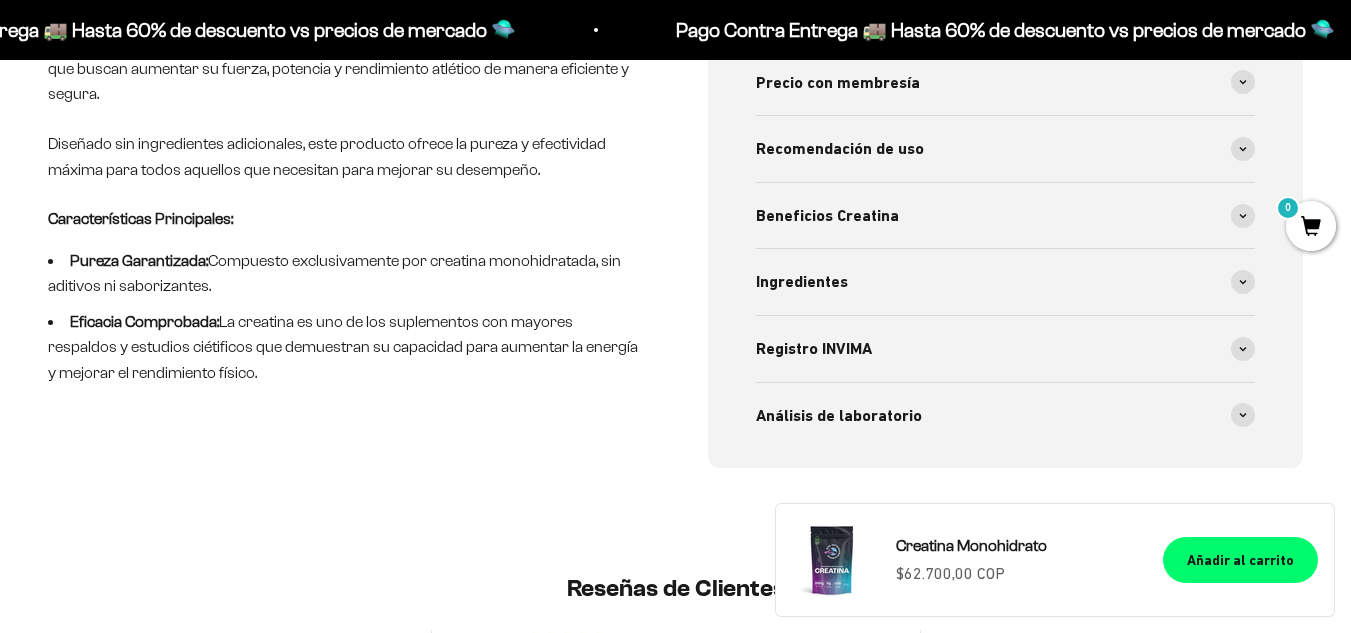 scroll, scrollTop: 800, scrollLeft: 0, axis: vertical 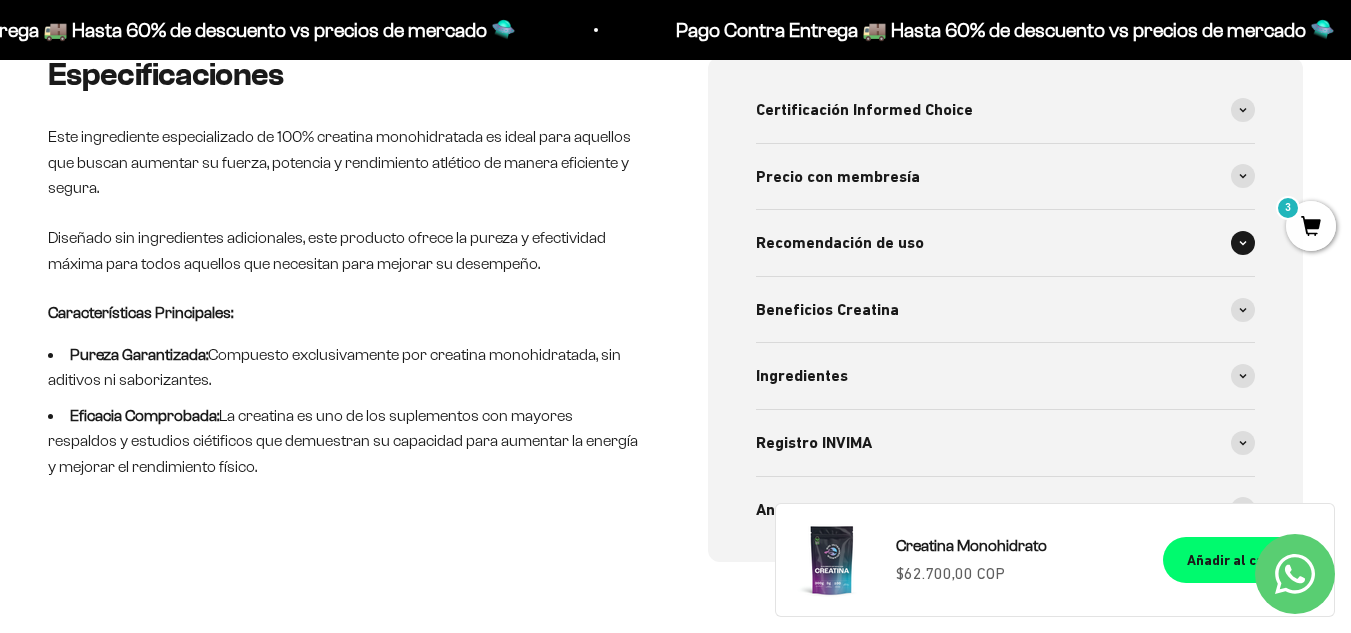 click on "Recomendación de uso" at bounding box center (1006, 243) 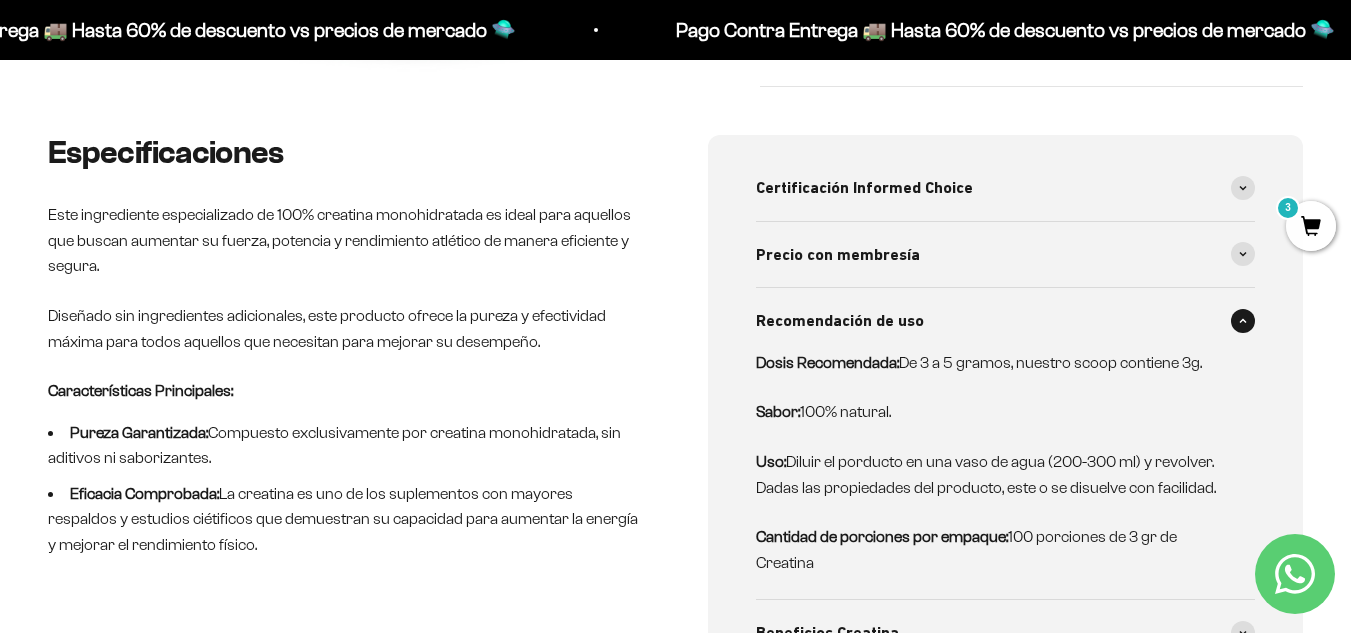 scroll, scrollTop: 700, scrollLeft: 0, axis: vertical 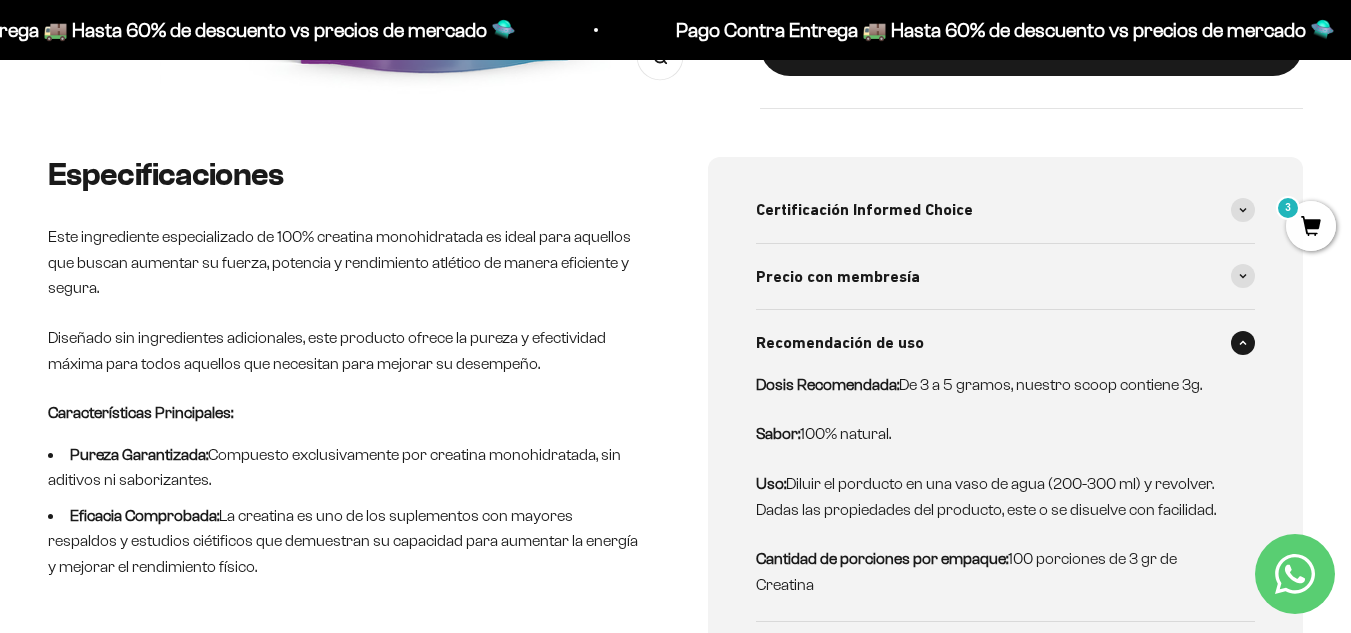 click on "Recomendación de uso" at bounding box center [1006, 343] 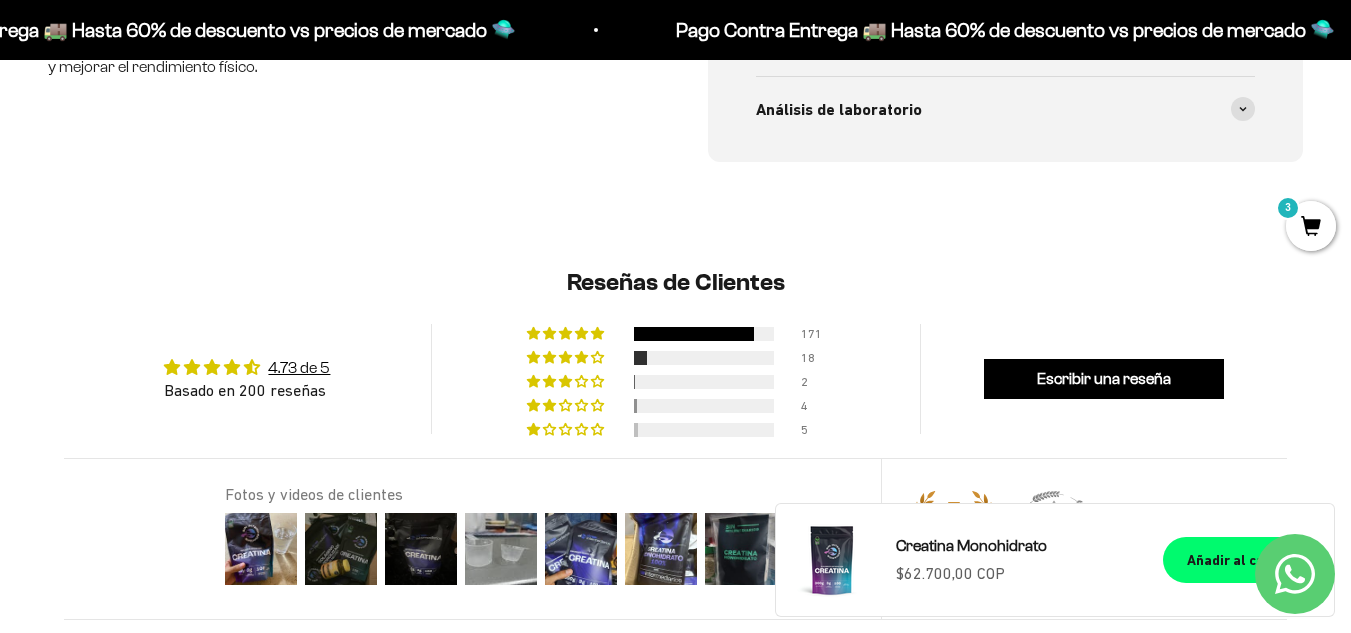 scroll, scrollTop: 1300, scrollLeft: 0, axis: vertical 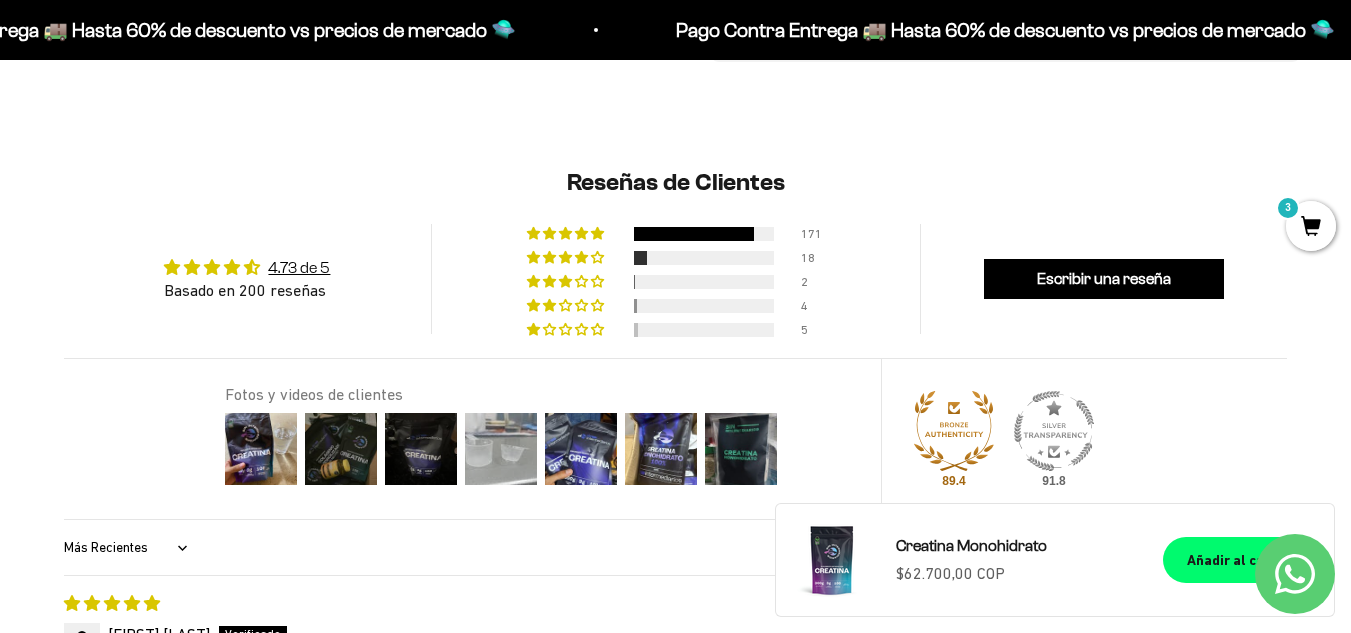 click at bounding box center (501, 449) 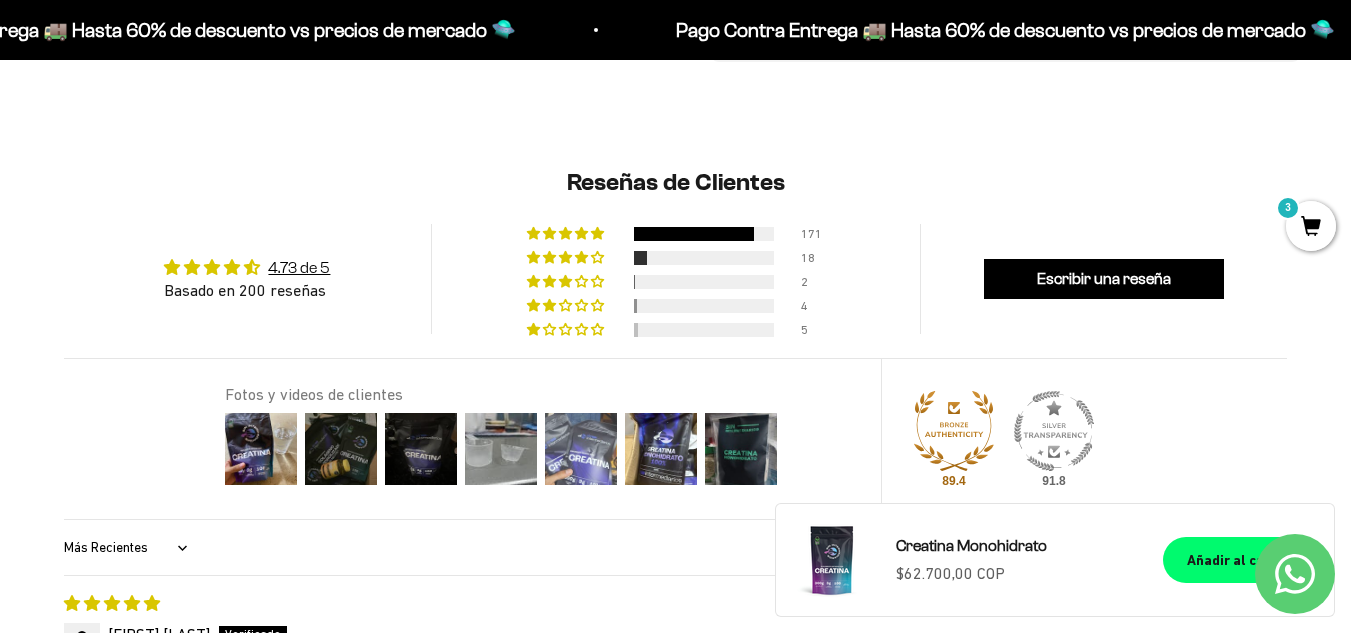 click at bounding box center (581, 449) 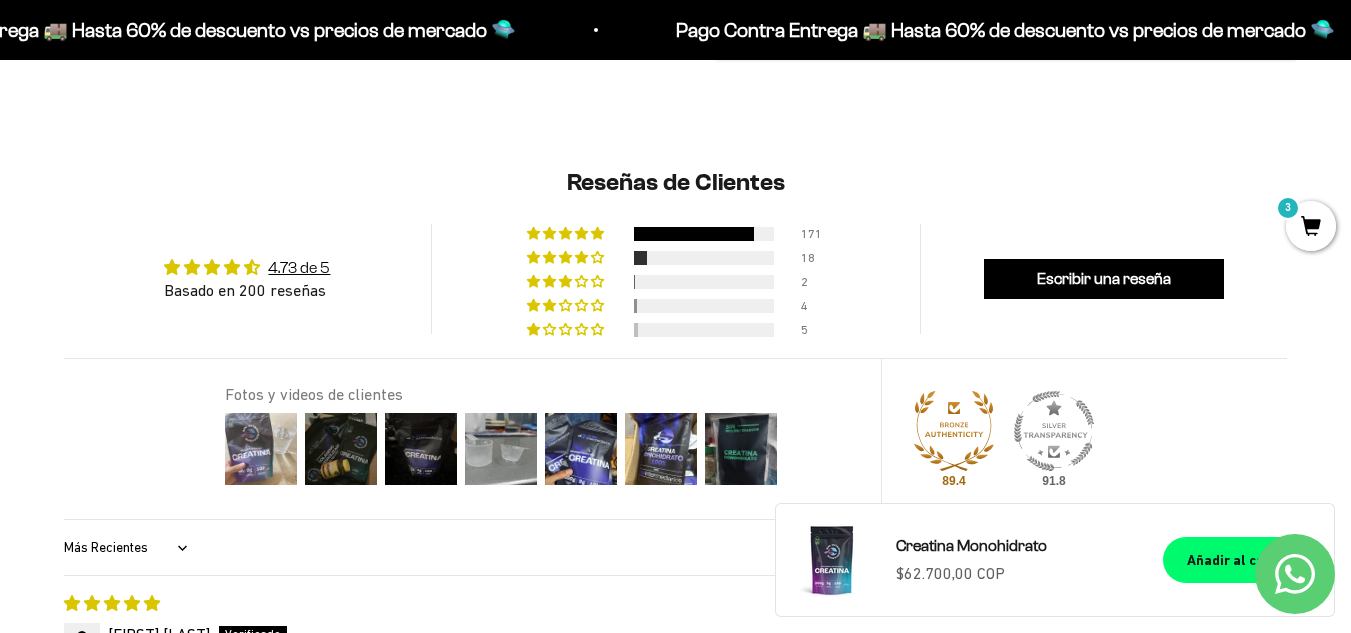 click at bounding box center [261, 449] 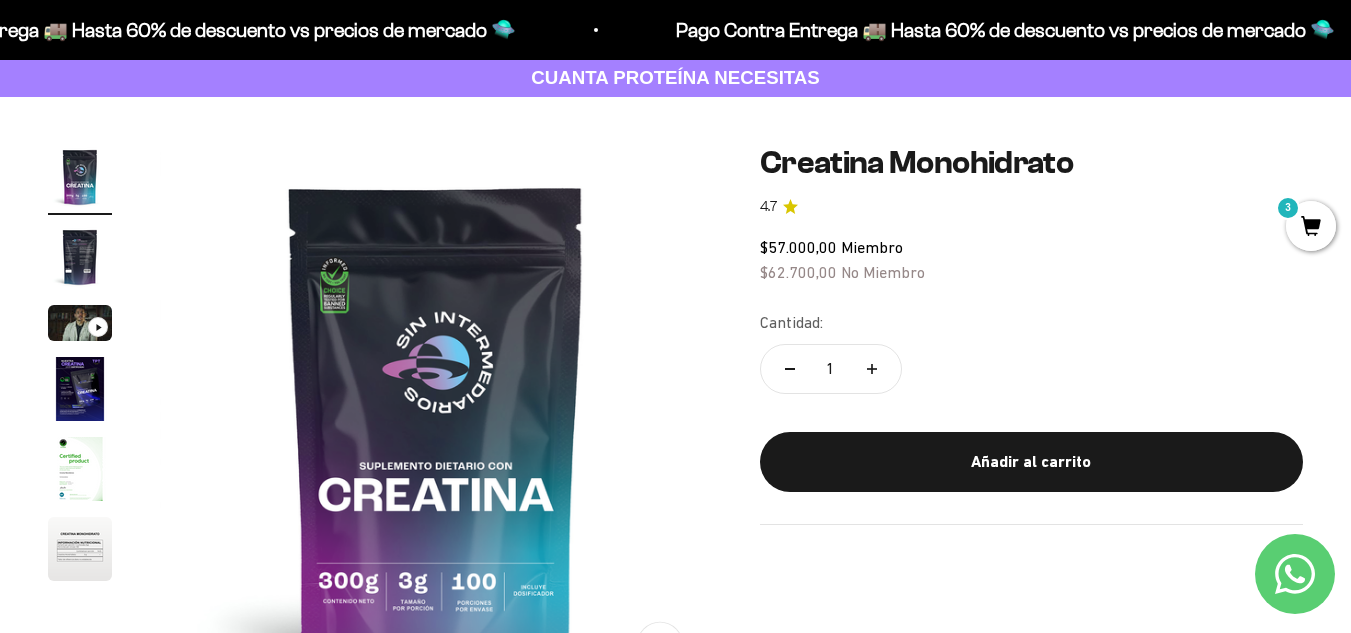 scroll, scrollTop: 0, scrollLeft: 0, axis: both 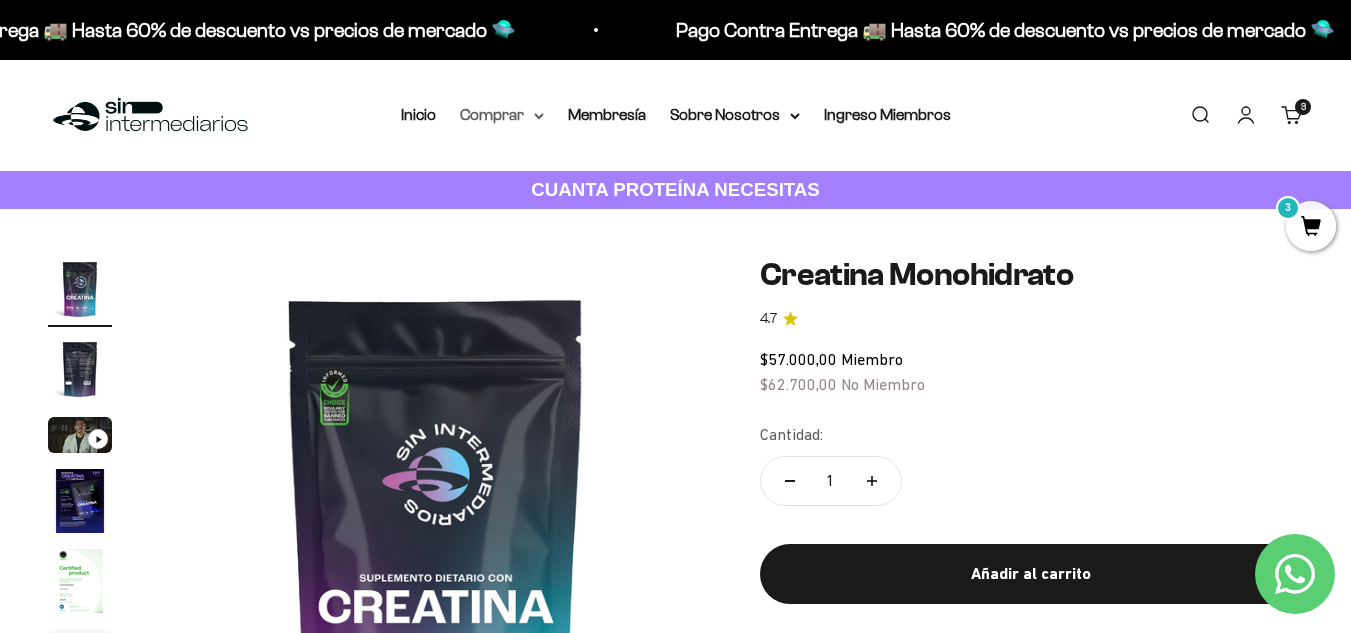 click on "Comprar" at bounding box center [502, 115] 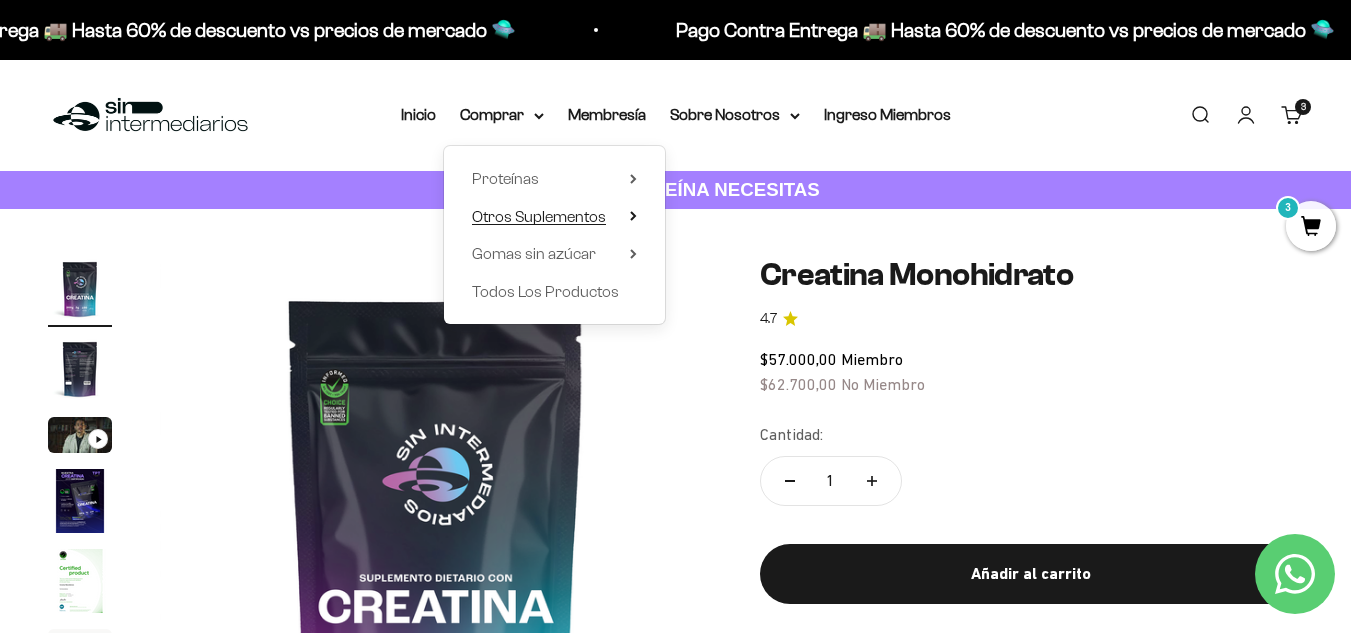 click on "Otros Suplementos" at bounding box center (539, 217) 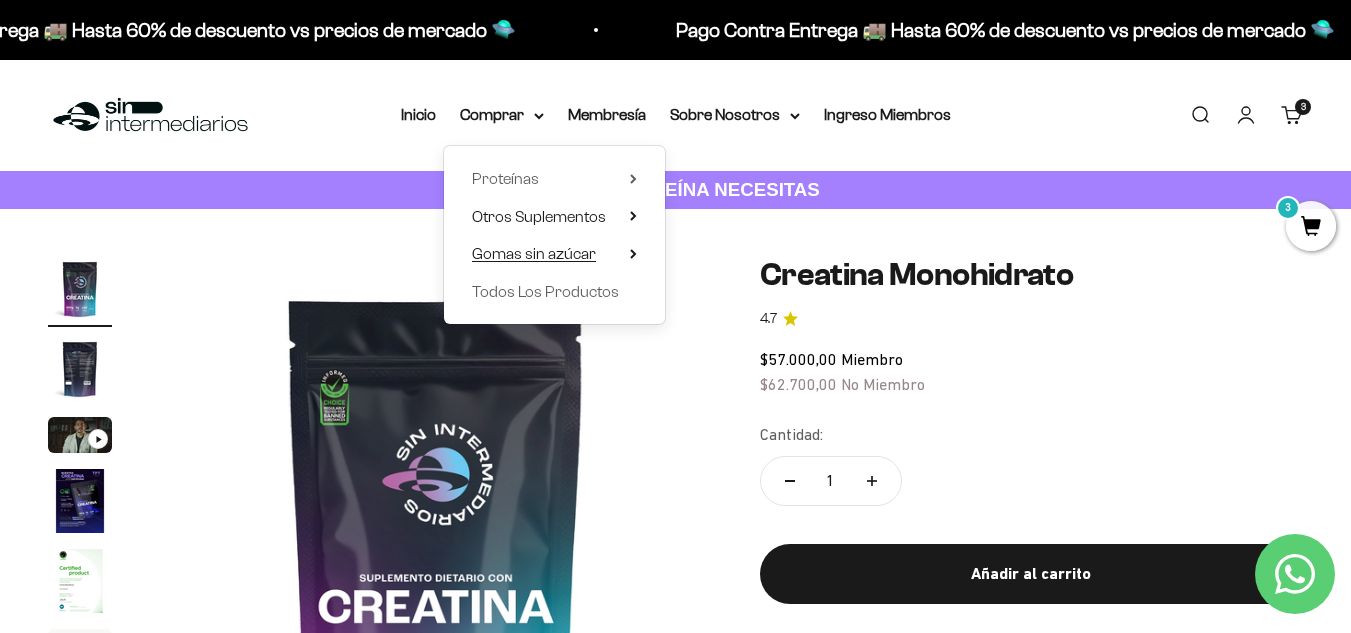 click on "Gomas sin azúcar" at bounding box center (534, 253) 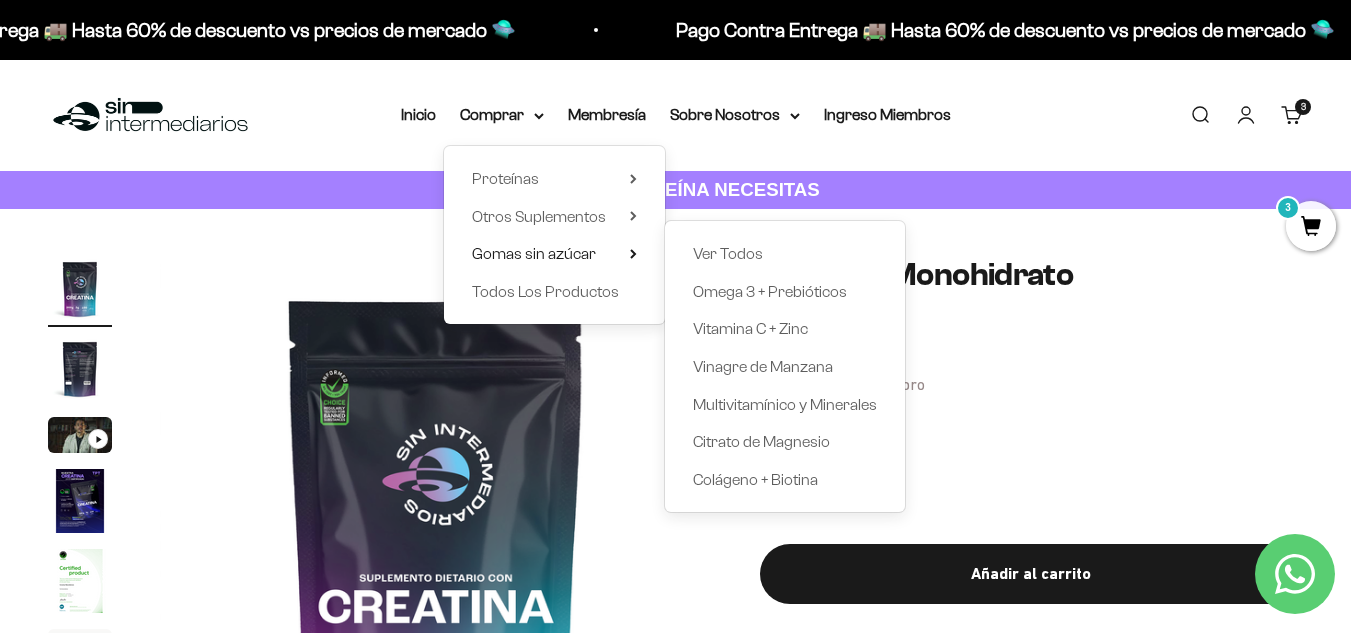 click on "Menú
Buscar
Inicio
Comprar
Proteínas
Ver Todos
Whey
Iso Vegan Pancakes Pre-Entreno 3" at bounding box center (675, 115) 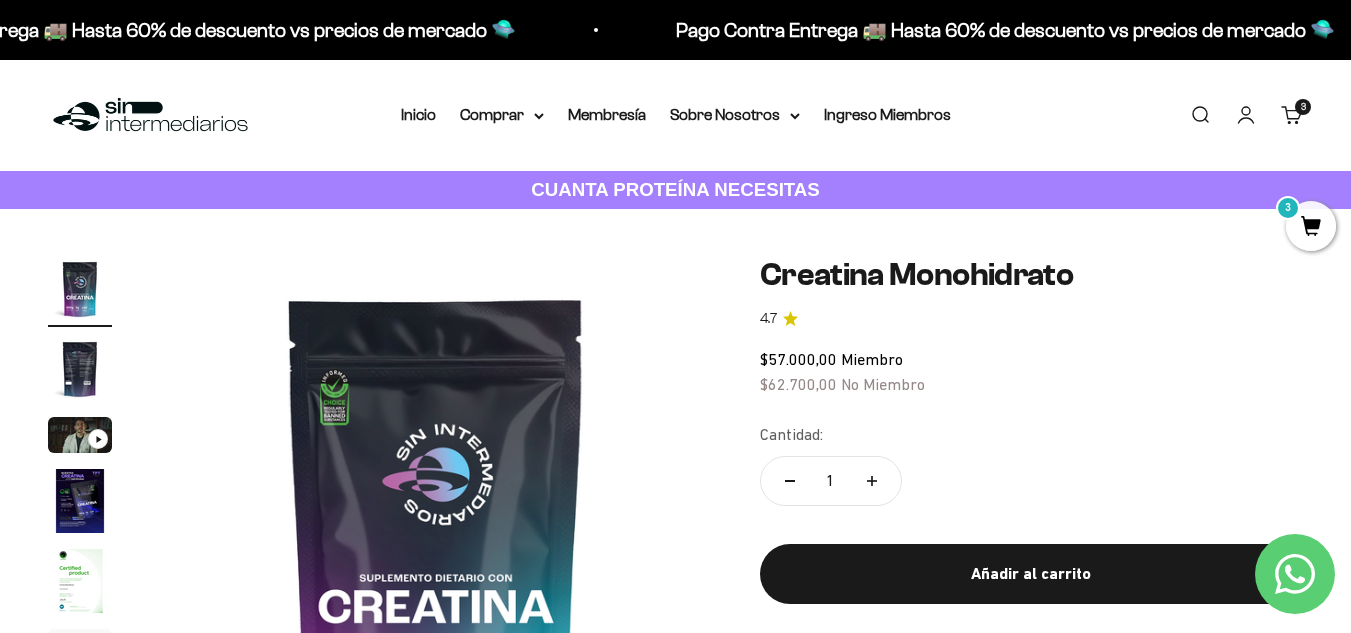click on "3" at bounding box center (1311, 226) 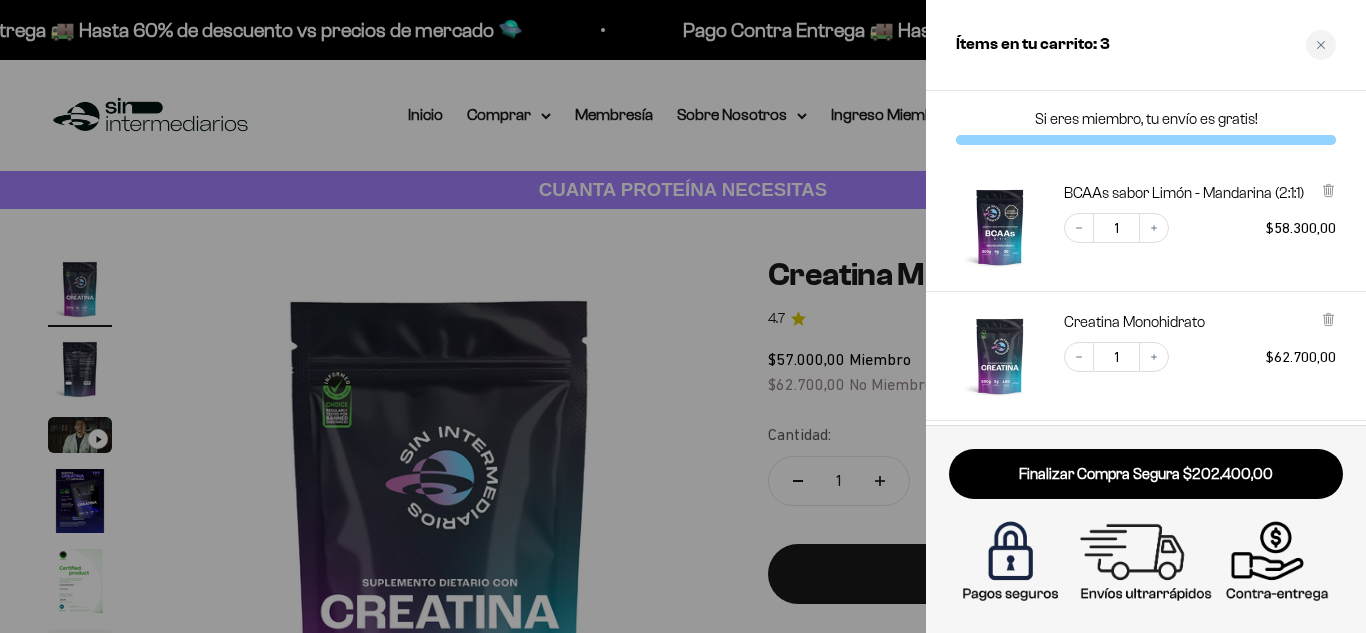 click at bounding box center [683, 316] 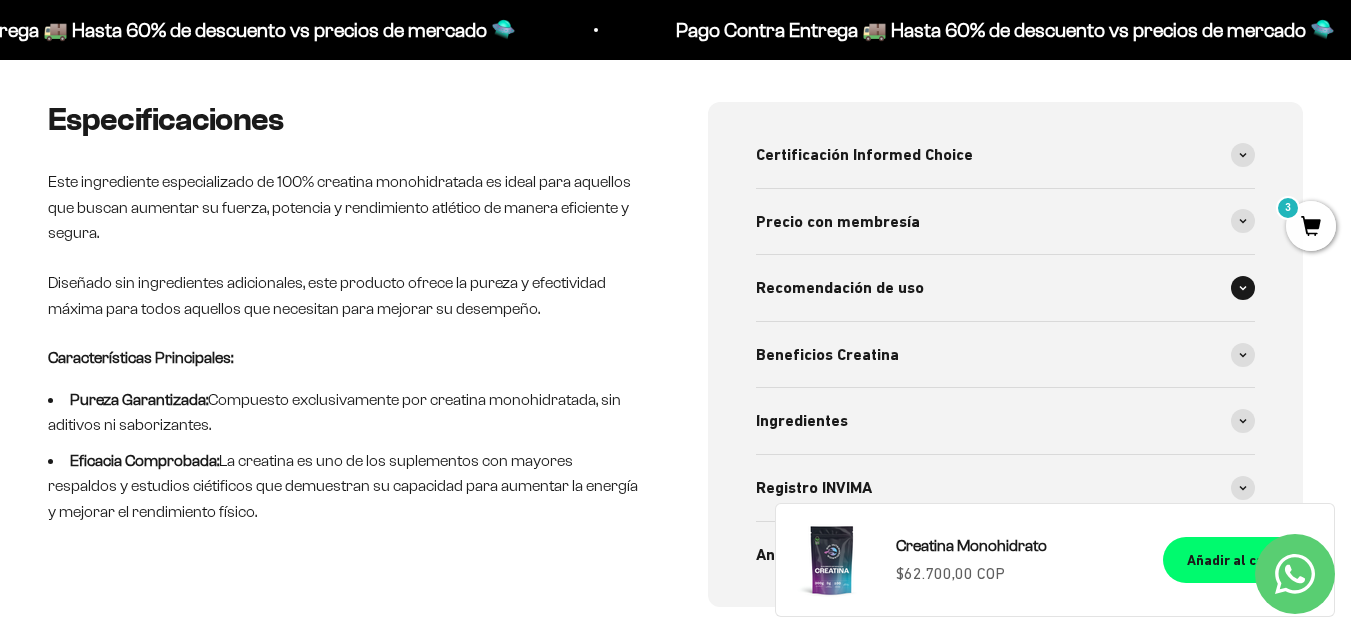 scroll, scrollTop: 800, scrollLeft: 0, axis: vertical 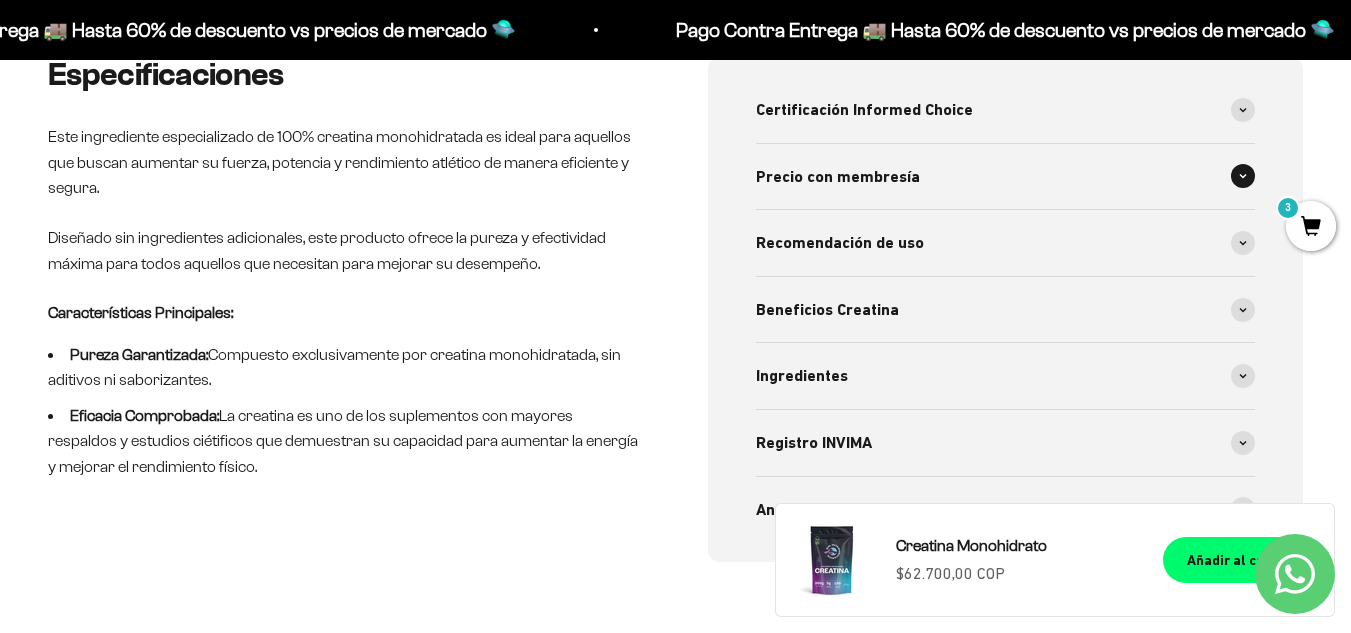 click on "Precio con membresía" at bounding box center [1006, 177] 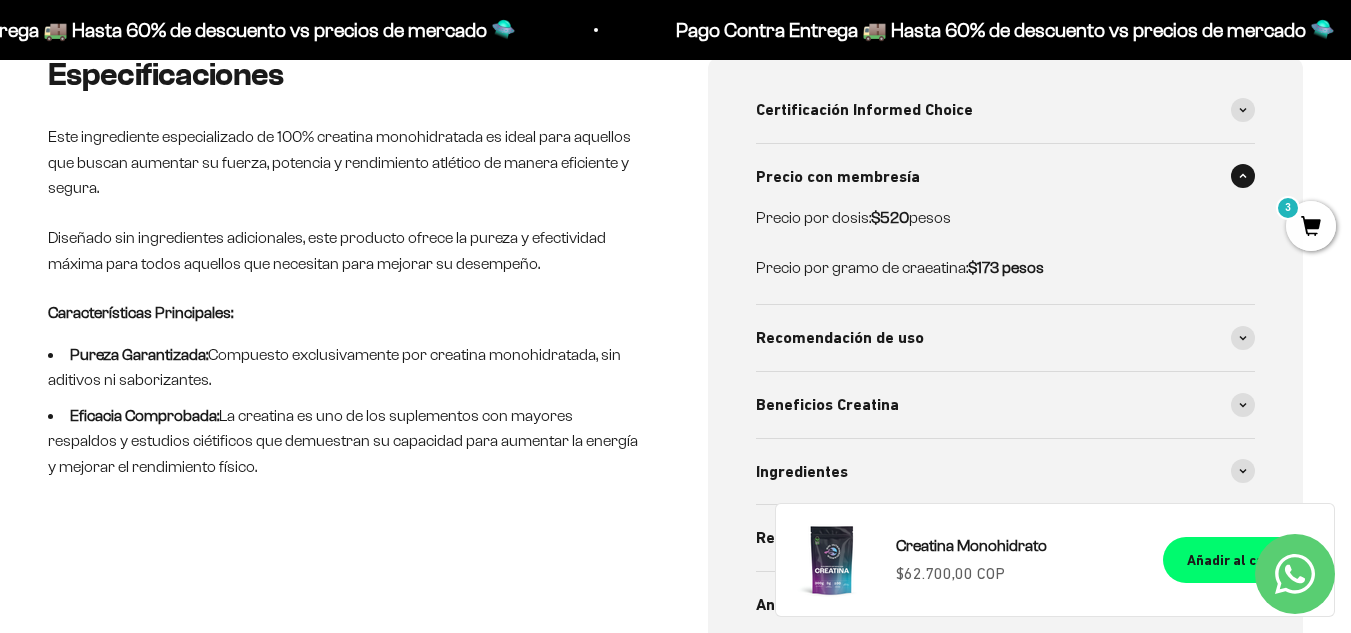 click on "Precio con membresía" at bounding box center (1006, 177) 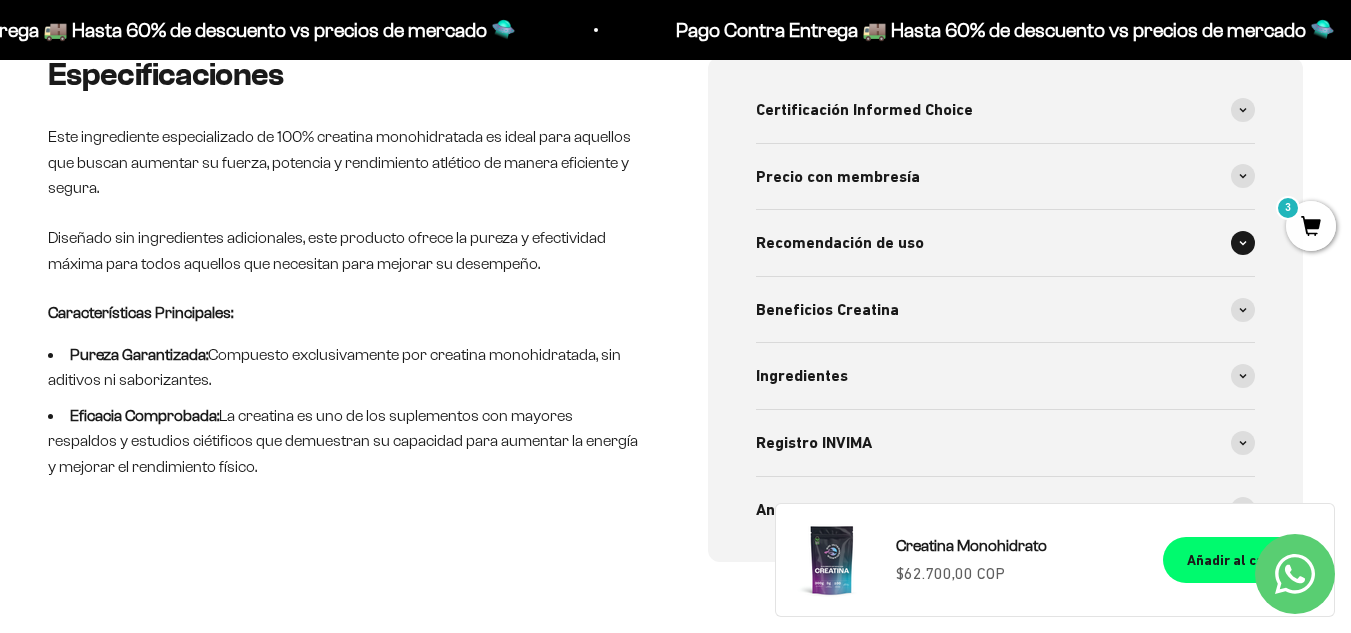 click on "Recomendación de uso" at bounding box center [1006, 243] 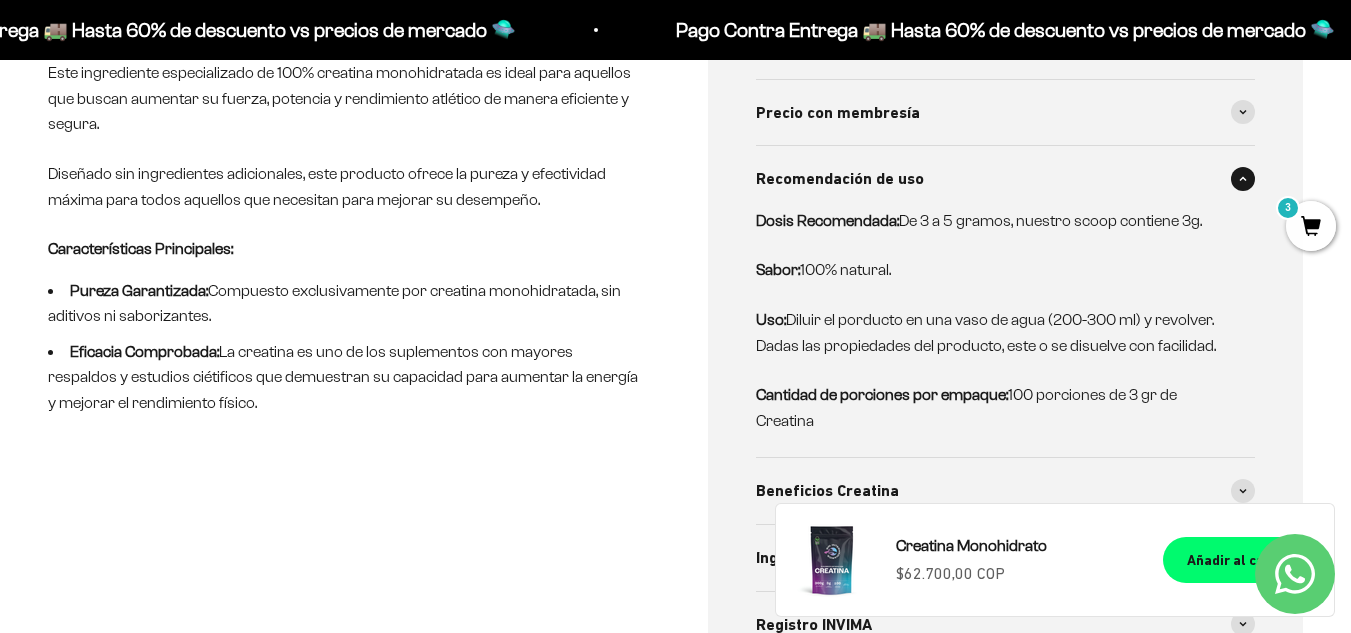 scroll, scrollTop: 900, scrollLeft: 0, axis: vertical 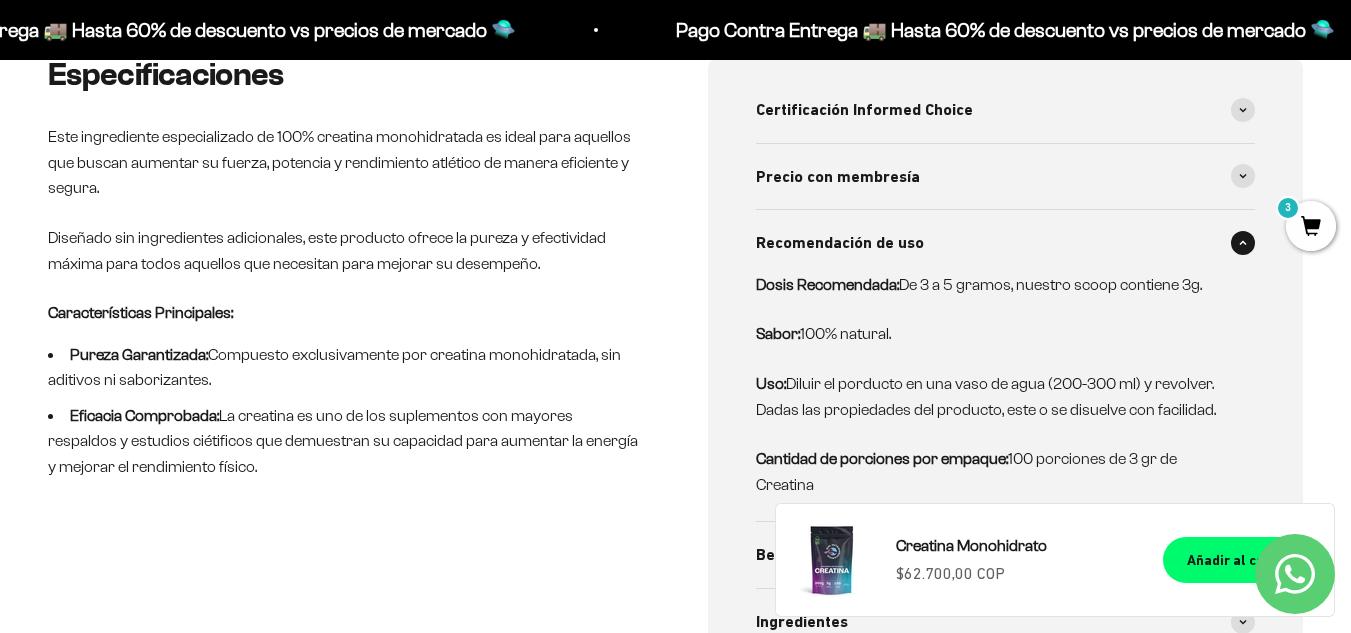 click on "Recomendación de uso" at bounding box center (840, 243) 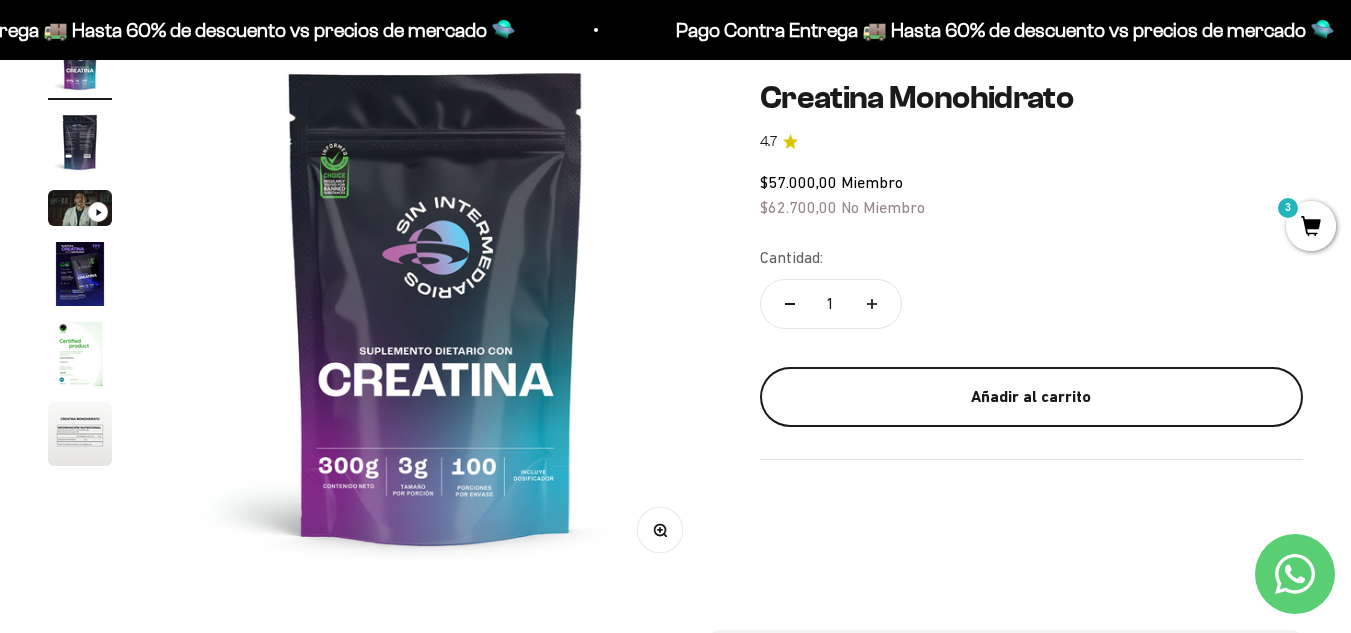 scroll, scrollTop: 100, scrollLeft: 0, axis: vertical 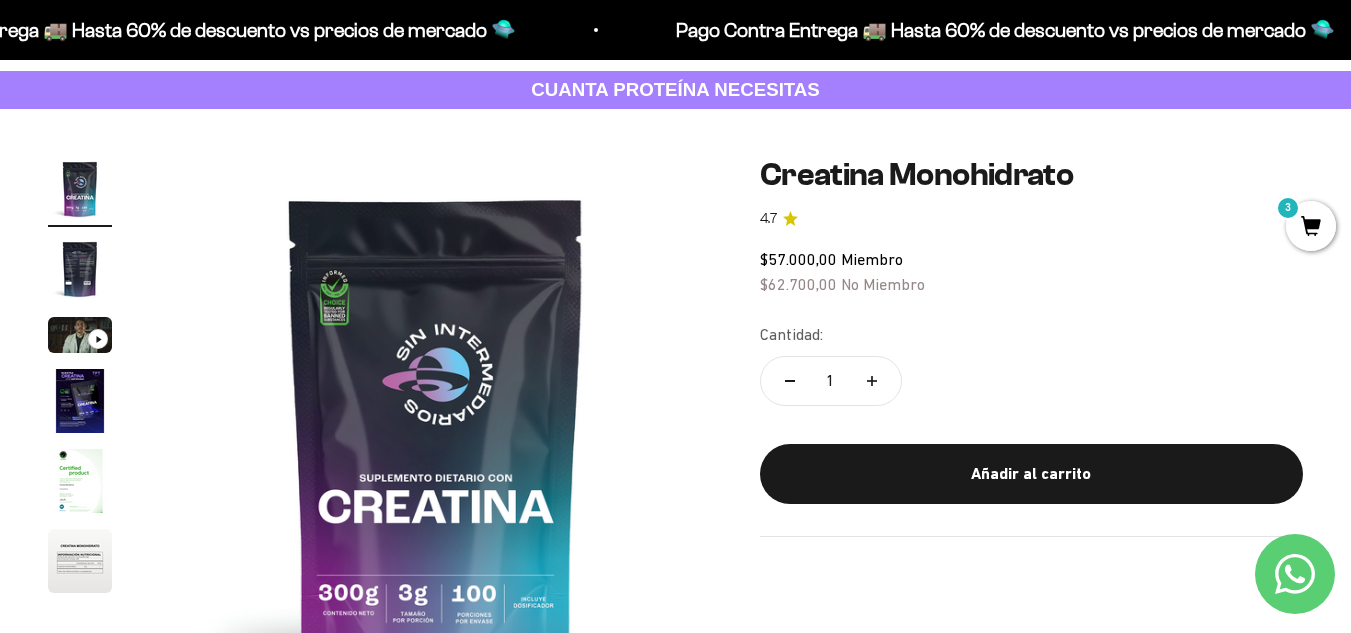 click at bounding box center (80, 269) 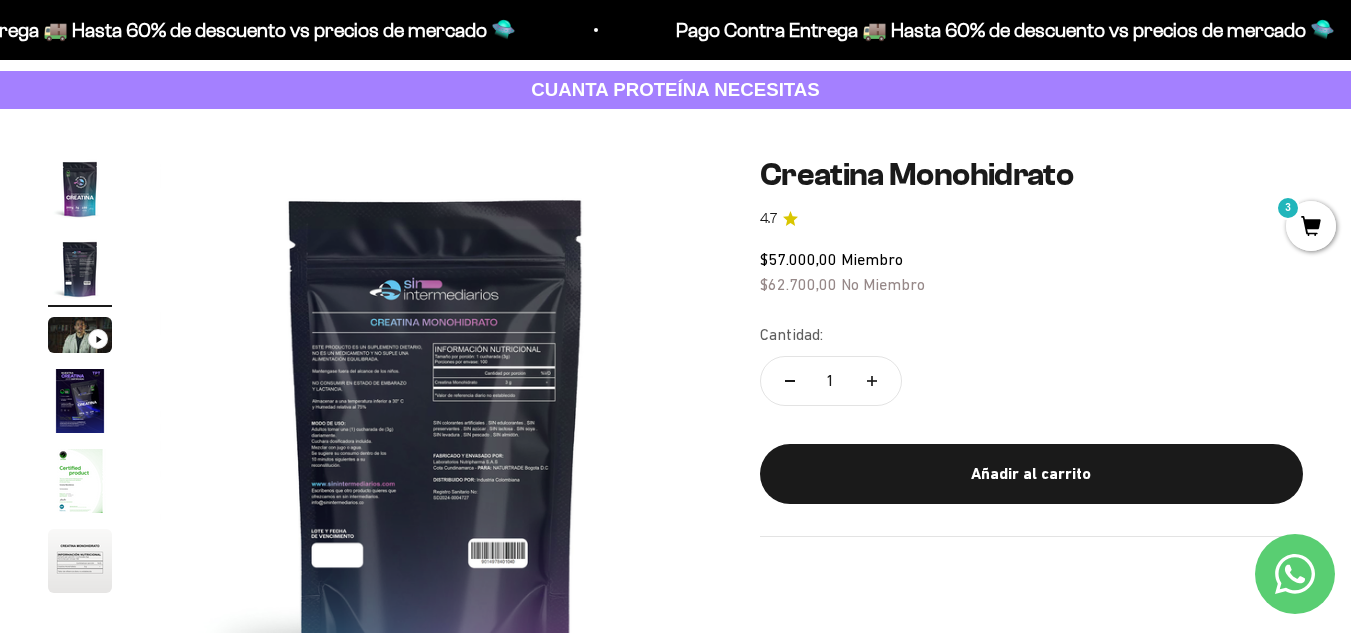 click at bounding box center (436, 433) 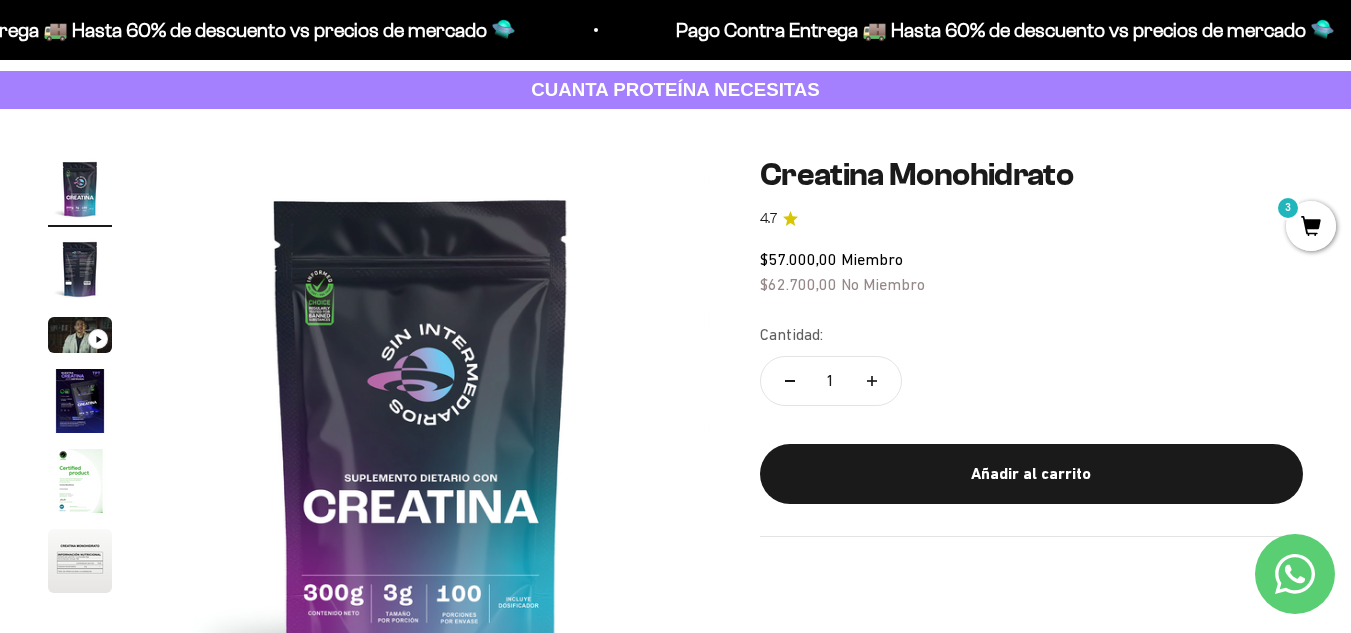 scroll, scrollTop: 0, scrollLeft: 0, axis: both 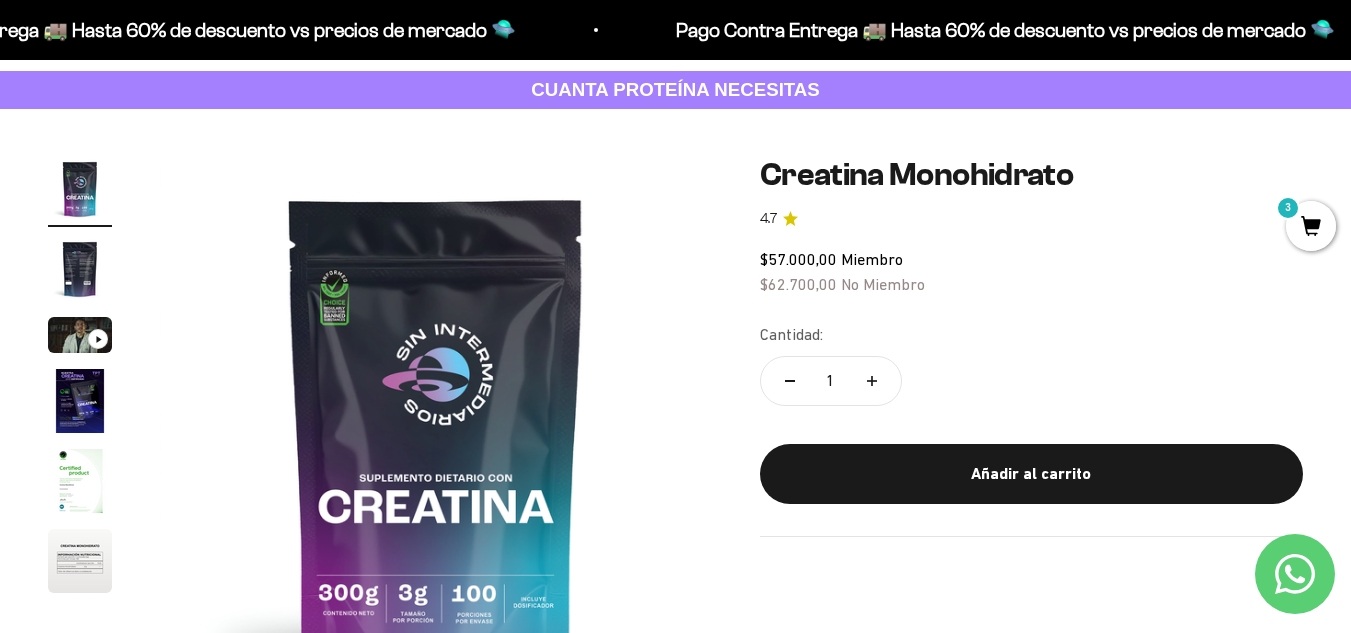 click at bounding box center [80, 378] 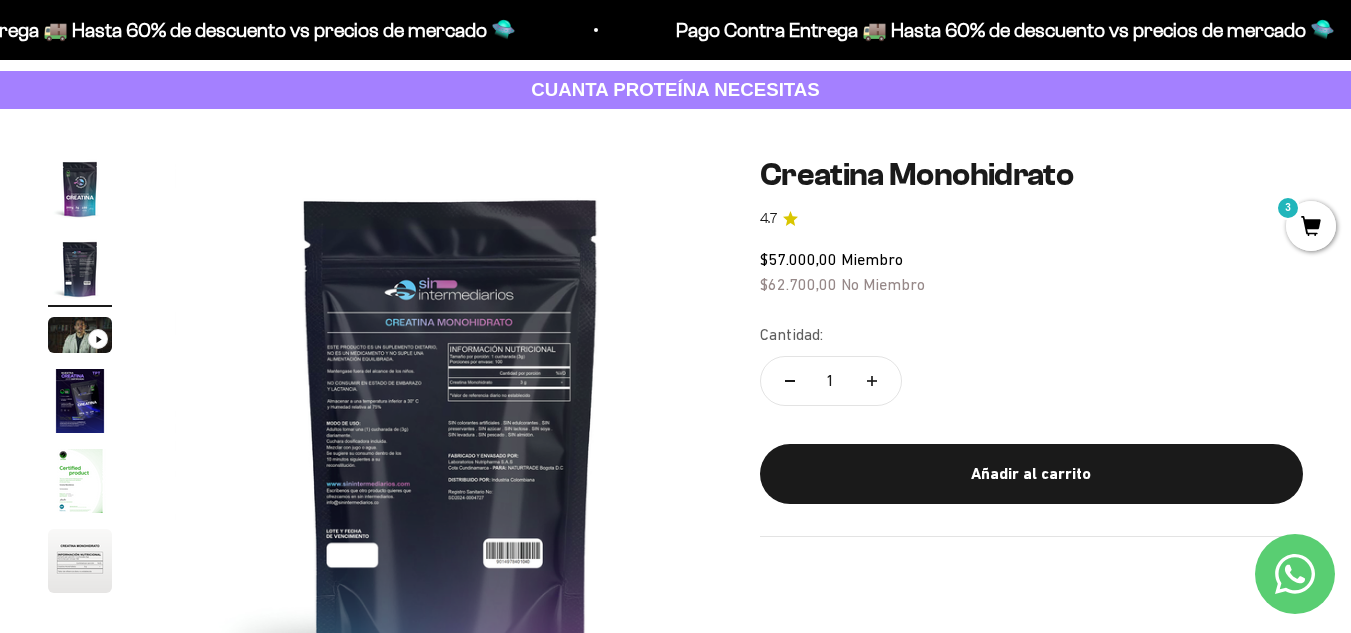 scroll, scrollTop: 0, scrollLeft: 564, axis: horizontal 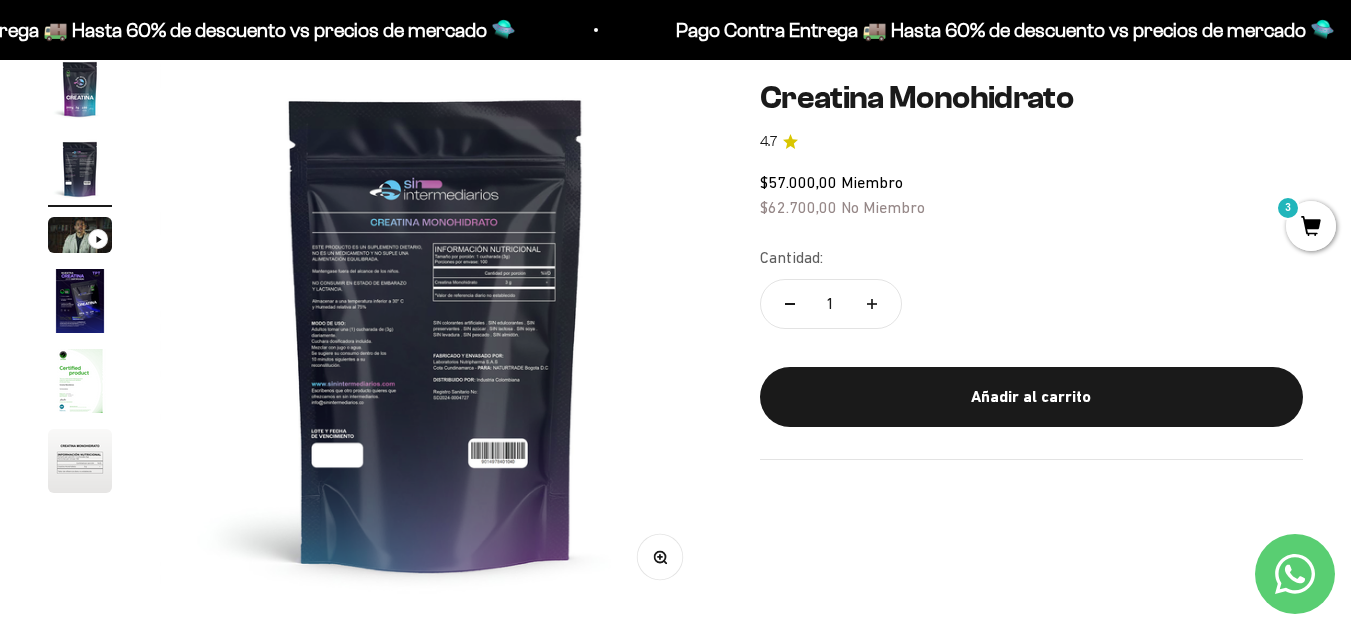 click 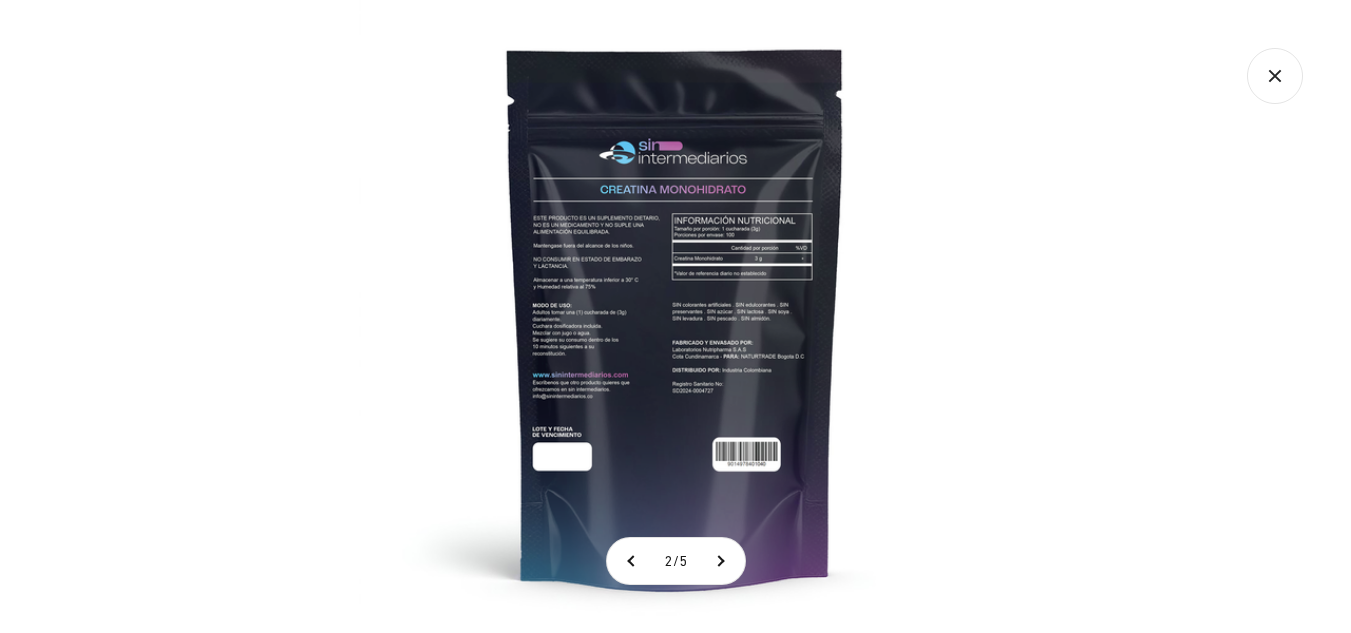 click at bounding box center [359, 0] 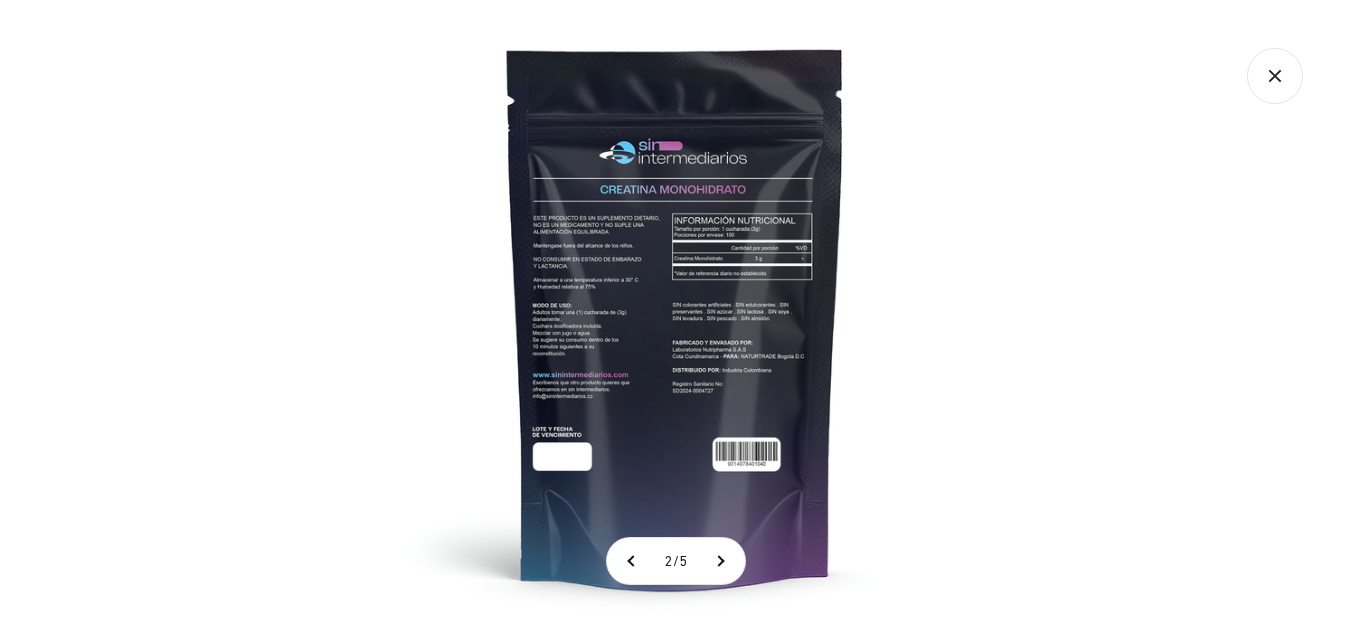 click at bounding box center (675, 316) 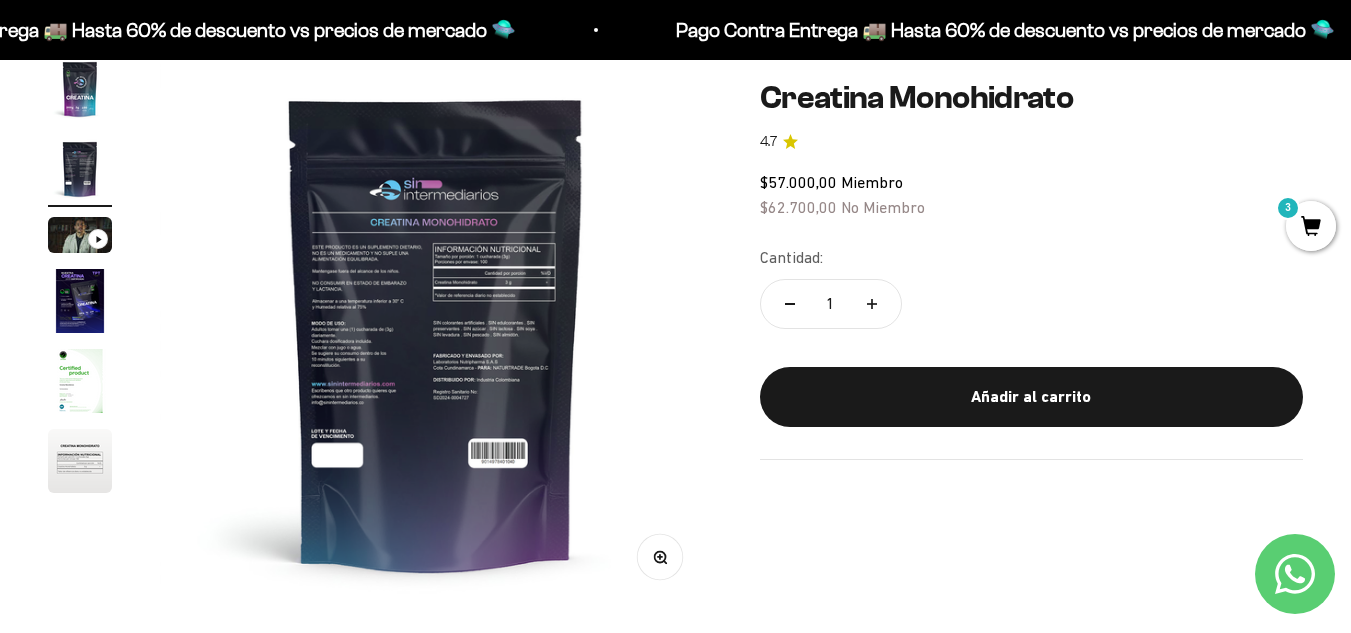 type 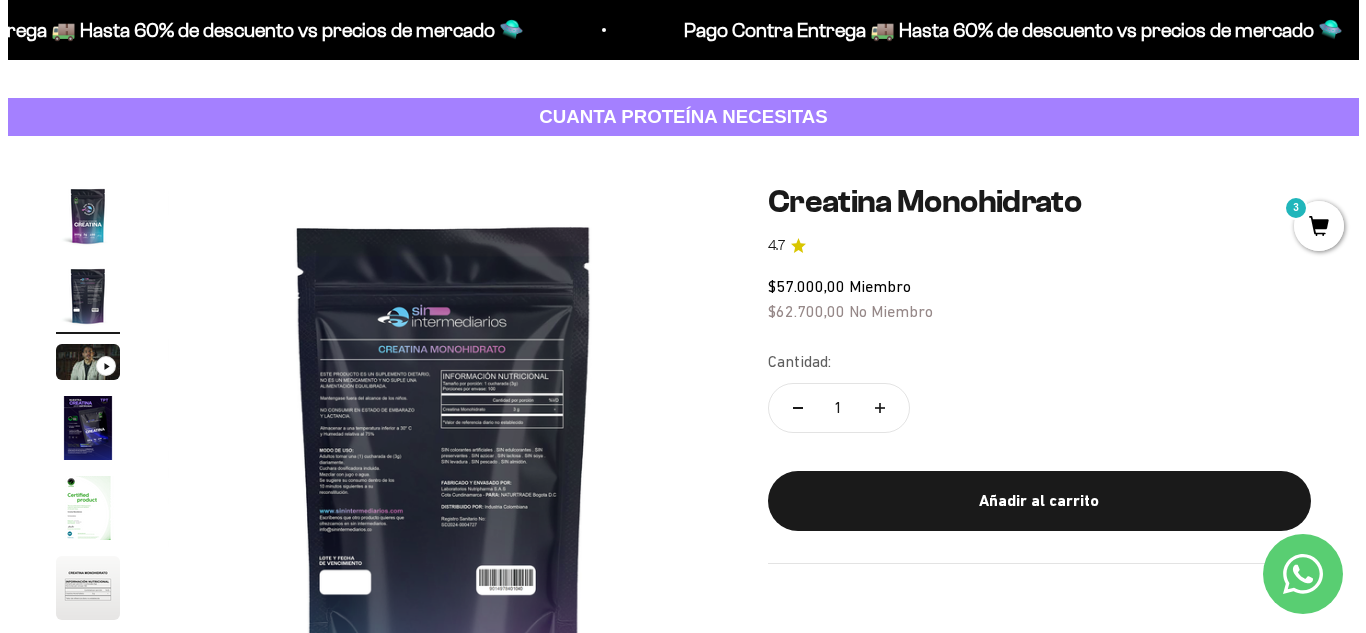 scroll, scrollTop: 0, scrollLeft: 0, axis: both 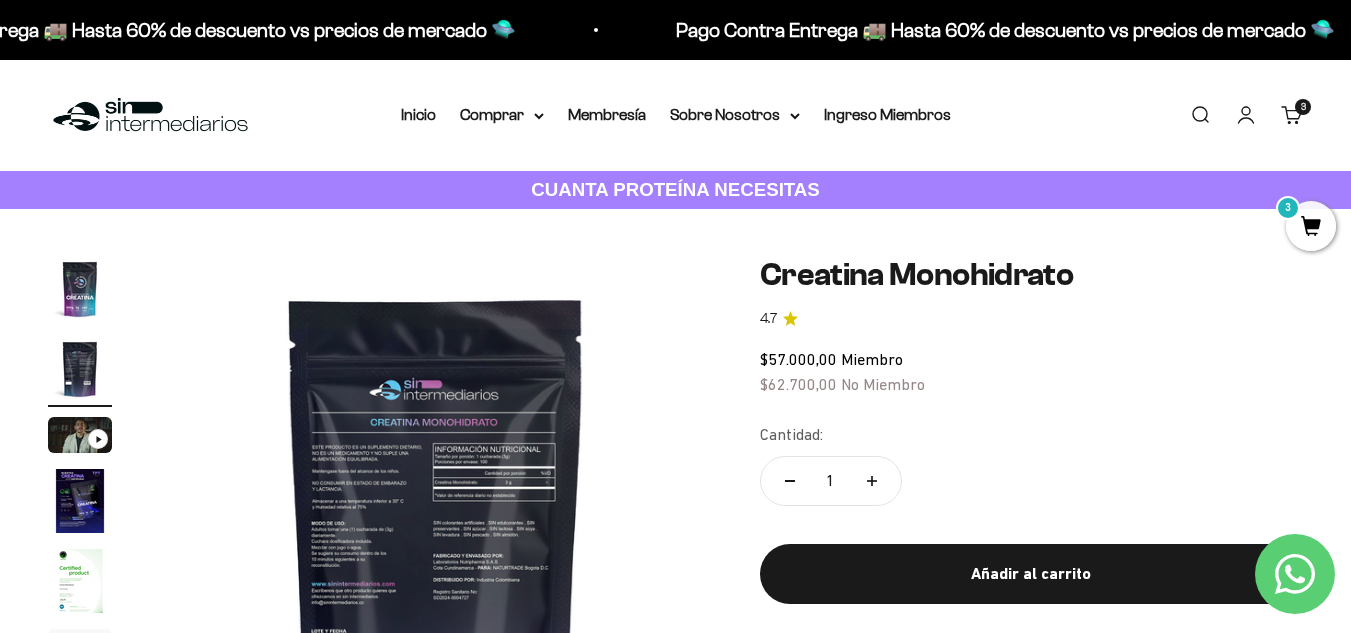click on "3" at bounding box center [1311, 225] 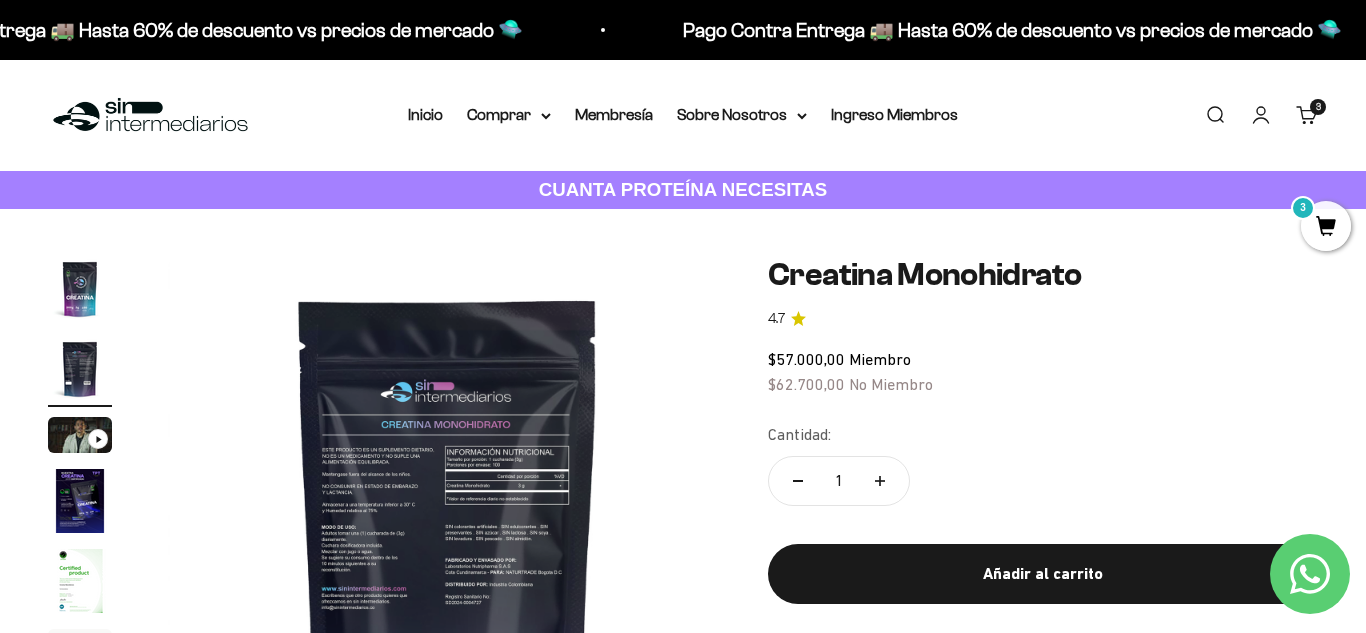 scroll, scrollTop: 0, scrollLeft: 572, axis: horizontal 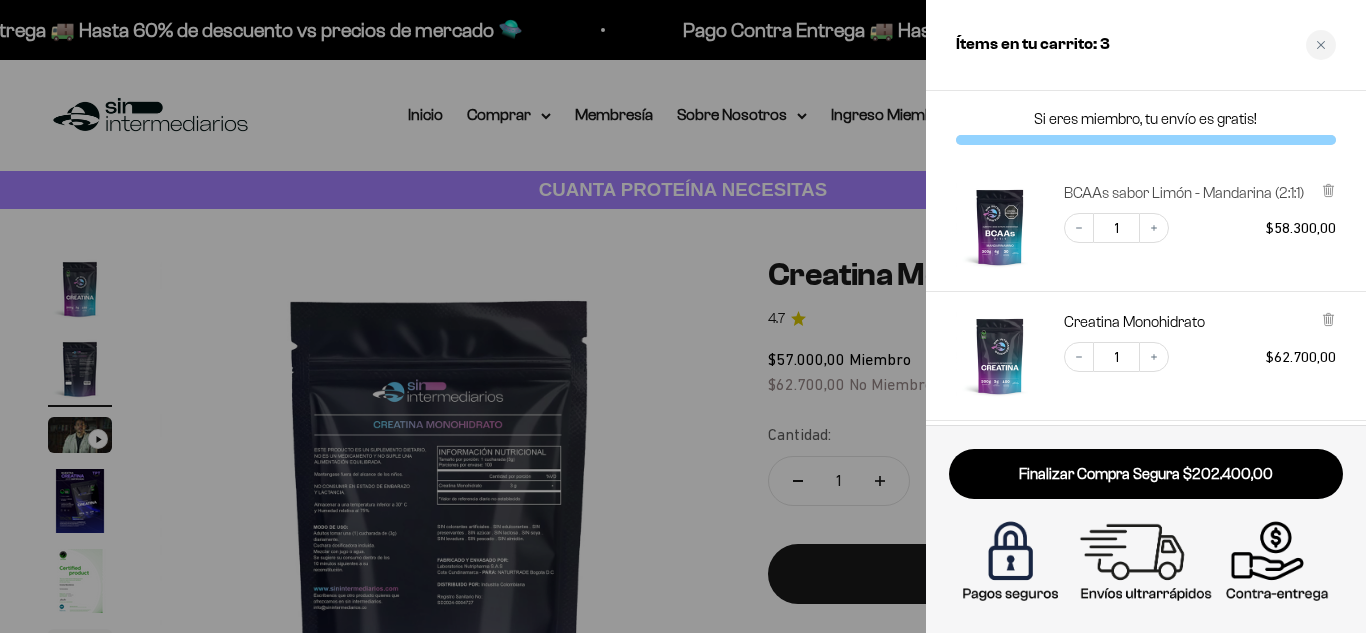 click on "BCAAs sabor Limón - Mandarina (2:1:1)" at bounding box center [1184, 193] 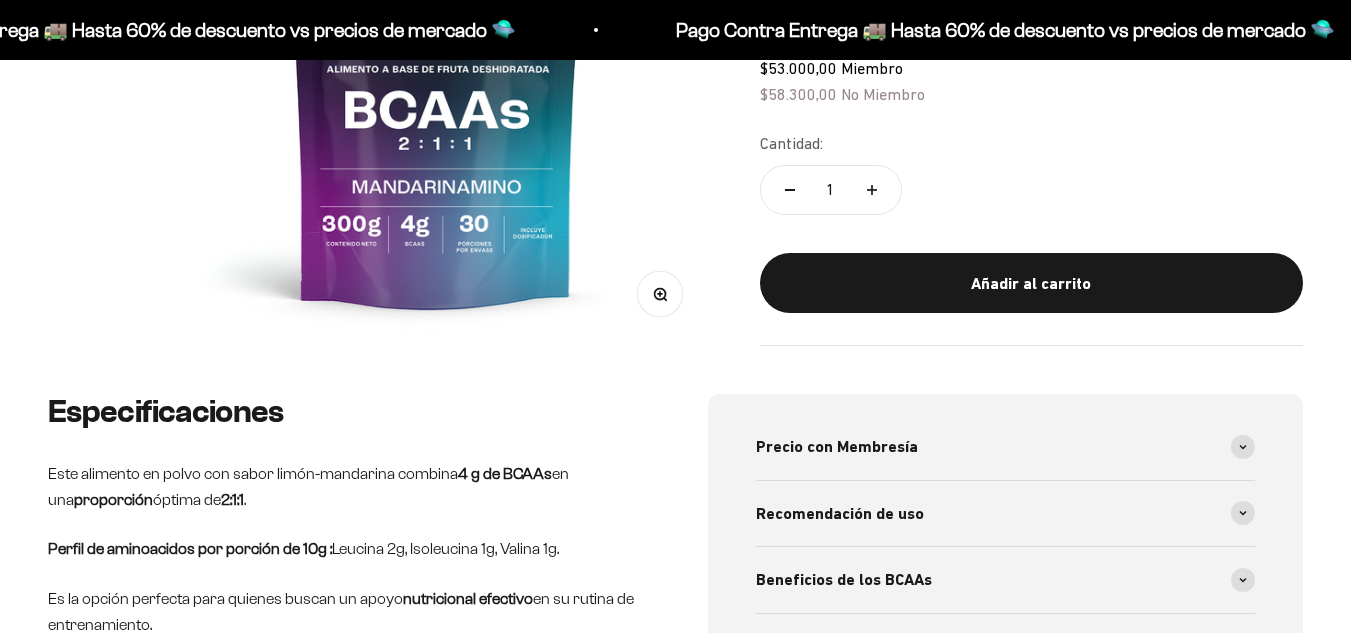 scroll, scrollTop: 700, scrollLeft: 0, axis: vertical 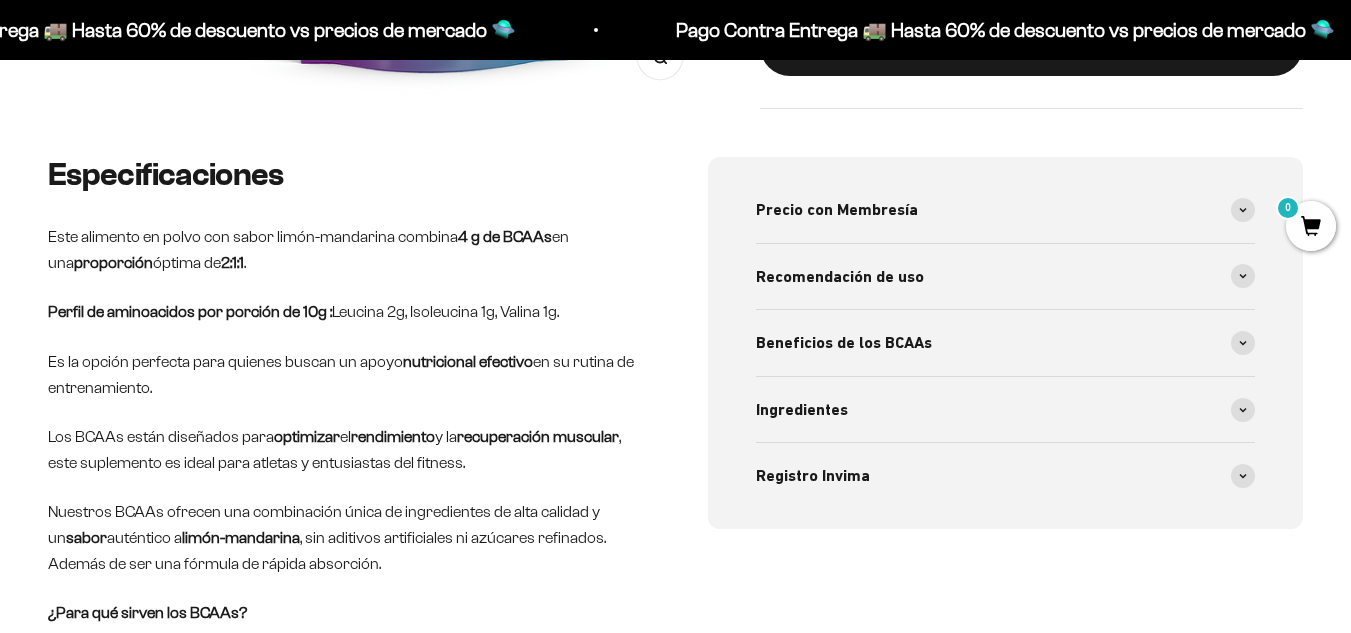 click on "Recomendación de uso" at bounding box center (1006, 277) 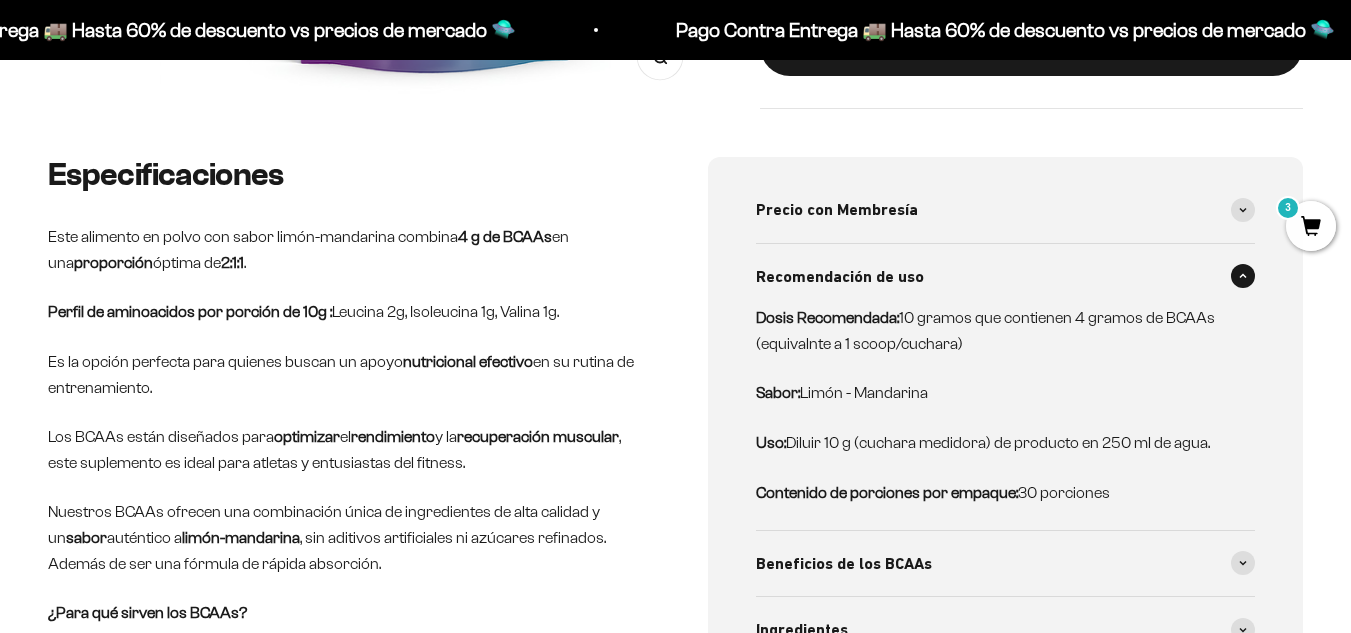 scroll, scrollTop: 0, scrollLeft: 0, axis: both 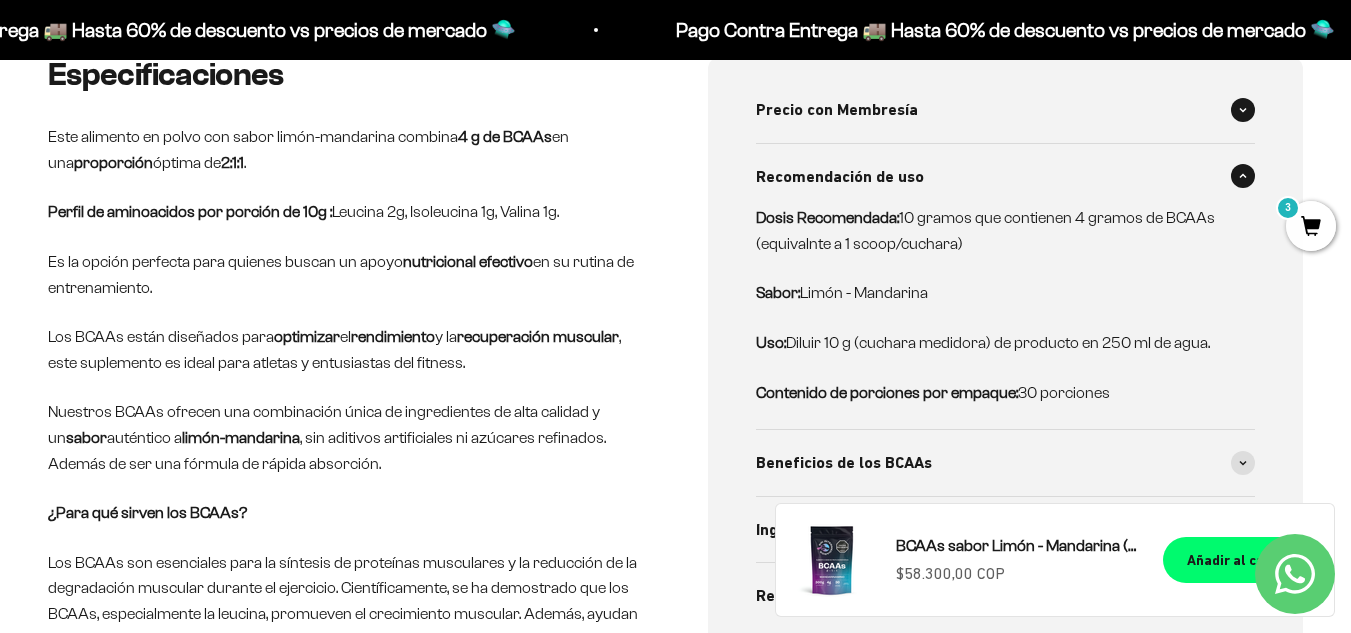 click at bounding box center (1243, 110) 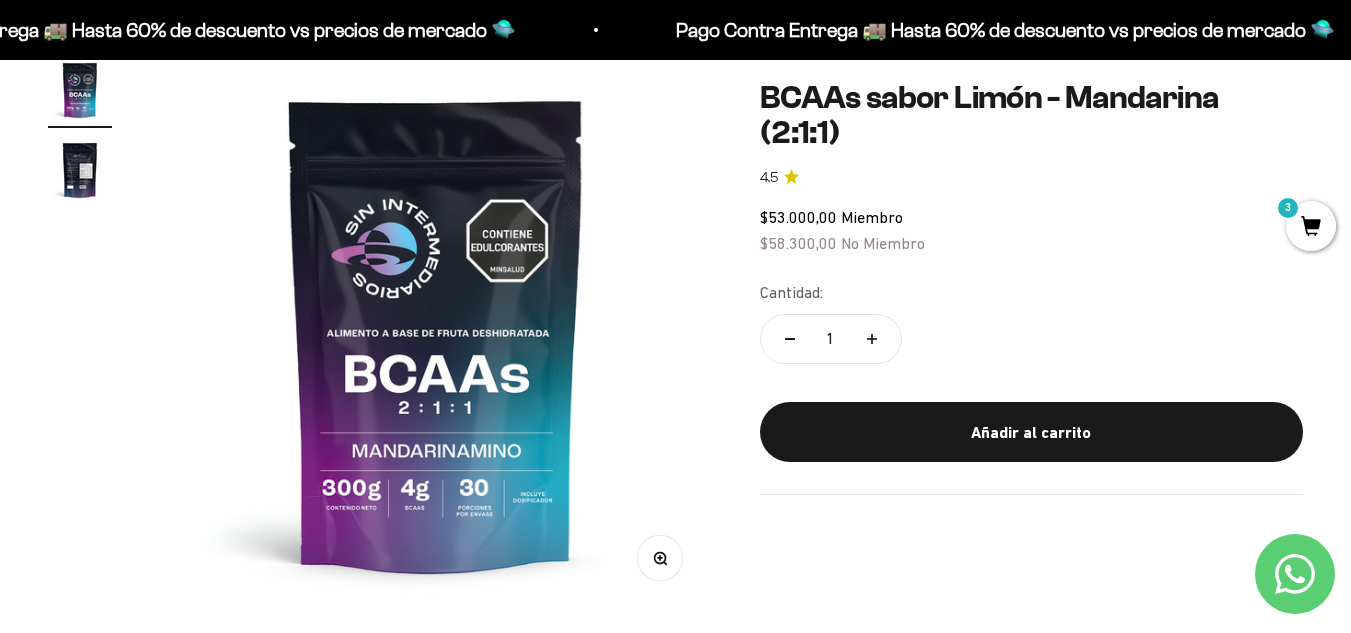 scroll, scrollTop: 200, scrollLeft: 0, axis: vertical 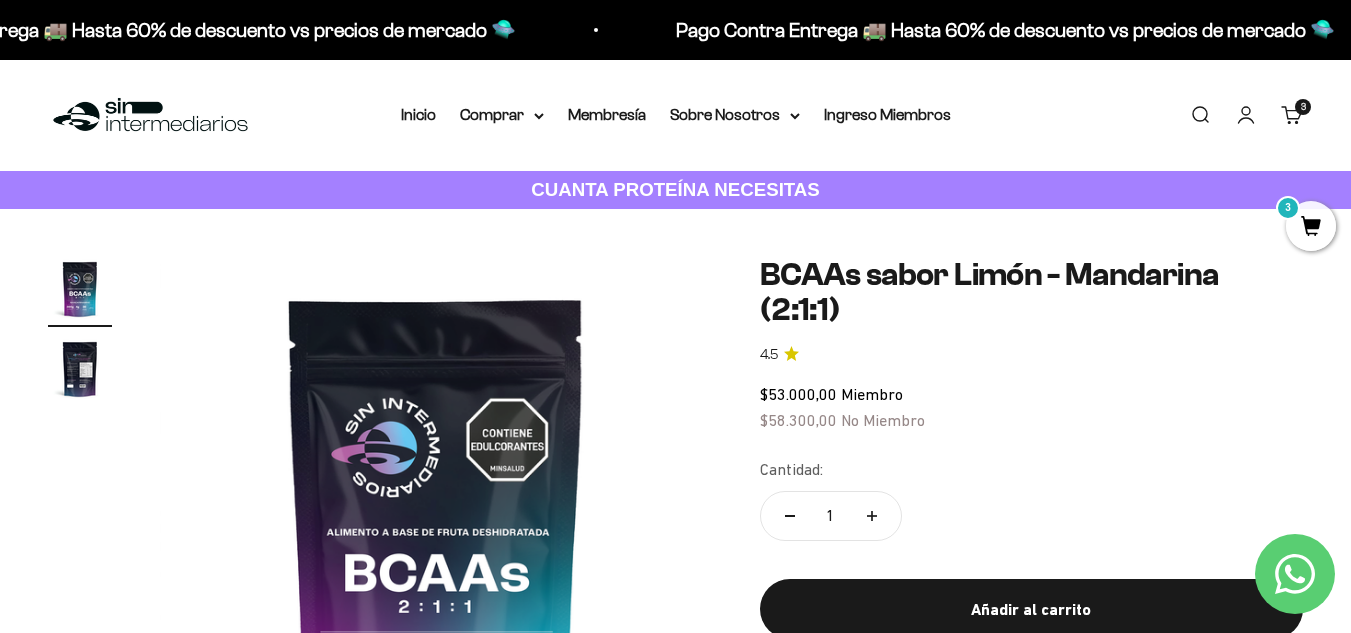 click on "3" at bounding box center (1311, 226) 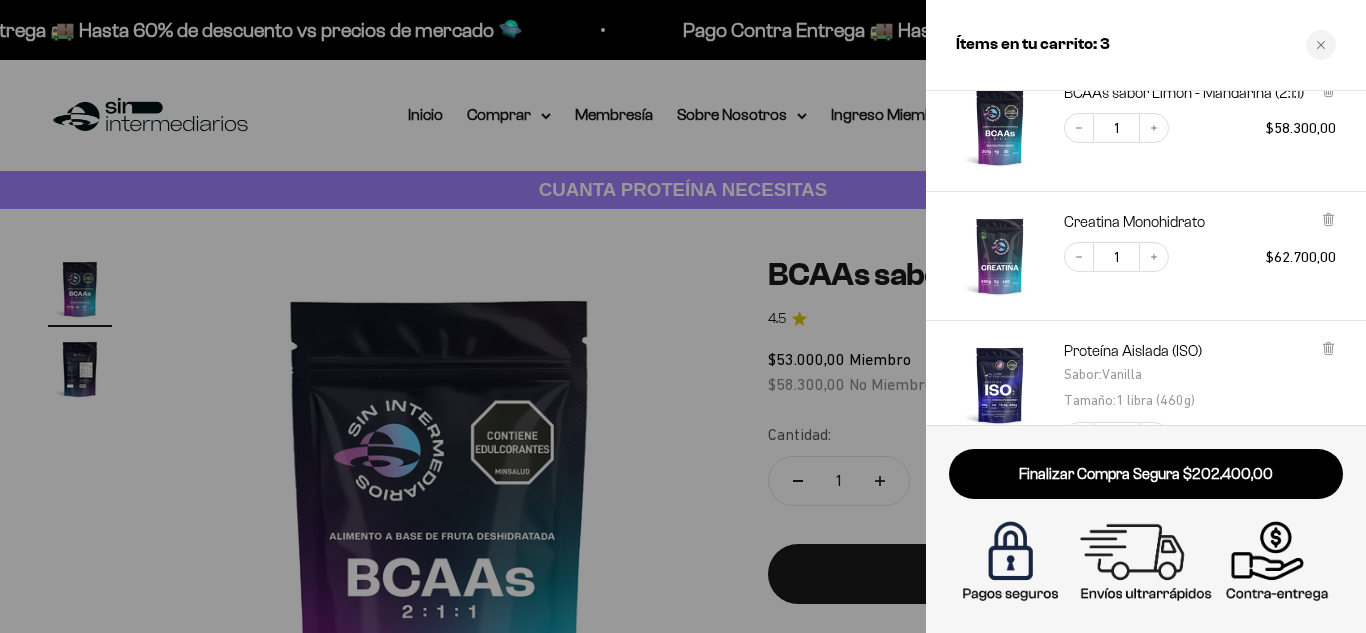 scroll, scrollTop: 200, scrollLeft: 0, axis: vertical 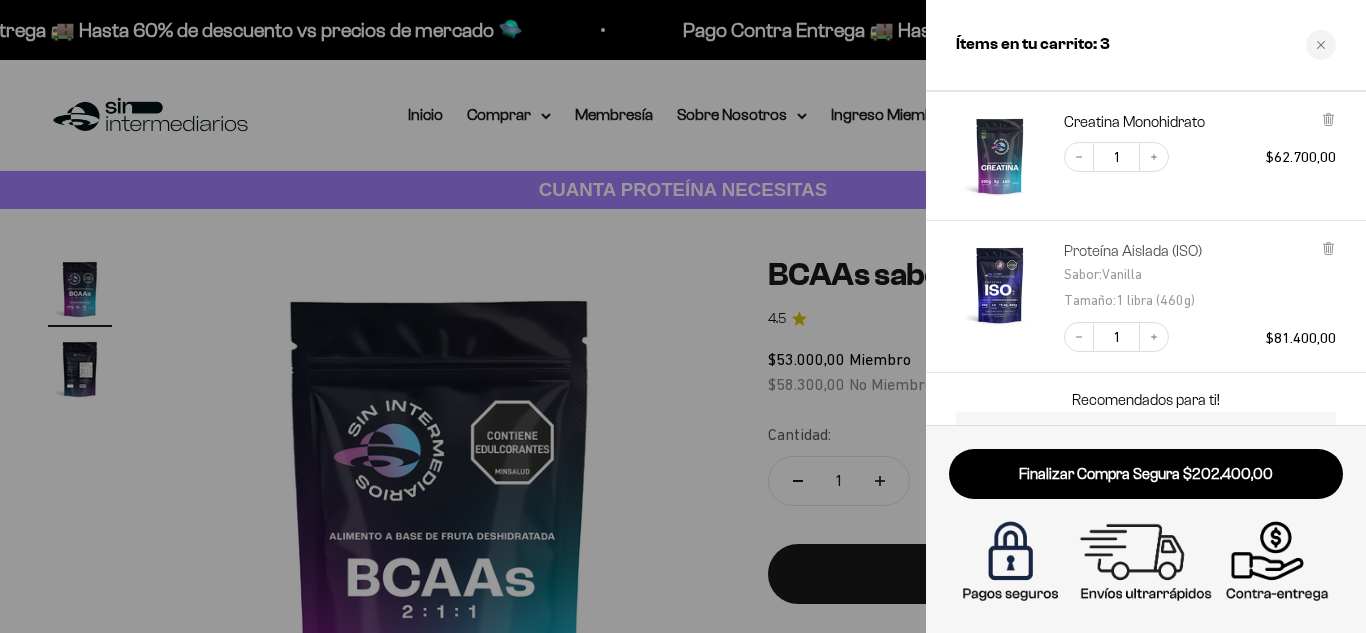 click on "Proteína Aislada (ISO)" at bounding box center (1133, 251) 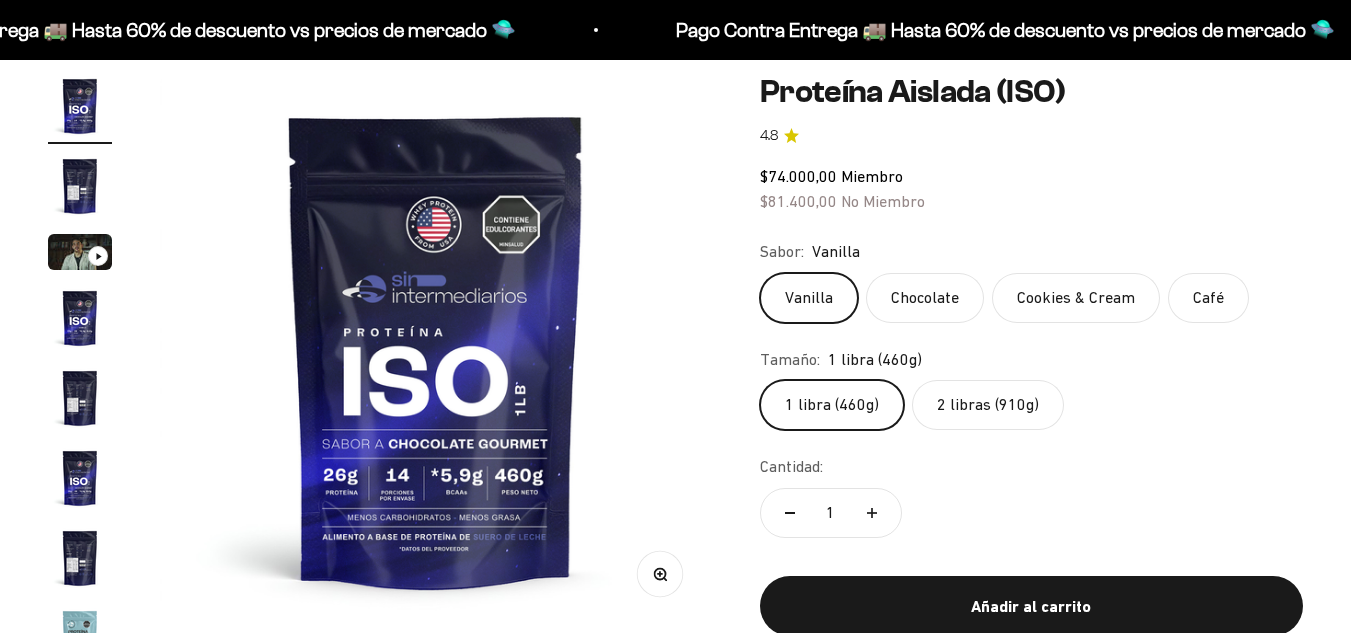 scroll, scrollTop: 200, scrollLeft: 0, axis: vertical 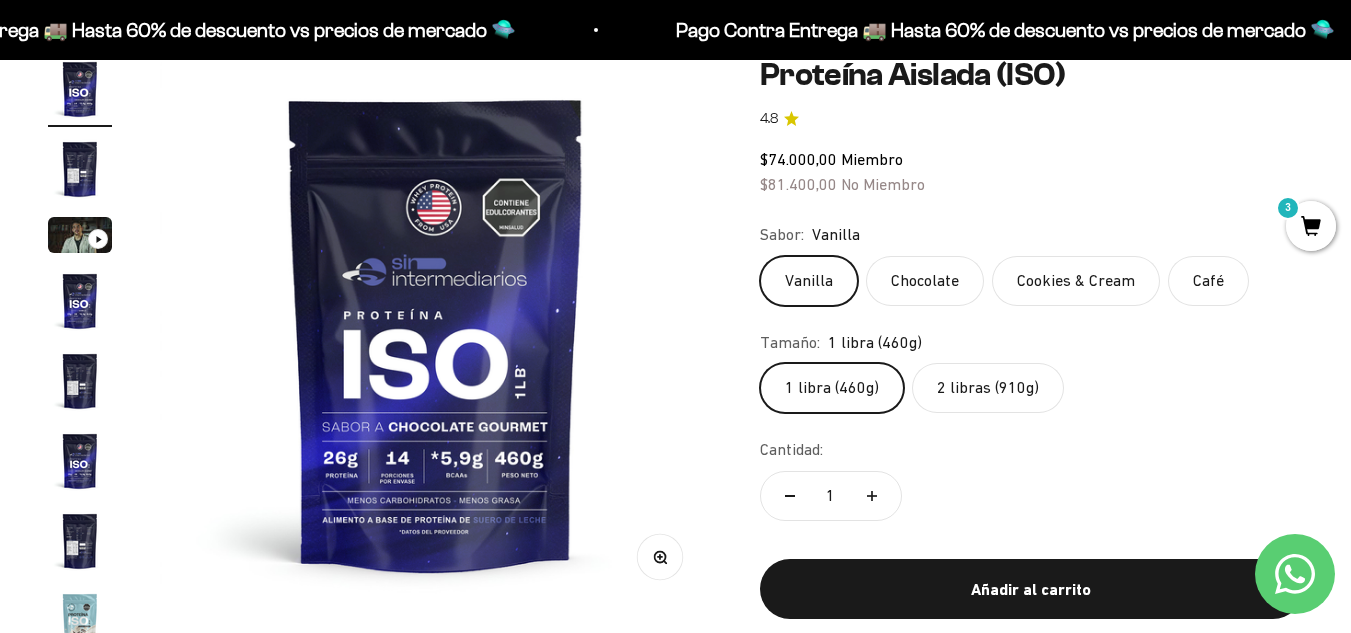 click on "Chocolate" 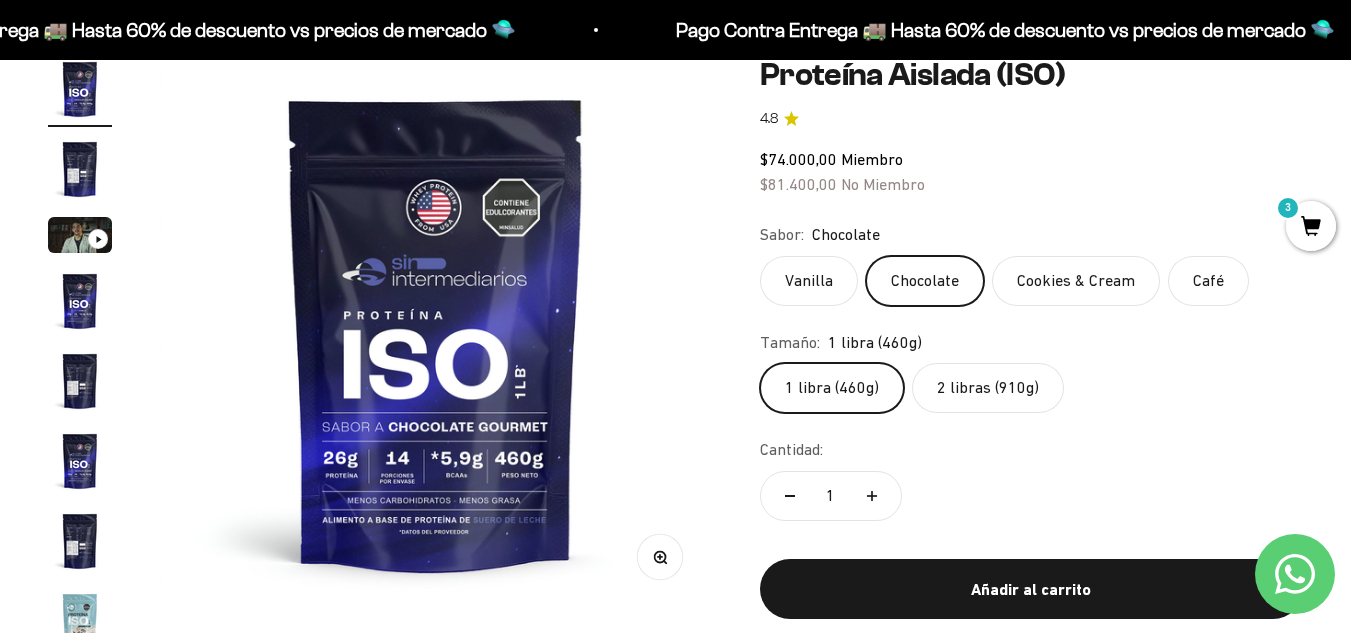 click on "Vanilla" 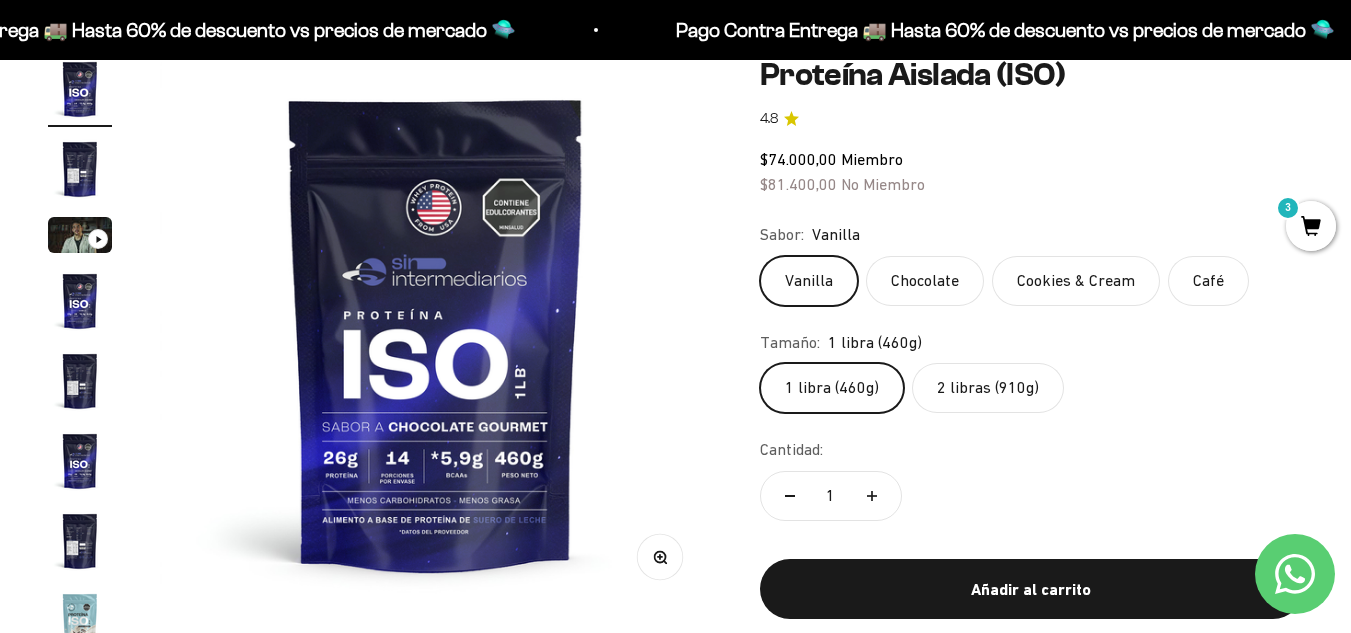 scroll, scrollTop: 300, scrollLeft: 0, axis: vertical 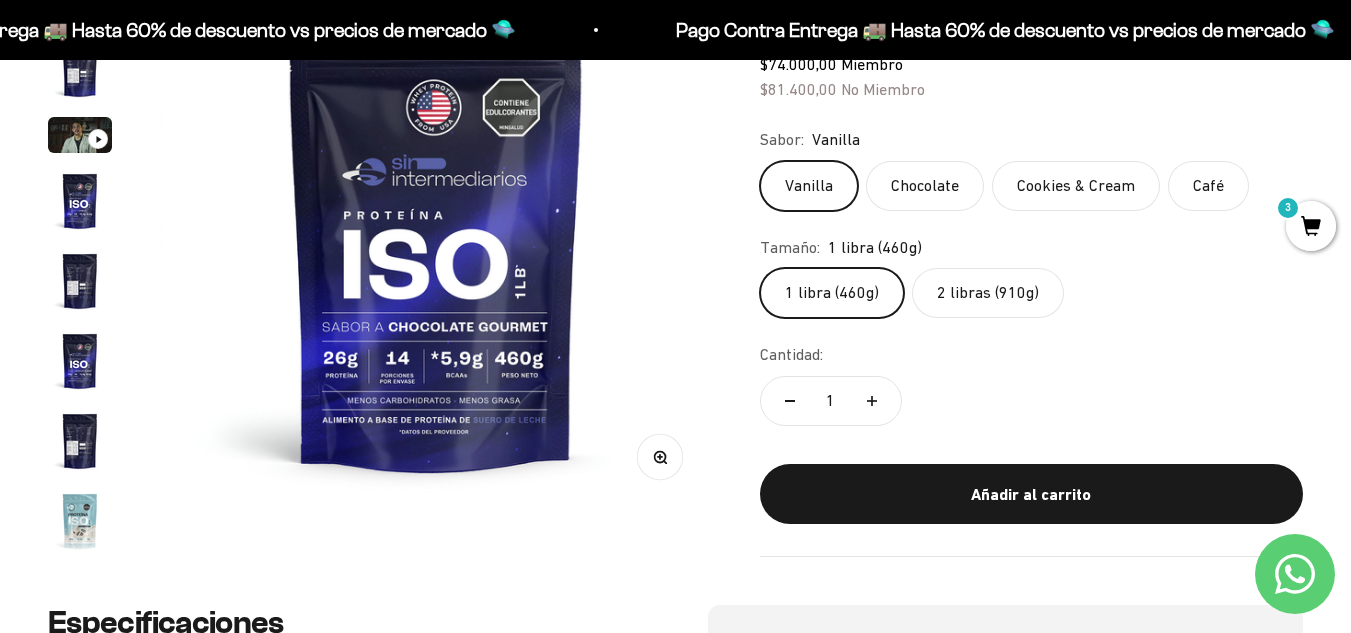 click on "2 libras (910g)" 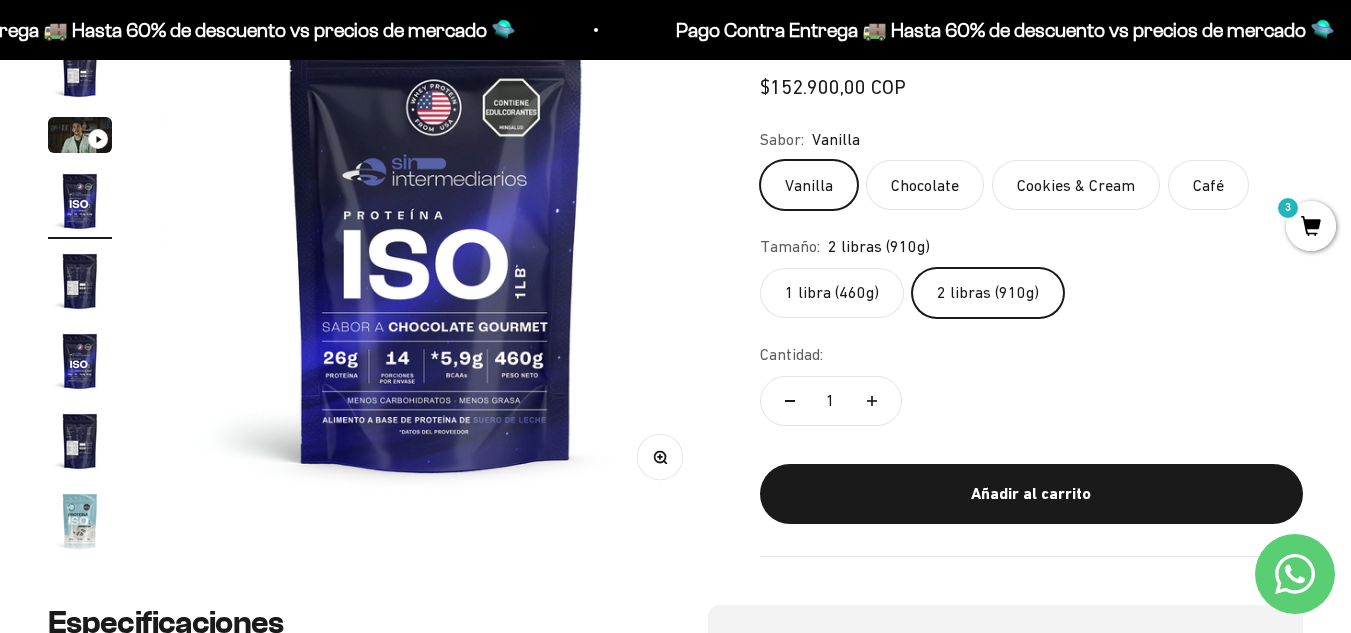 scroll, scrollTop: 0, scrollLeft: 1692, axis: horizontal 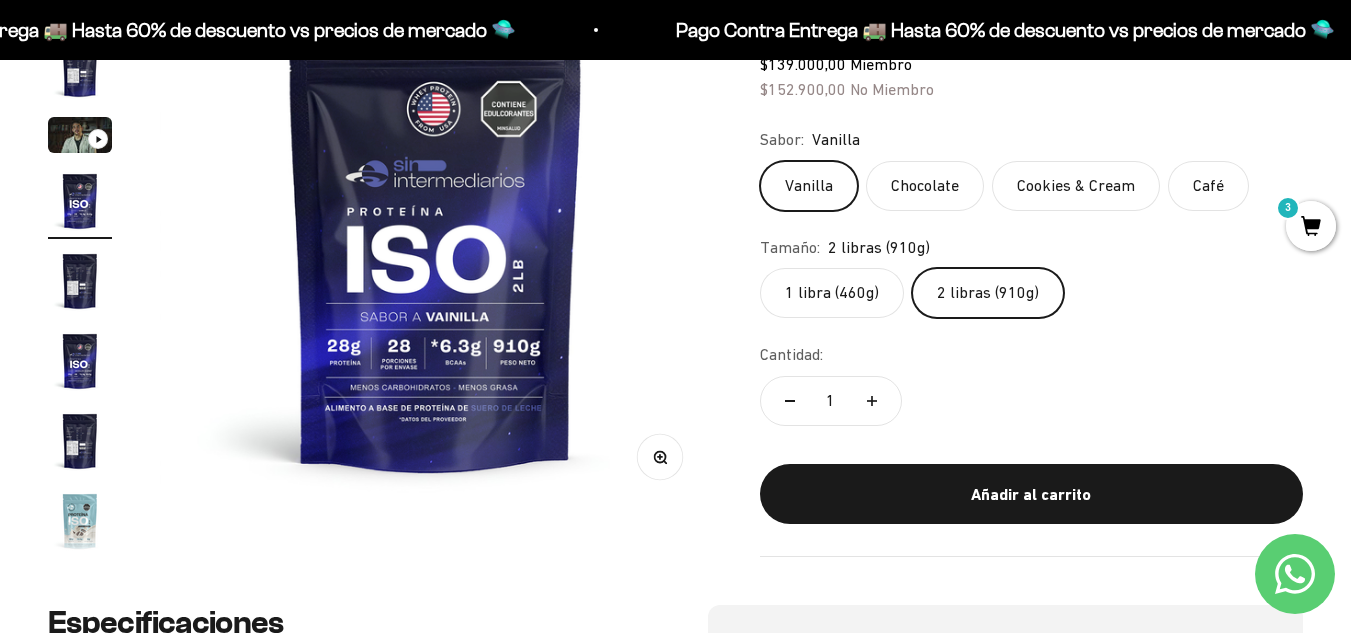 click on "1 libra (460g)" 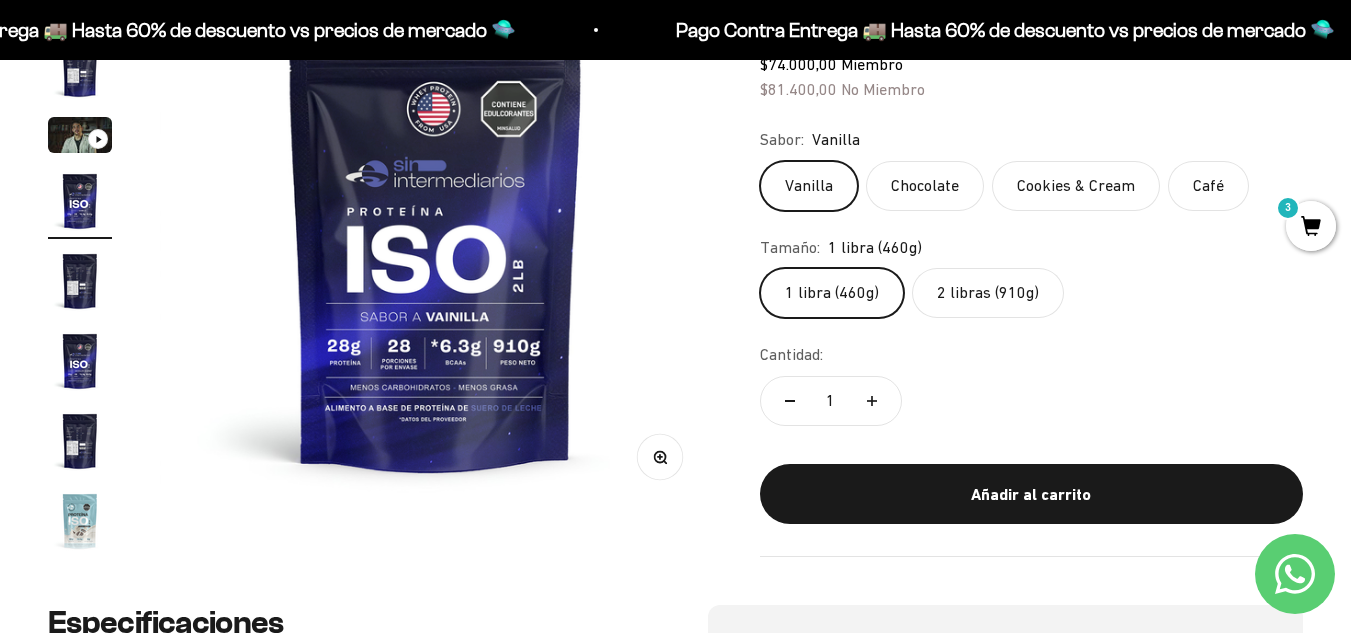 click on "2 libras (910g)" 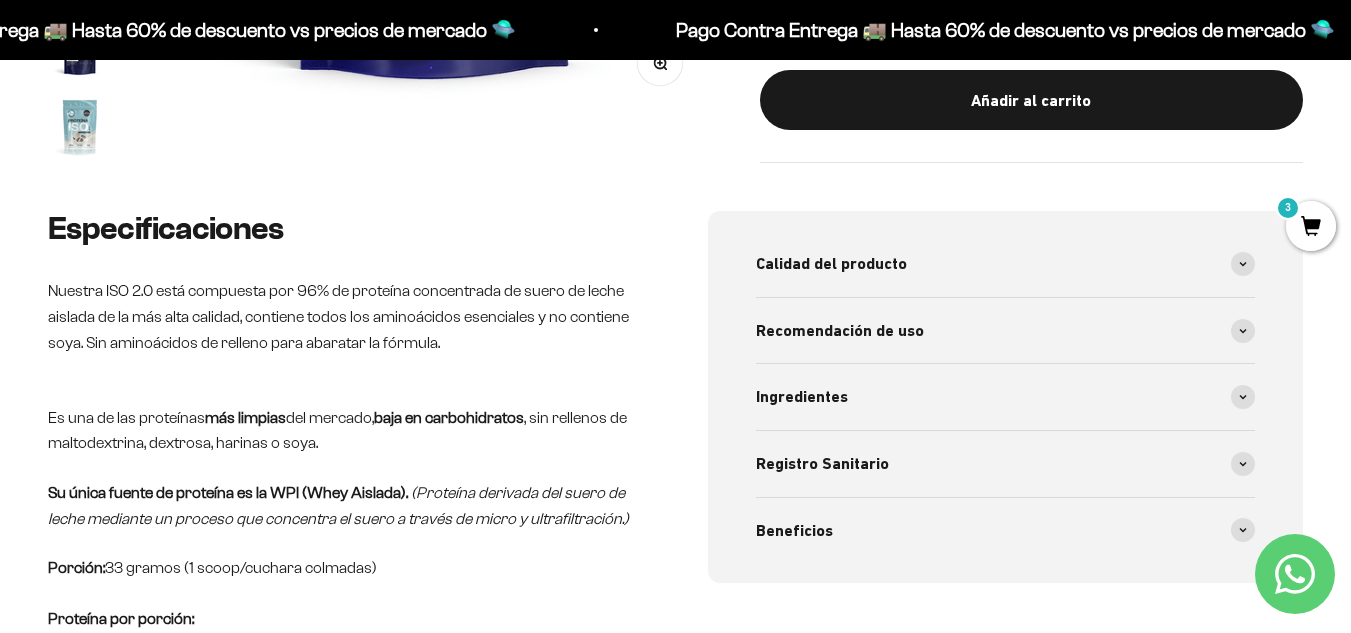 scroll, scrollTop: 700, scrollLeft: 0, axis: vertical 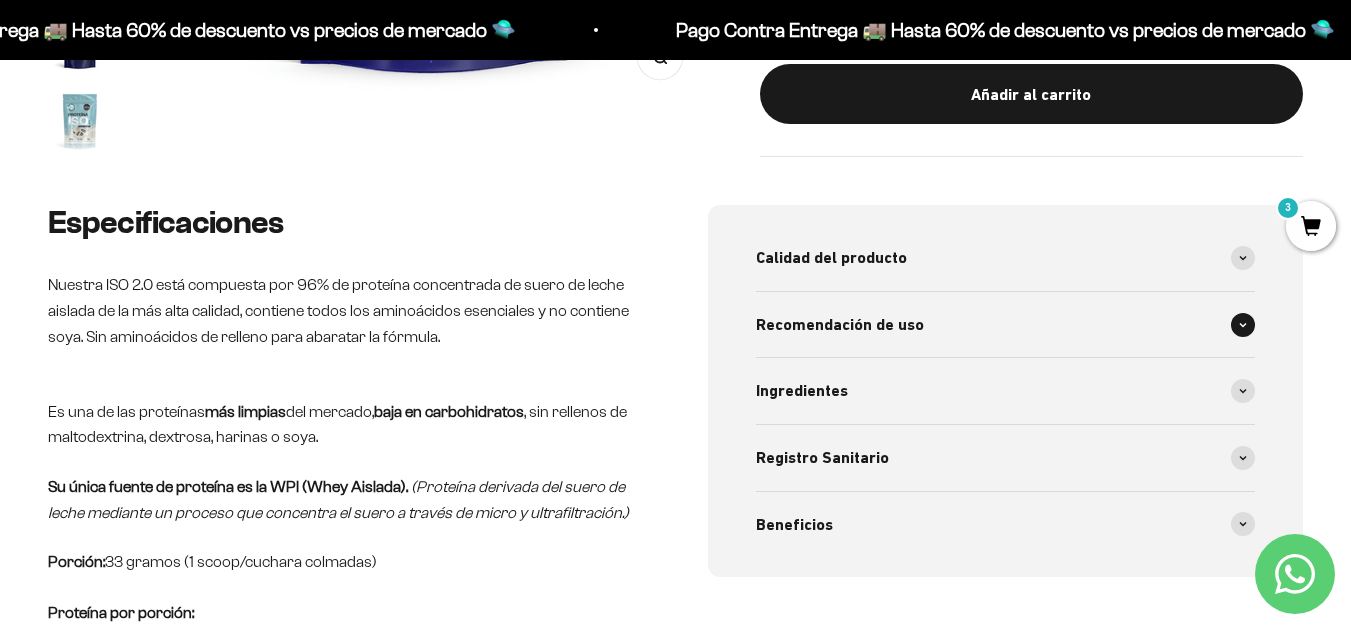 click on "Recomendación de uso" at bounding box center (840, 325) 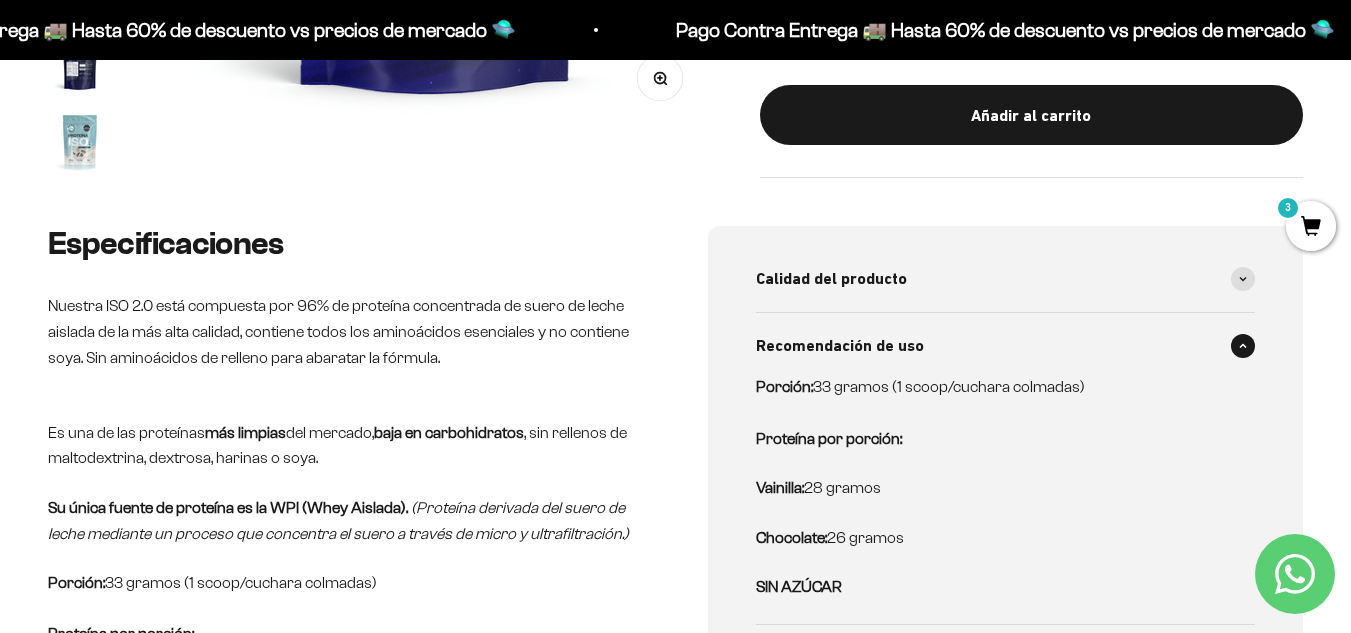 scroll, scrollTop: 400, scrollLeft: 0, axis: vertical 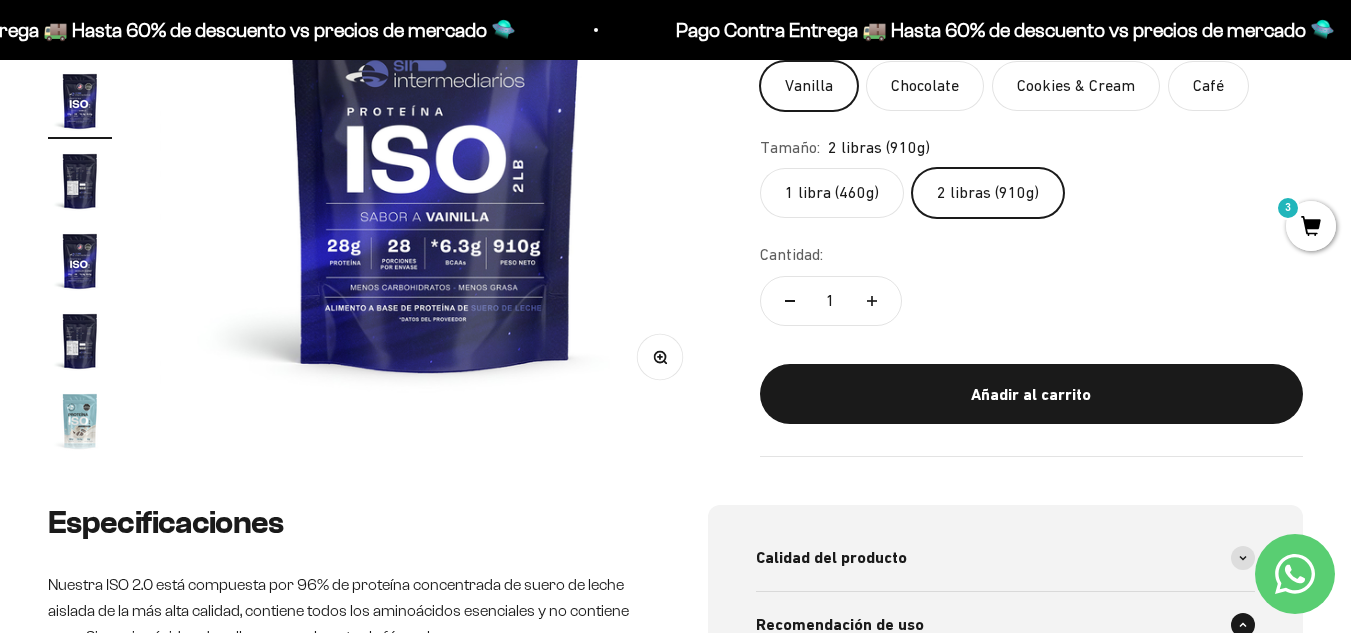 click on "Zoom
Ir al artículo 1
Ir al artículo 2
Ir al artículo 3
Ir al artículo 4
Ir al artículo 5
Ir al artículo 6
Ir al artículo 7
Ir al artículo 8
Ir al artículo 9
Ir al artículo 10
Ir al artículo 11
Ir al artículo 12
Ir al artículo 13
Ir al artículo 14
Ir al artículo 15
Ir al artículo 16
Ir al artículo 17
4.8" at bounding box center (675, 157) 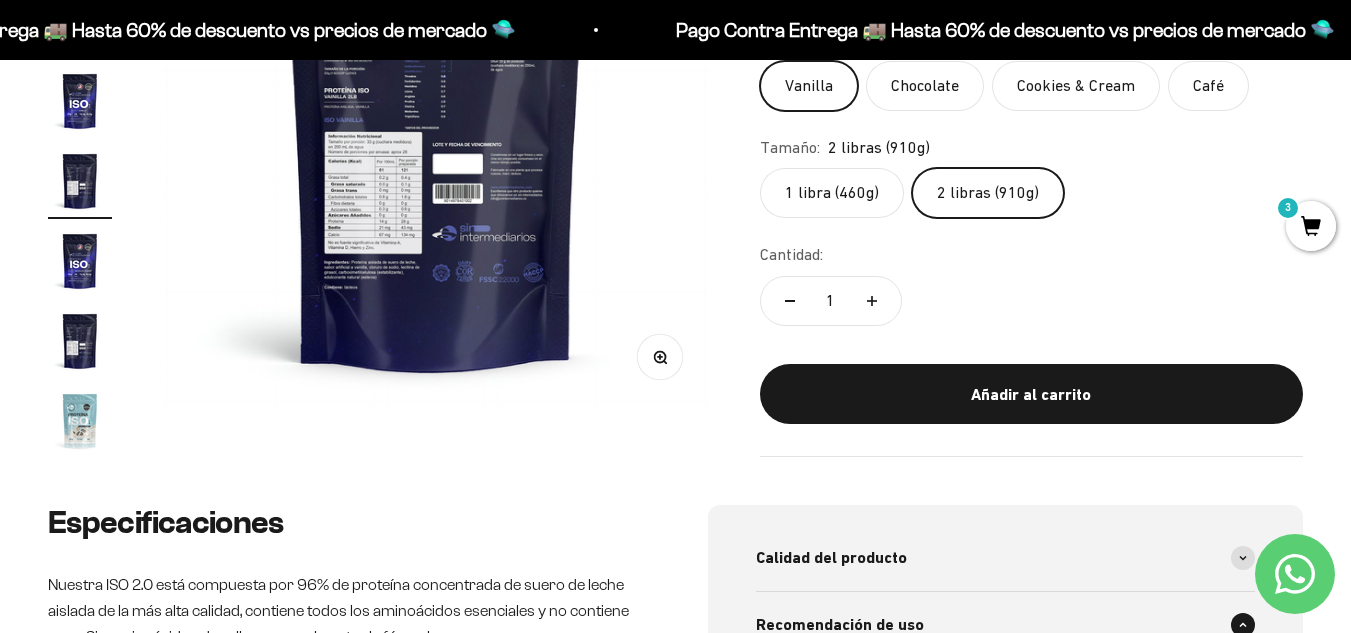 click at bounding box center [436, 133] 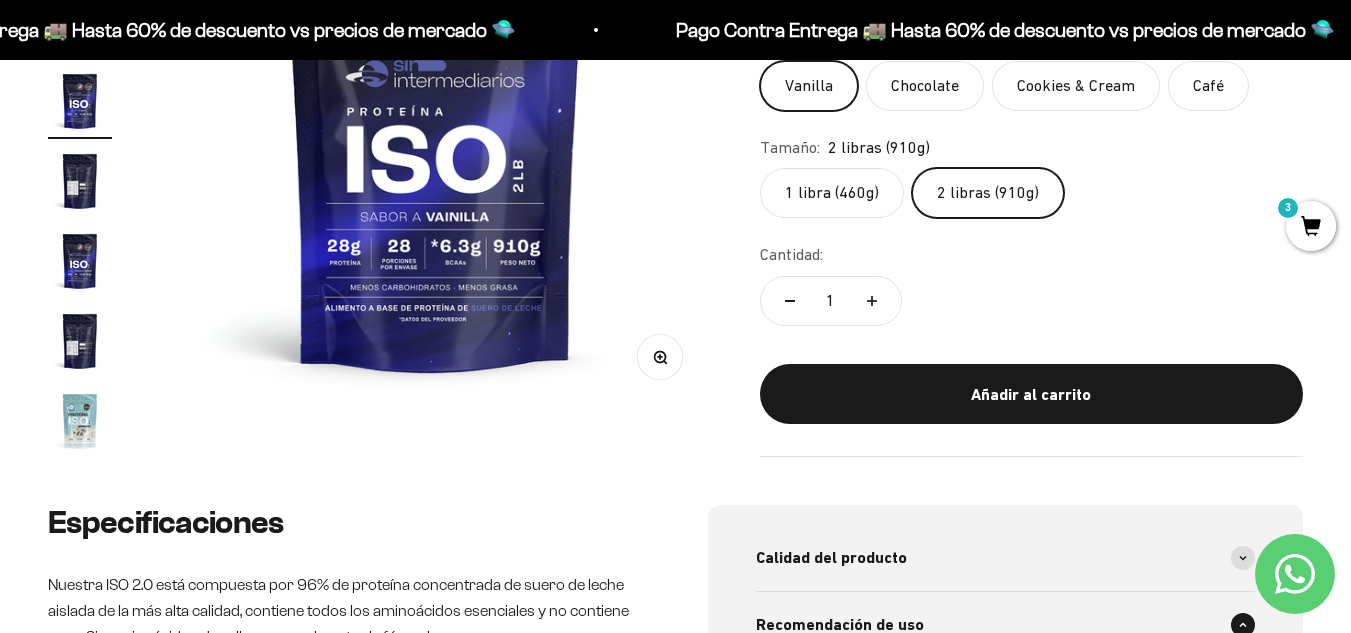 click at bounding box center (80, 181) 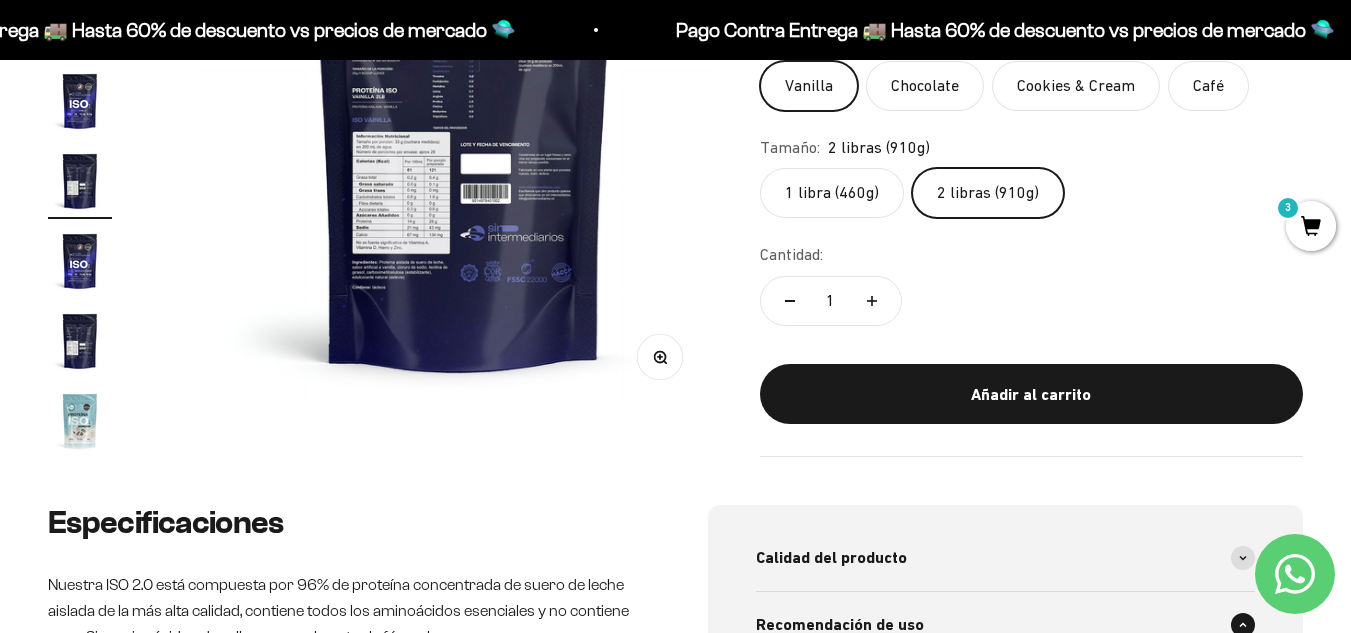 scroll, scrollTop: 0, scrollLeft: 2255, axis: horizontal 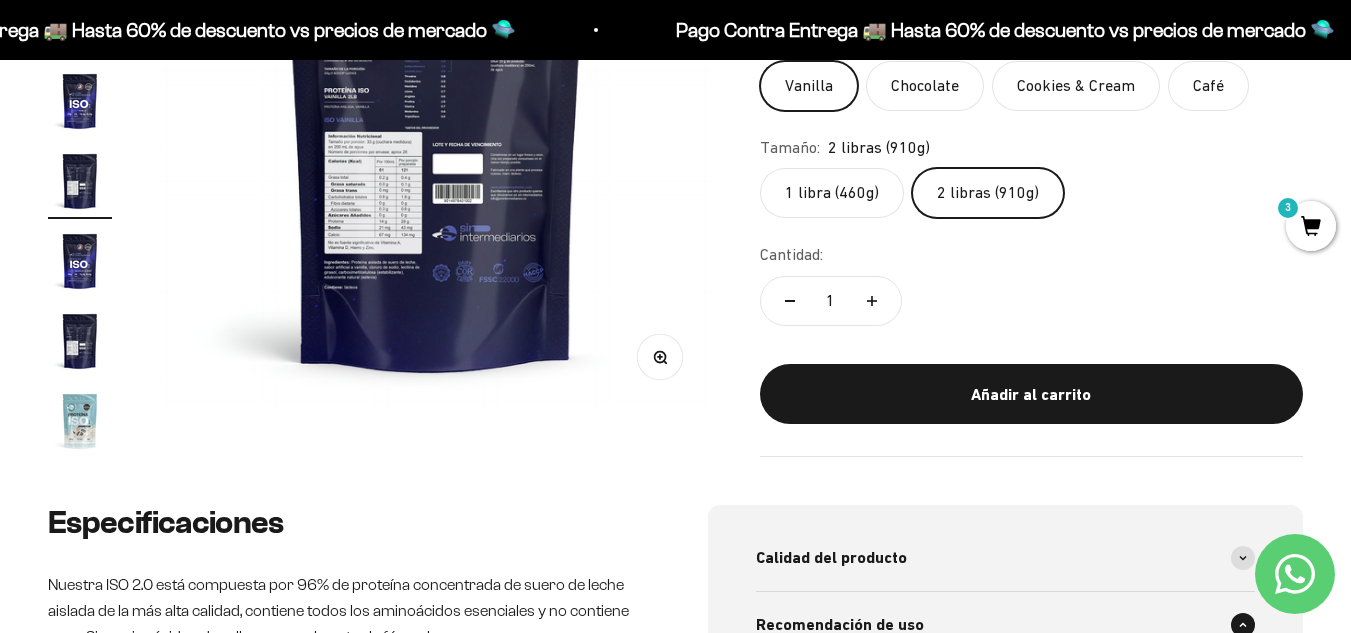 click on "Zoom" at bounding box center [659, 357] 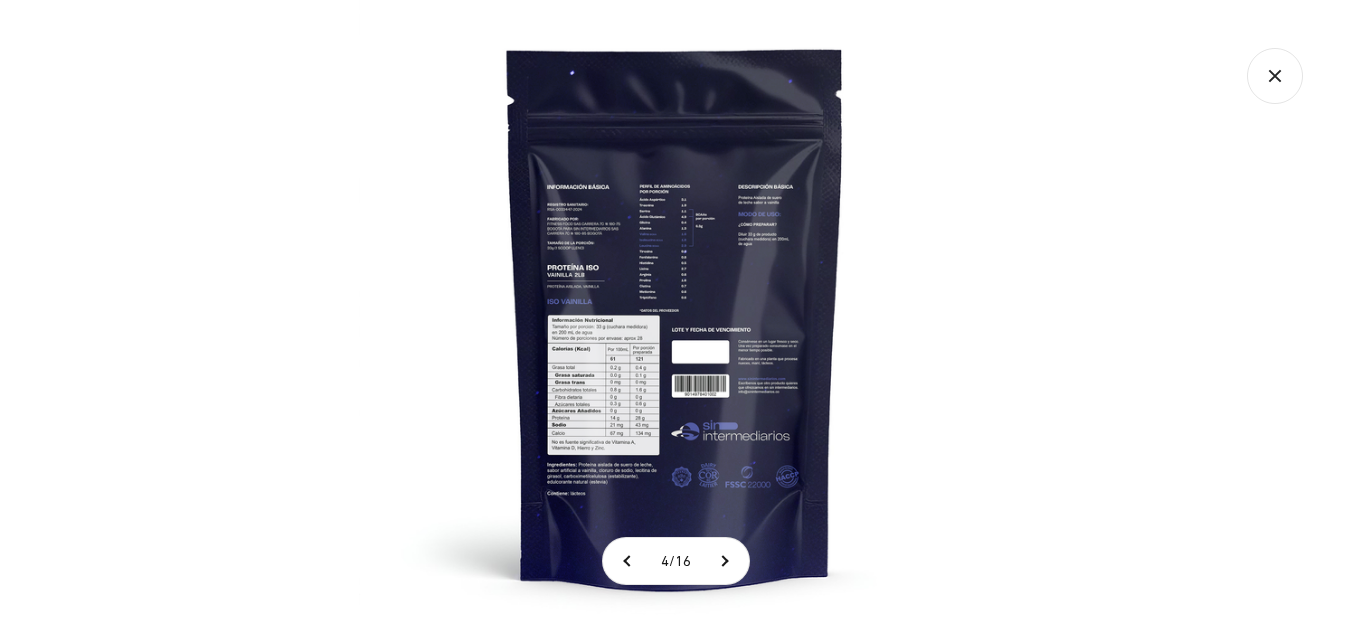 click at bounding box center [675, 316] 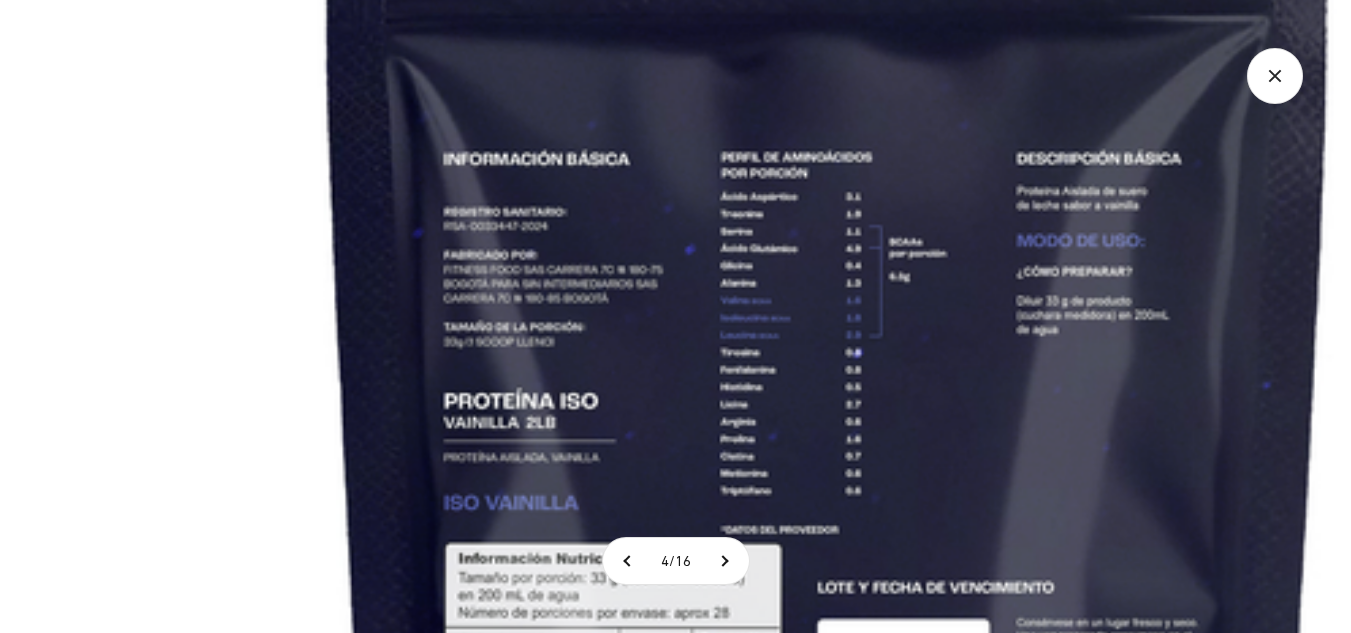 click at bounding box center (828, 547) 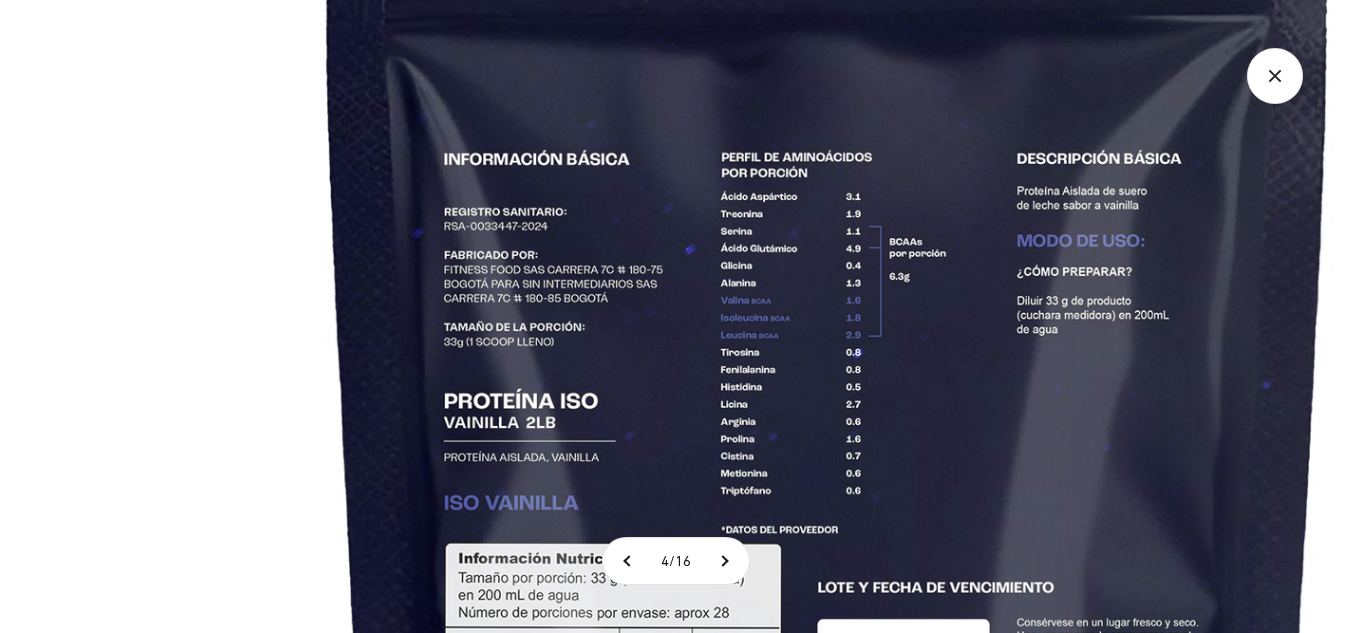 click at bounding box center [828, 547] 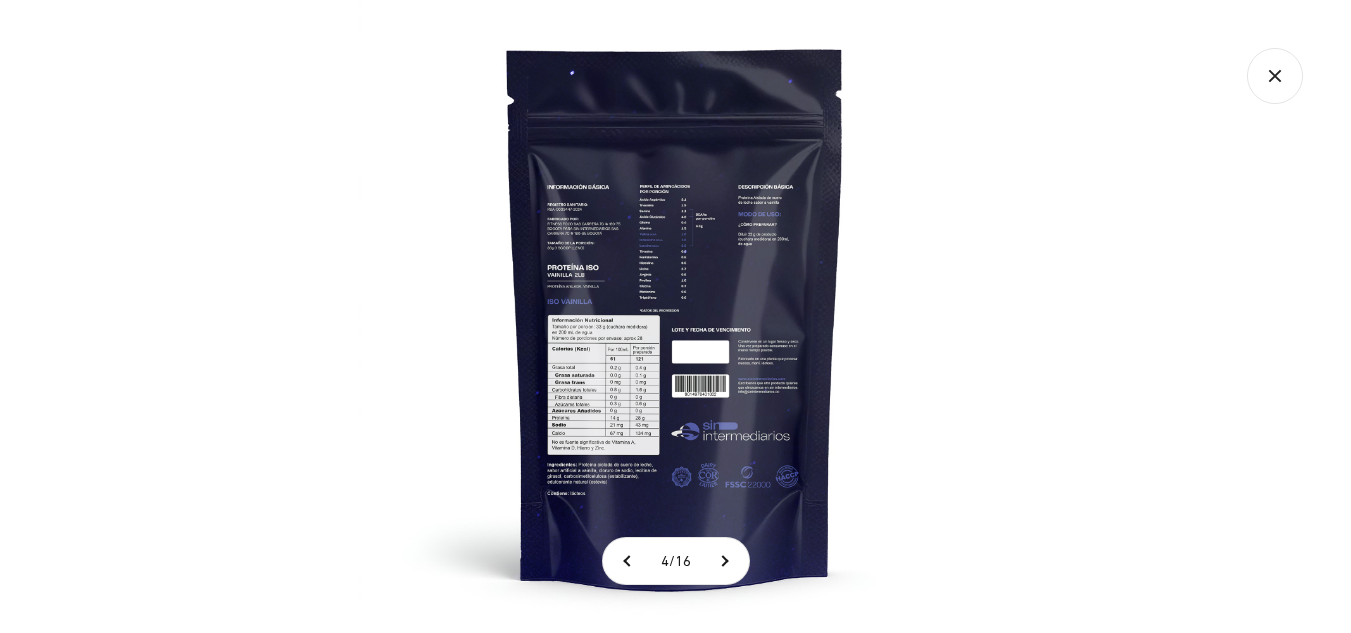 click at bounding box center [675, 316] 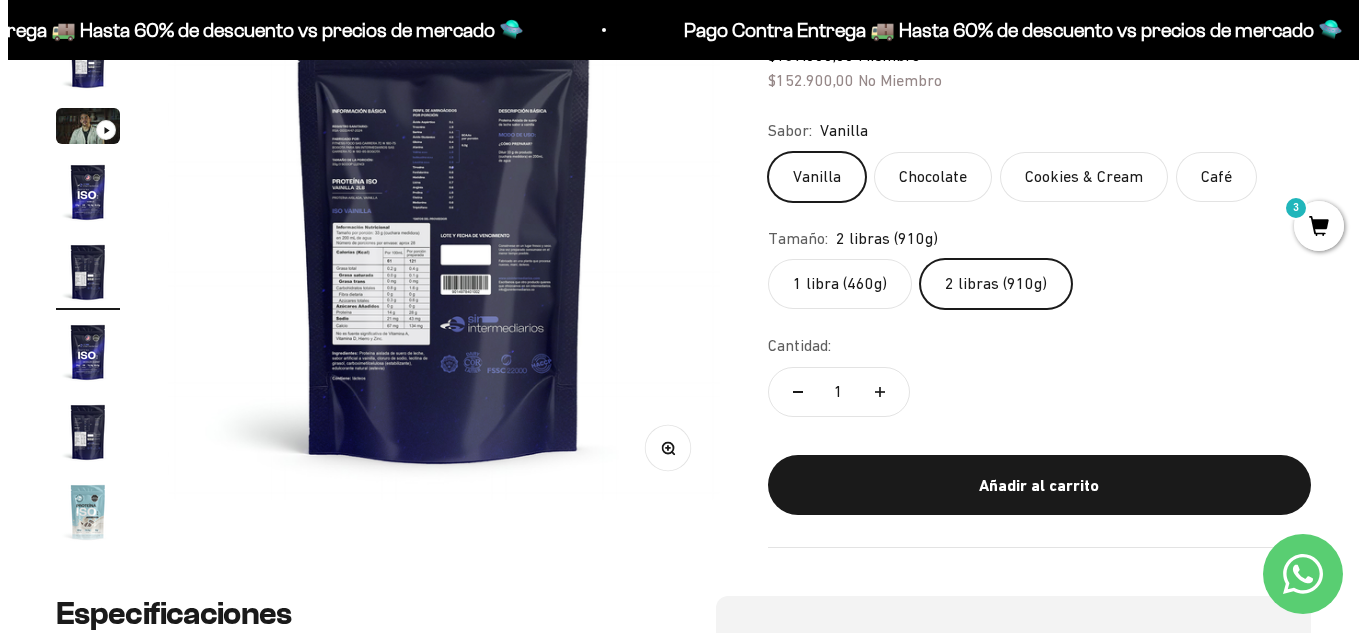 scroll, scrollTop: 0, scrollLeft: 0, axis: both 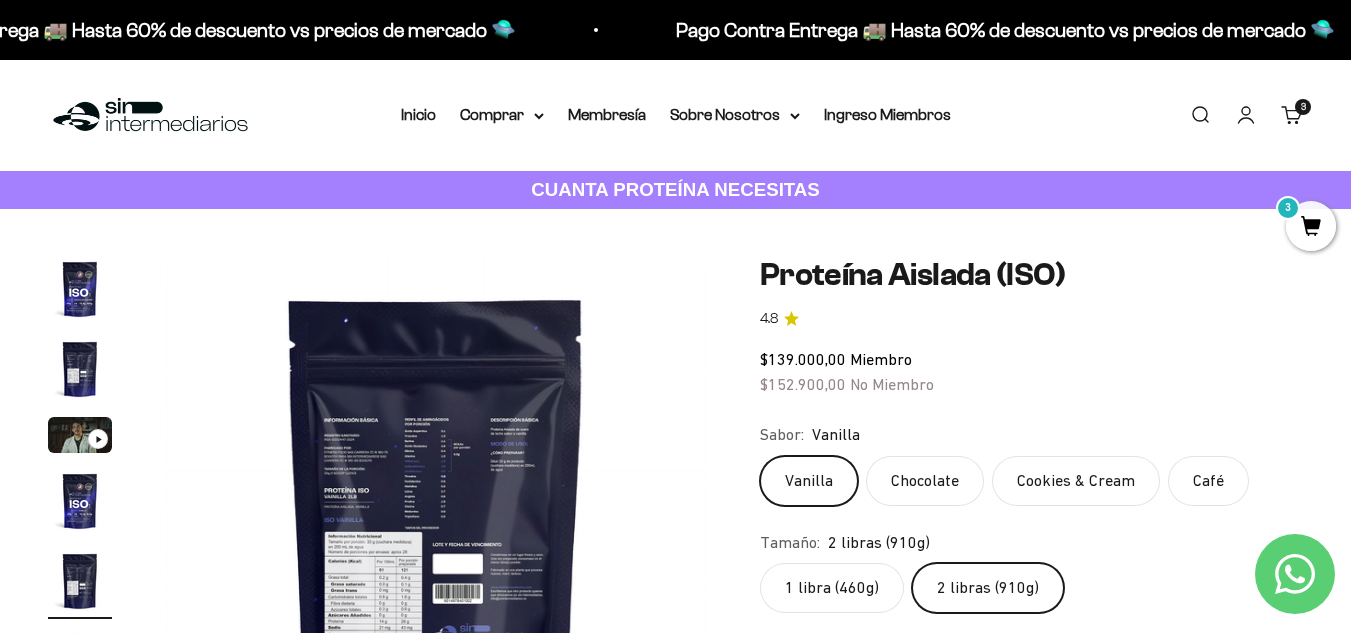 click on "3" at bounding box center [1311, 226] 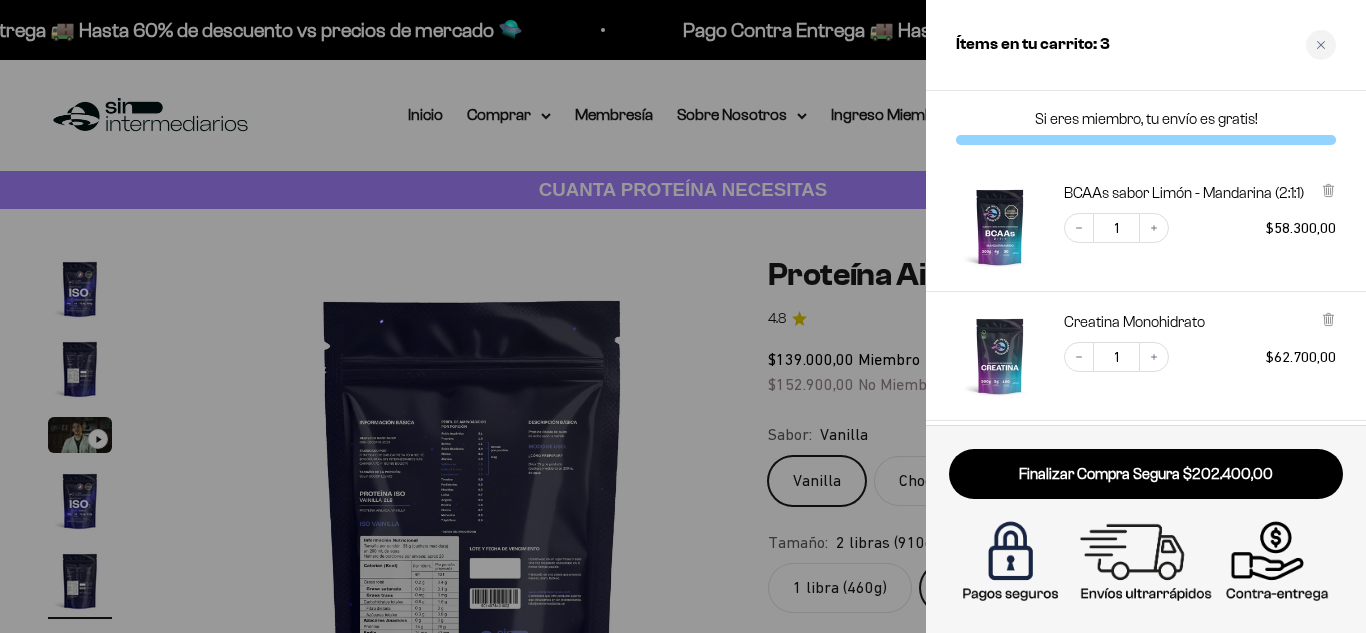 scroll, scrollTop: 0, scrollLeft: 2288, axis: horizontal 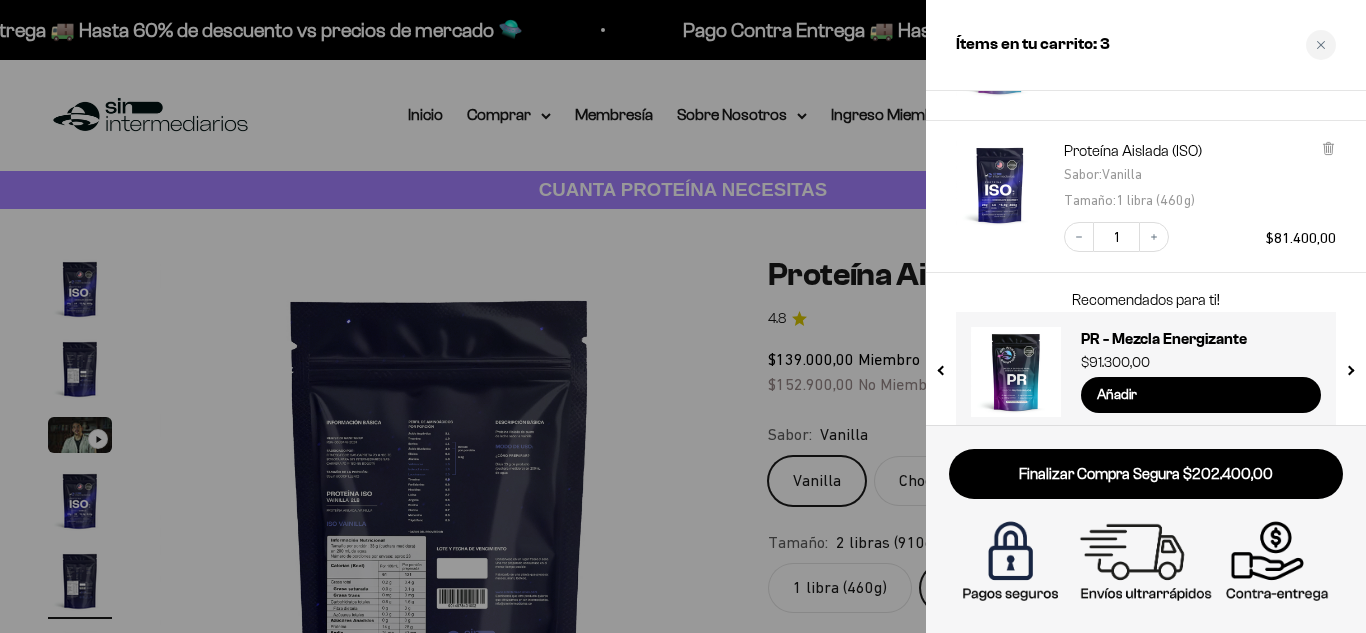click 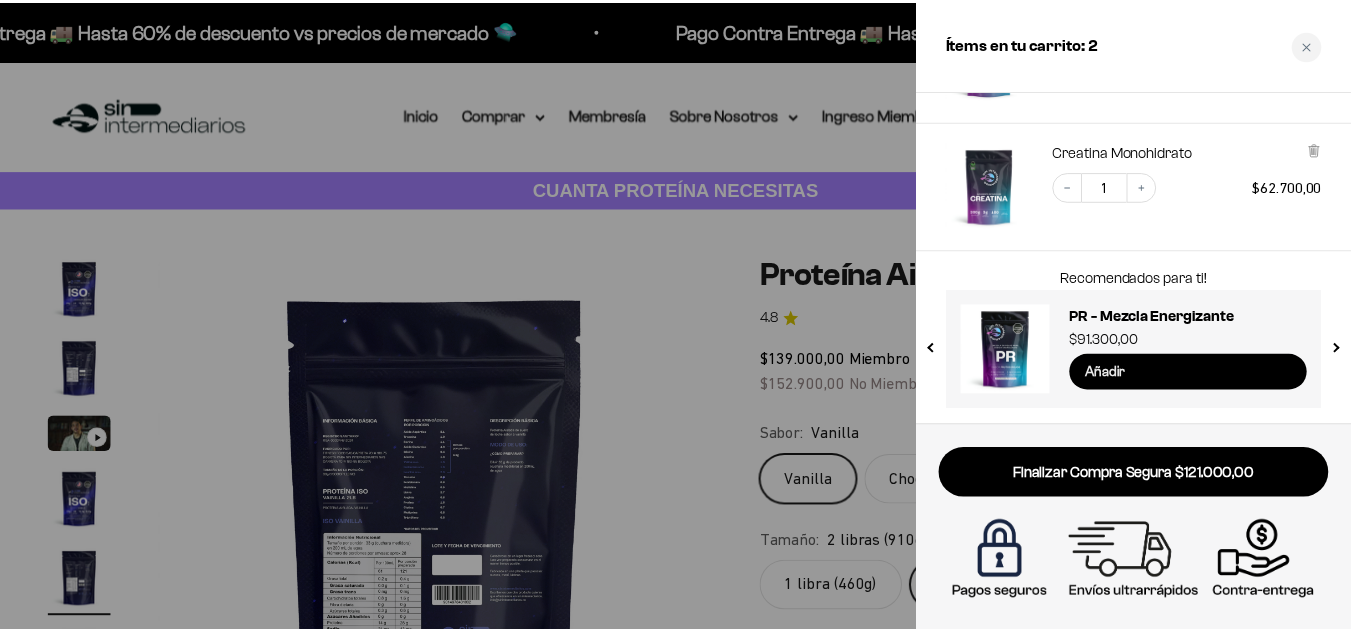 scroll, scrollTop: 210, scrollLeft: 0, axis: vertical 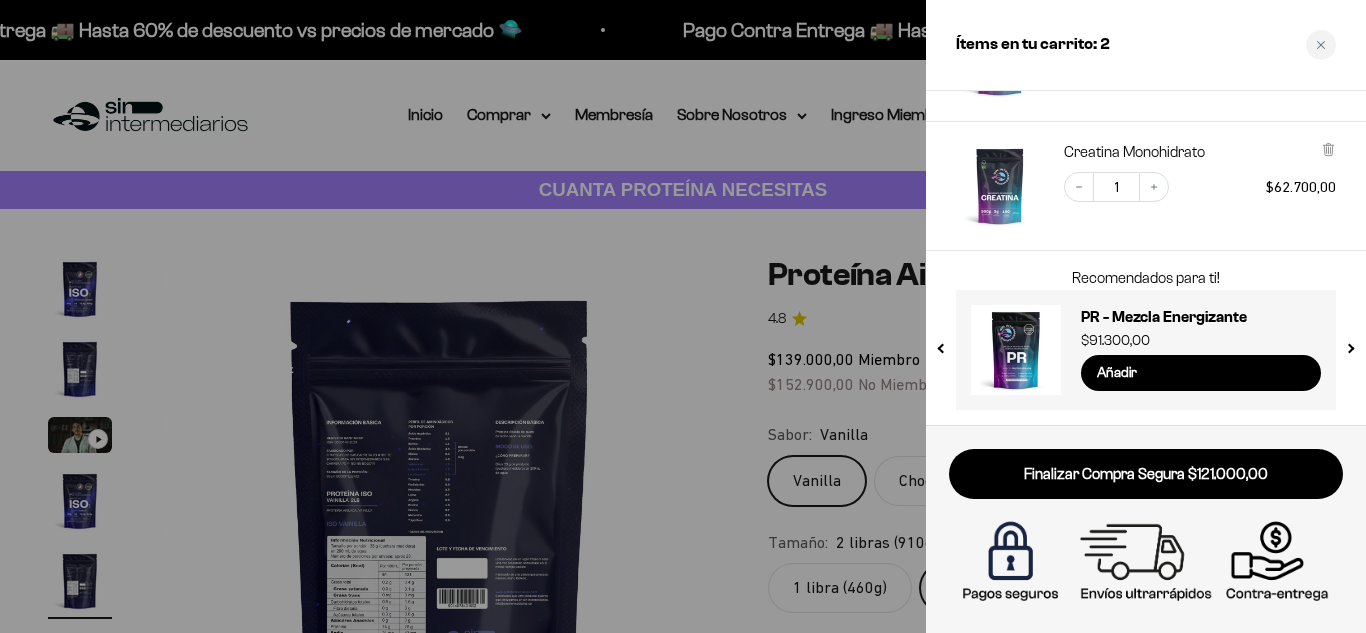 click at bounding box center (683, 316) 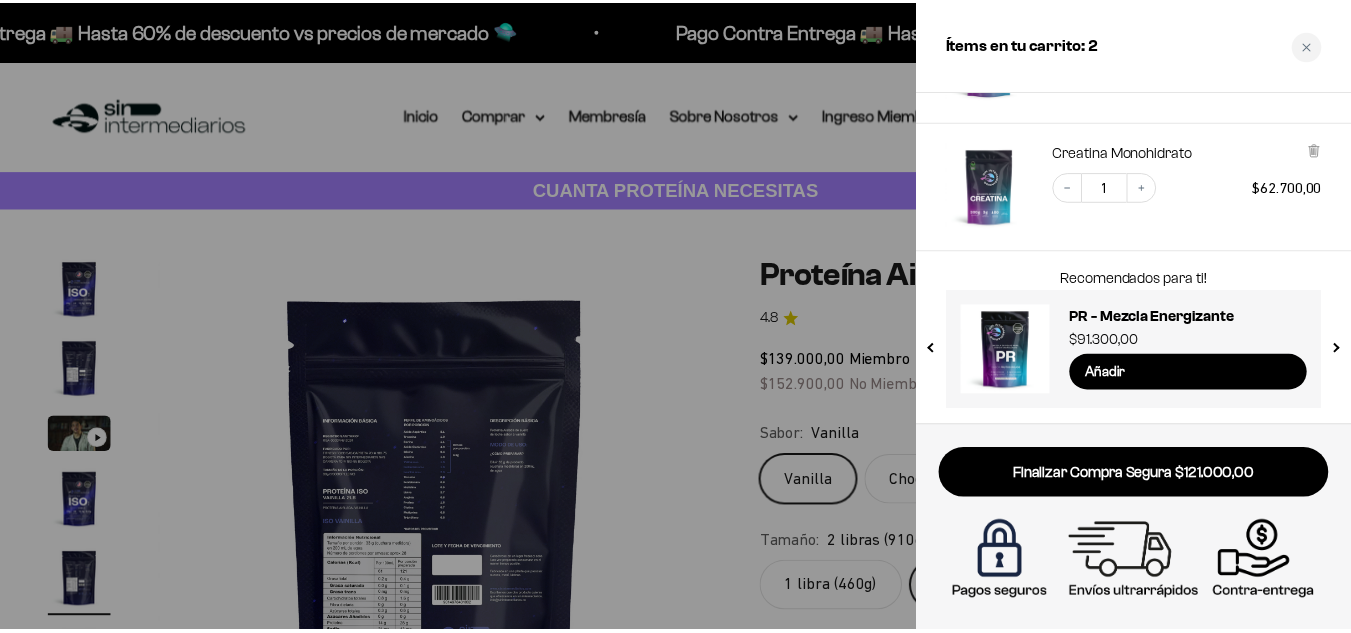 scroll, scrollTop: 0, scrollLeft: 2255, axis: horizontal 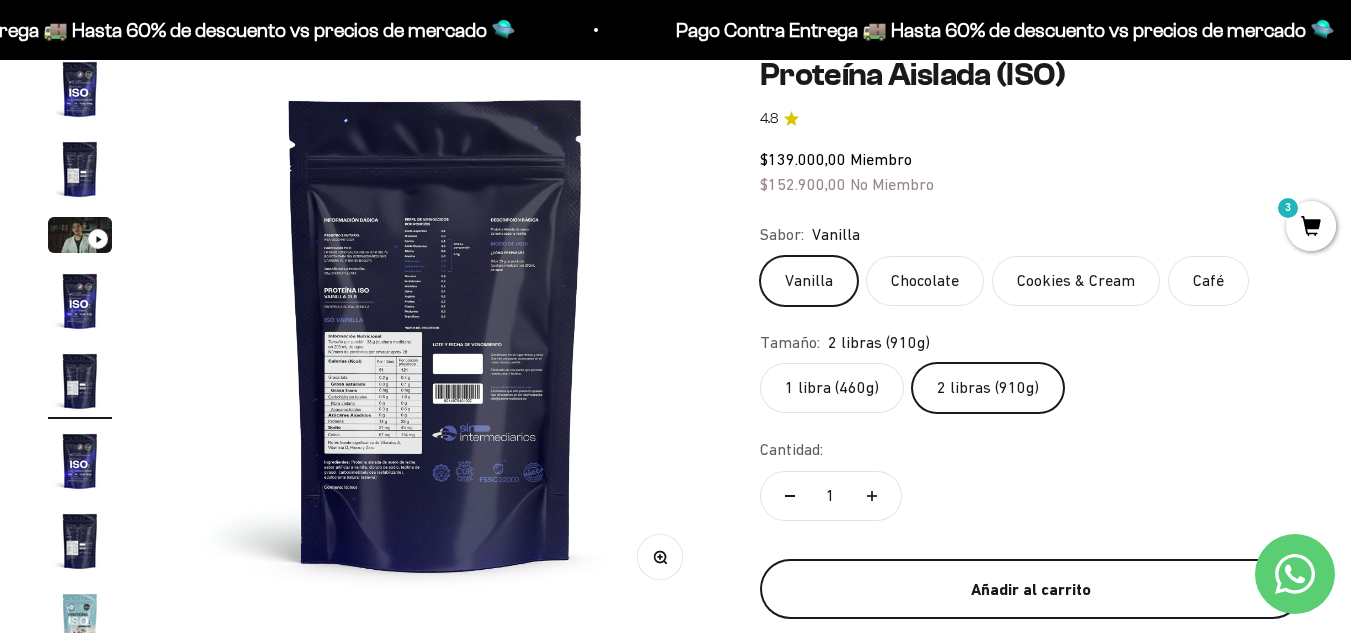 click on "Añadir al carrito" at bounding box center (1031, 590) 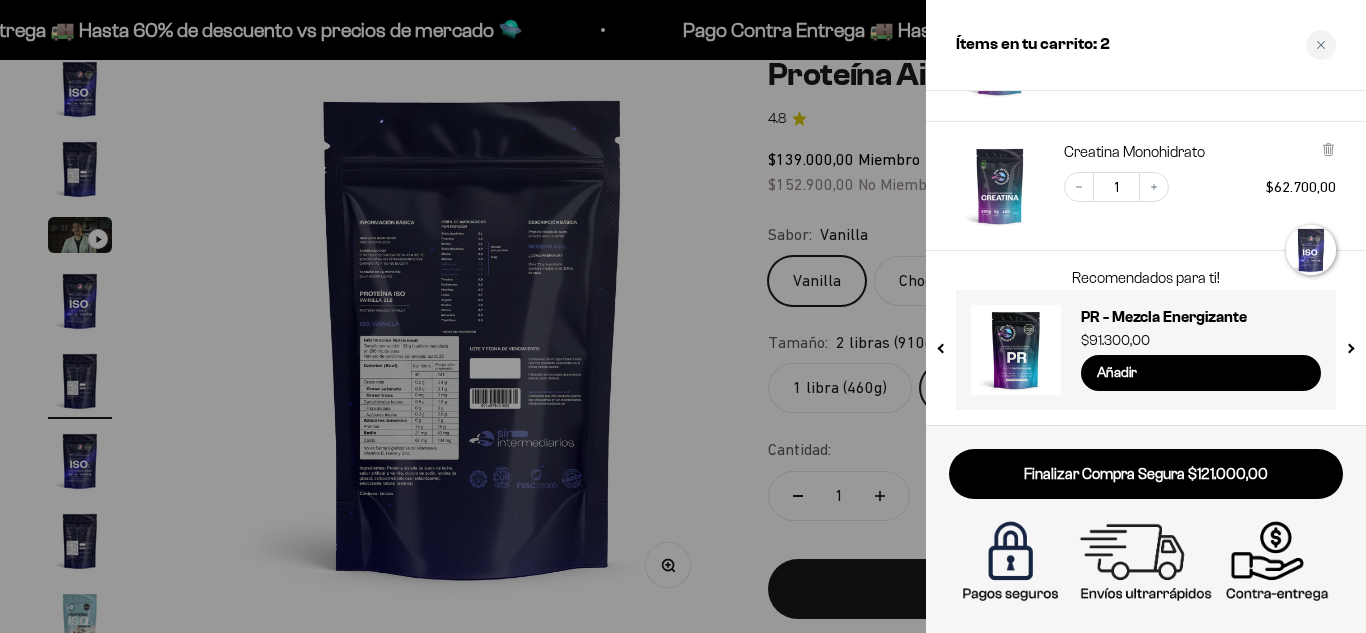 scroll, scrollTop: 0, scrollLeft: 2288, axis: horizontal 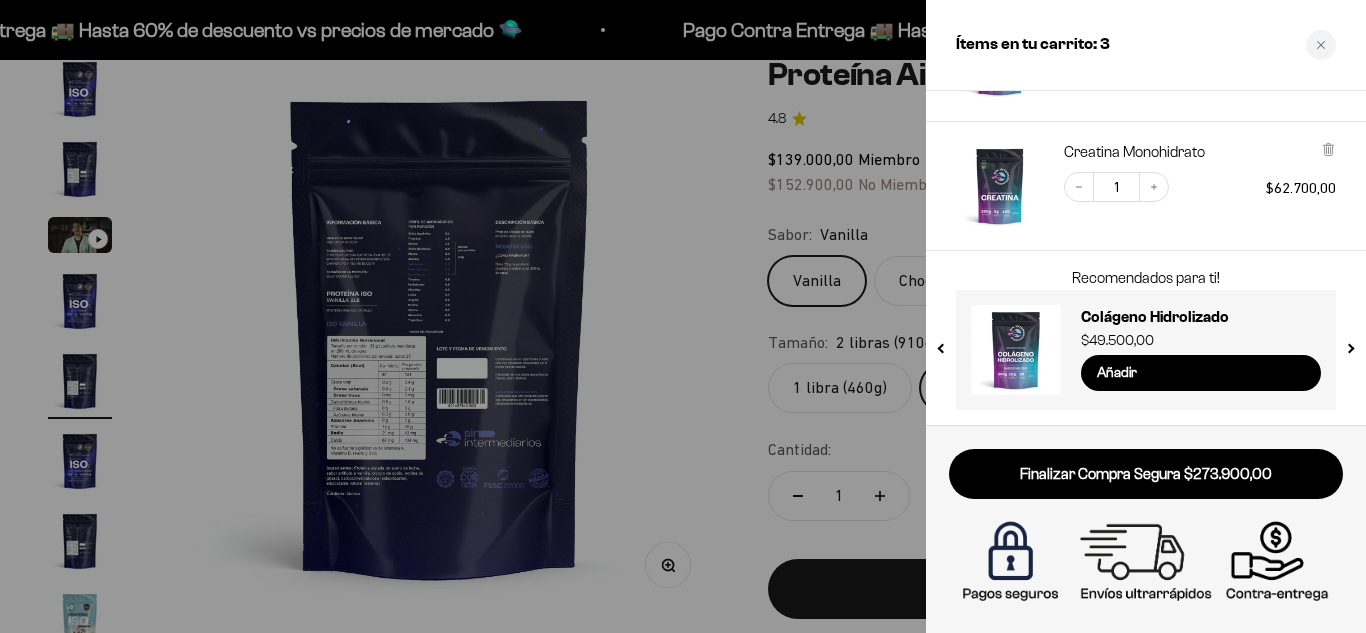 click at bounding box center [683, 316] 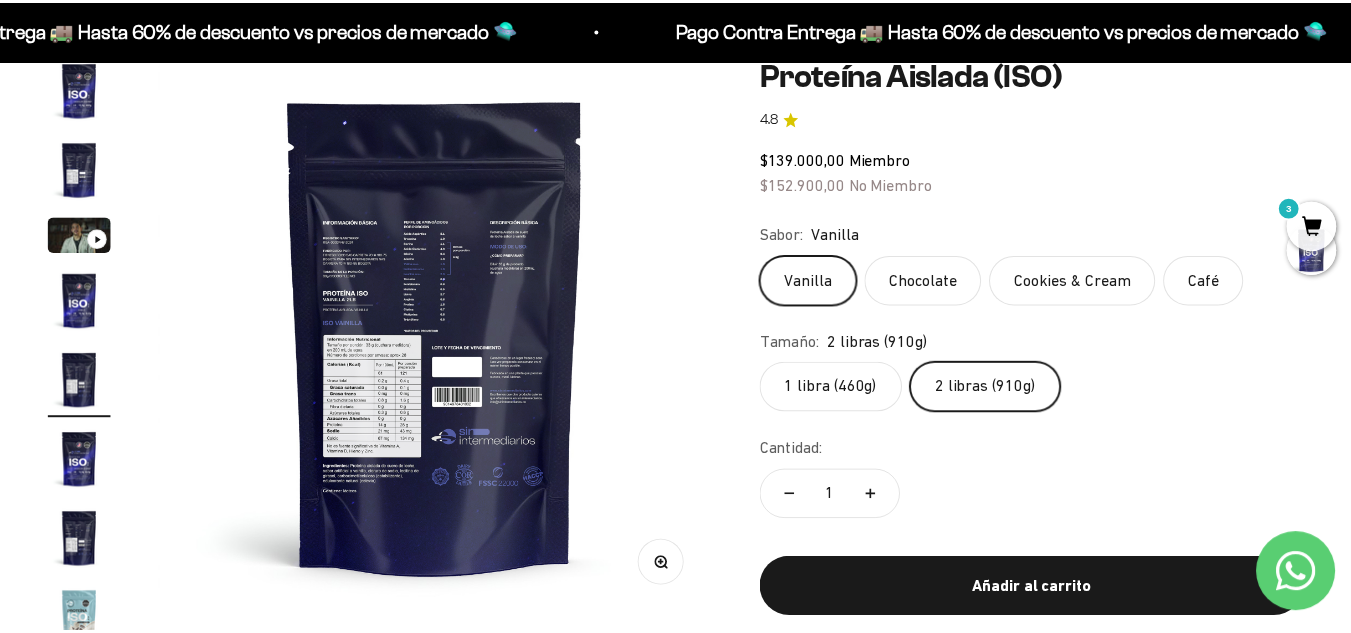 scroll, scrollTop: 0, scrollLeft: 2255, axis: horizontal 